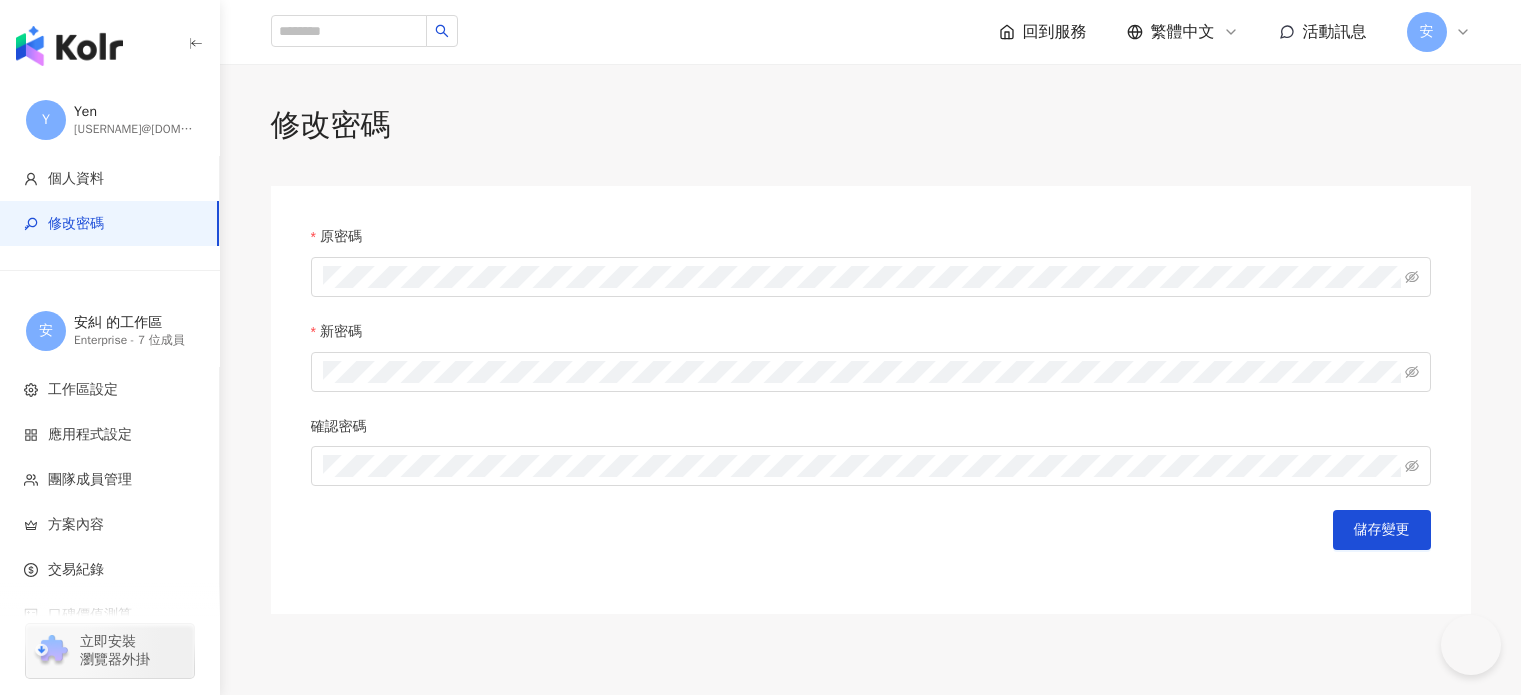 scroll, scrollTop: 0, scrollLeft: 0, axis: both 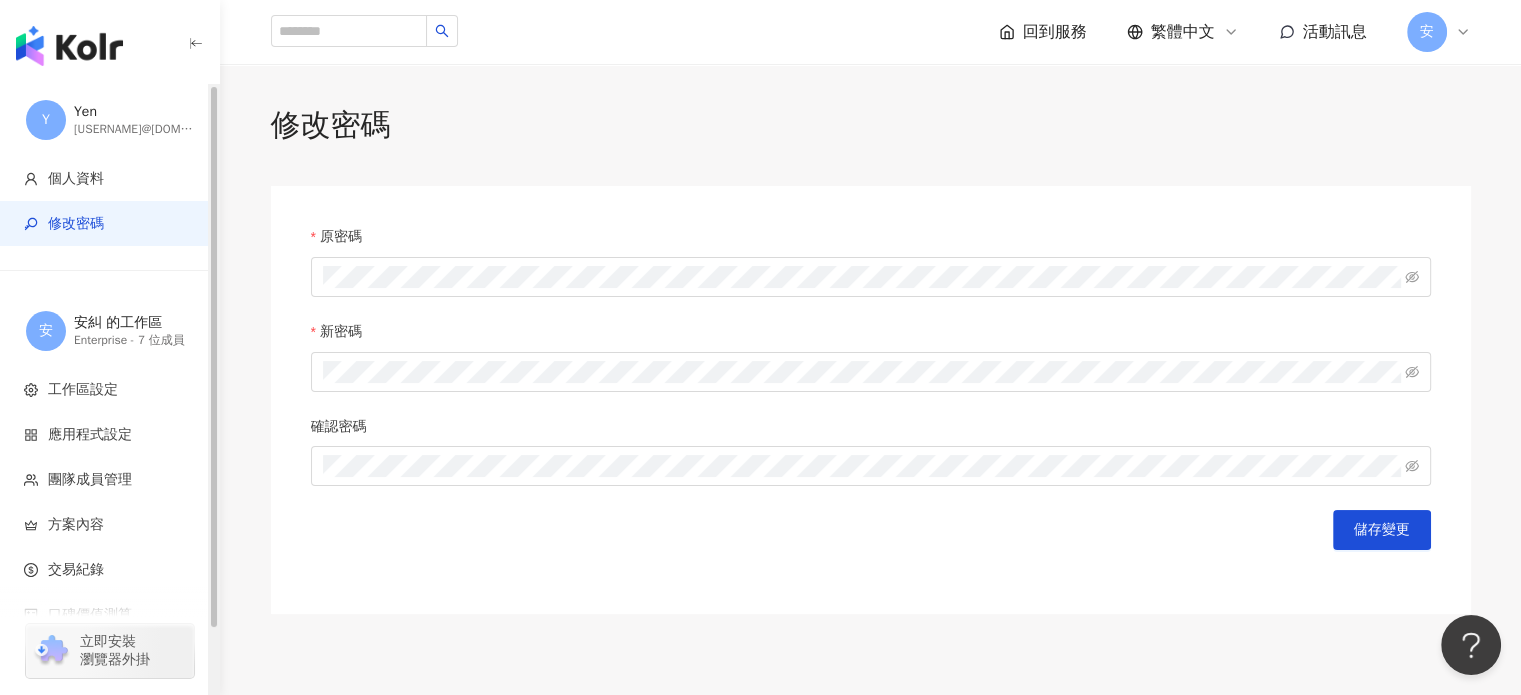 click at bounding box center [69, 46] 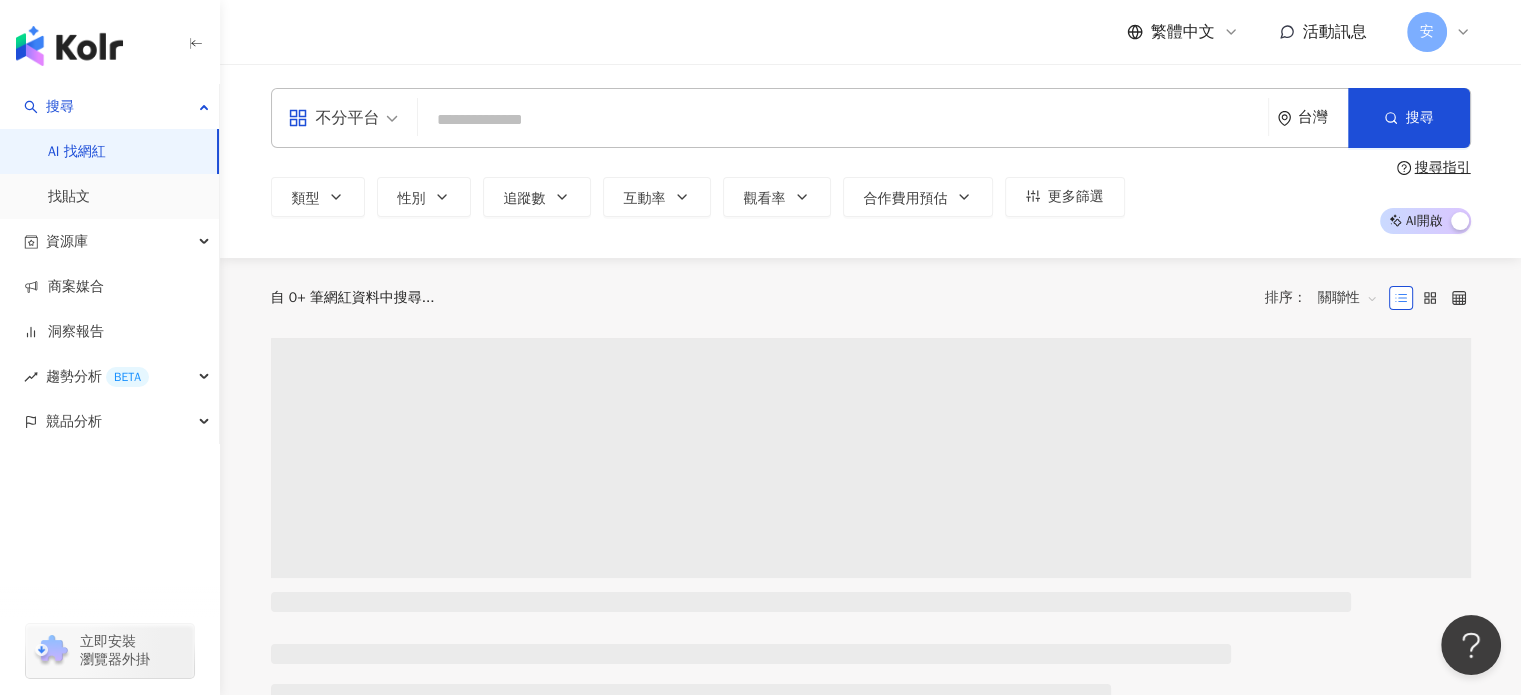 click at bounding box center (843, 120) 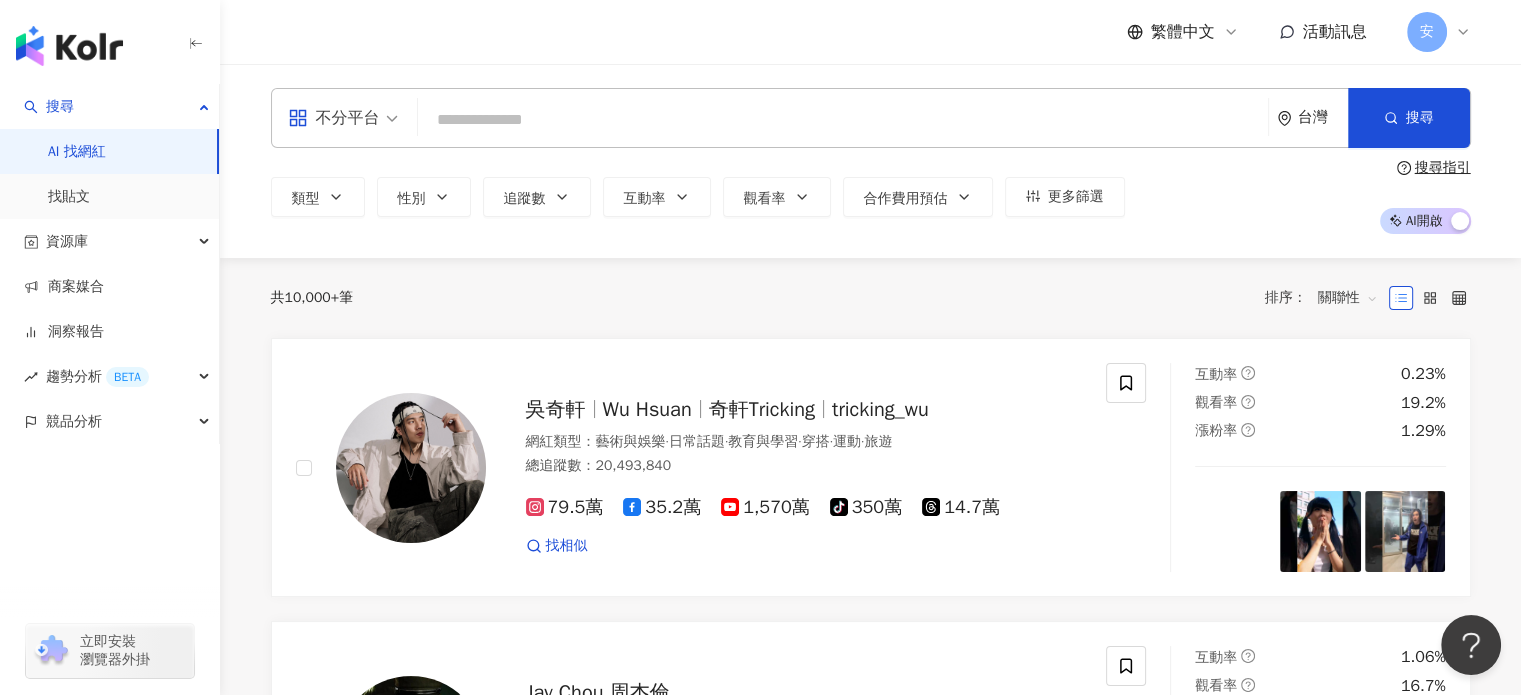 type on "*" 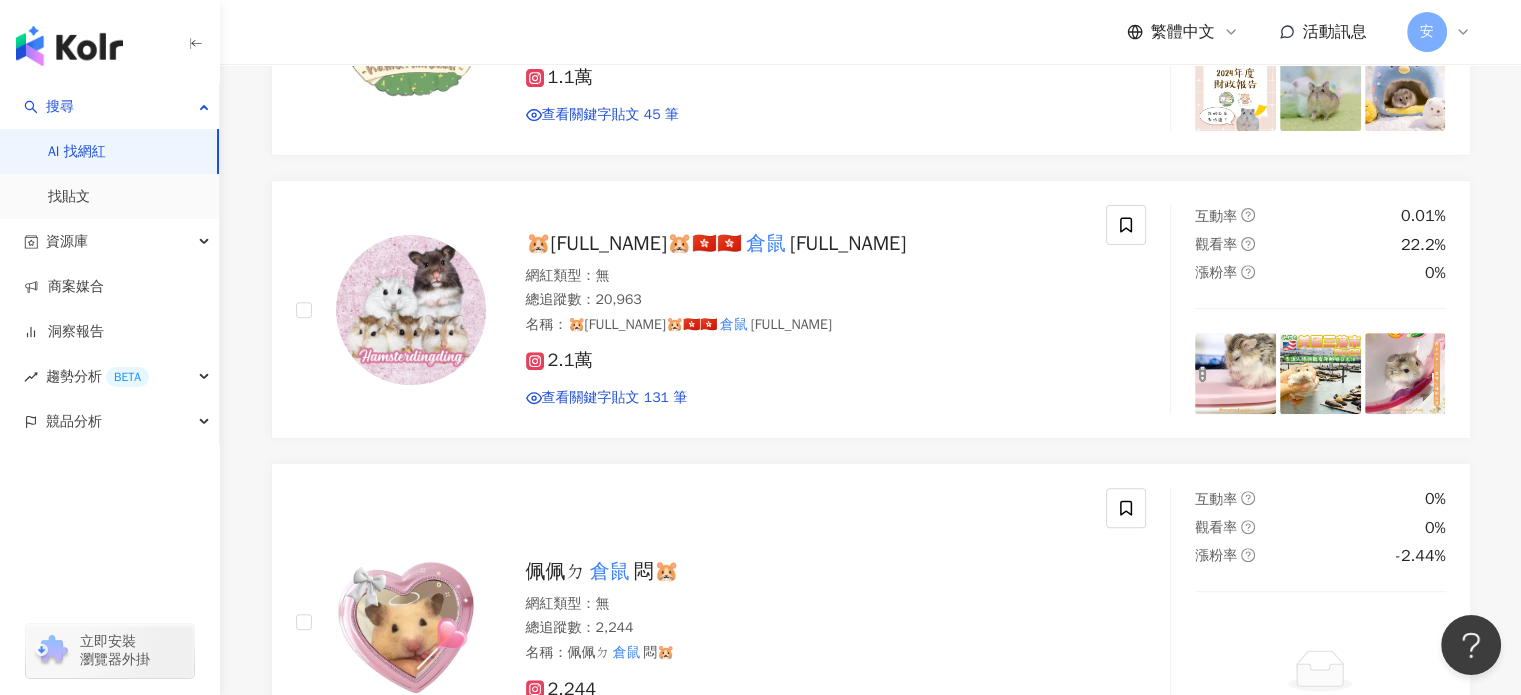 scroll, scrollTop: 400, scrollLeft: 0, axis: vertical 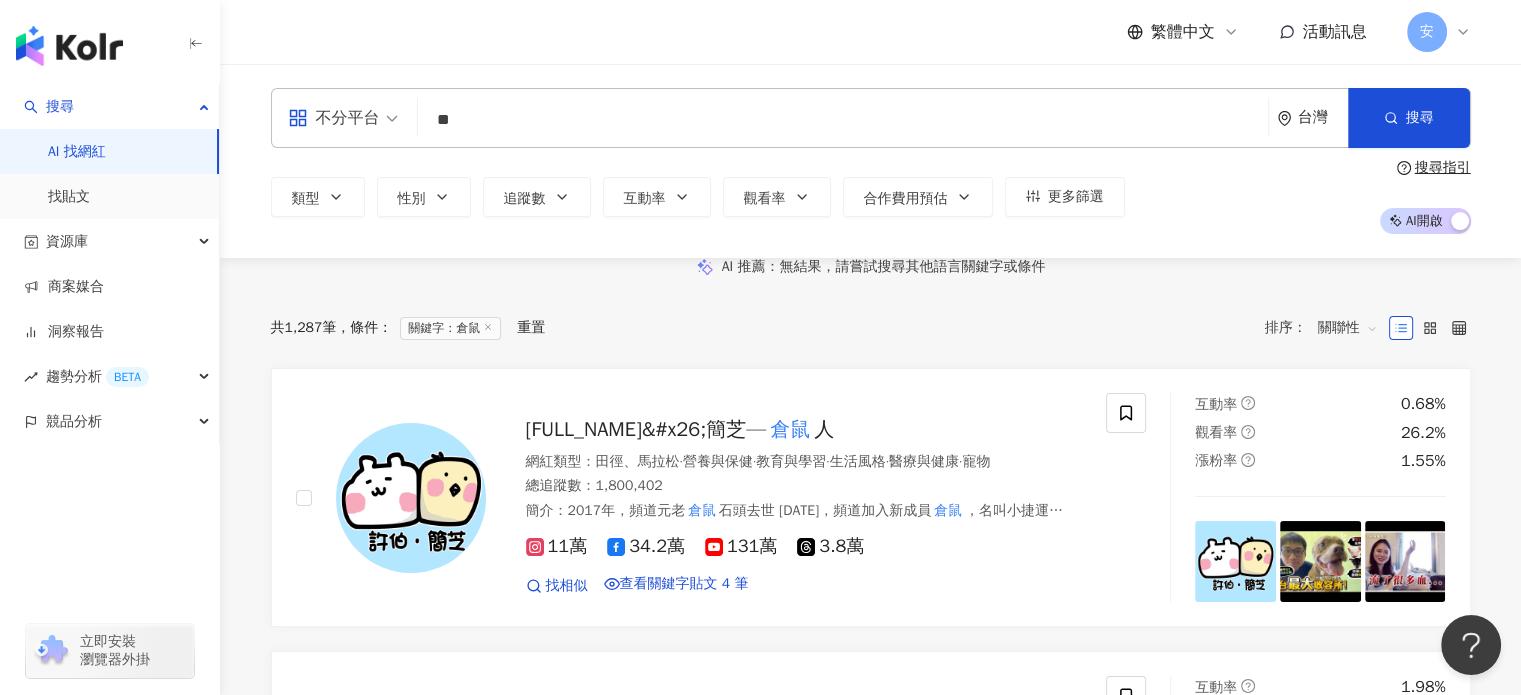 click on "**" at bounding box center [843, 120] 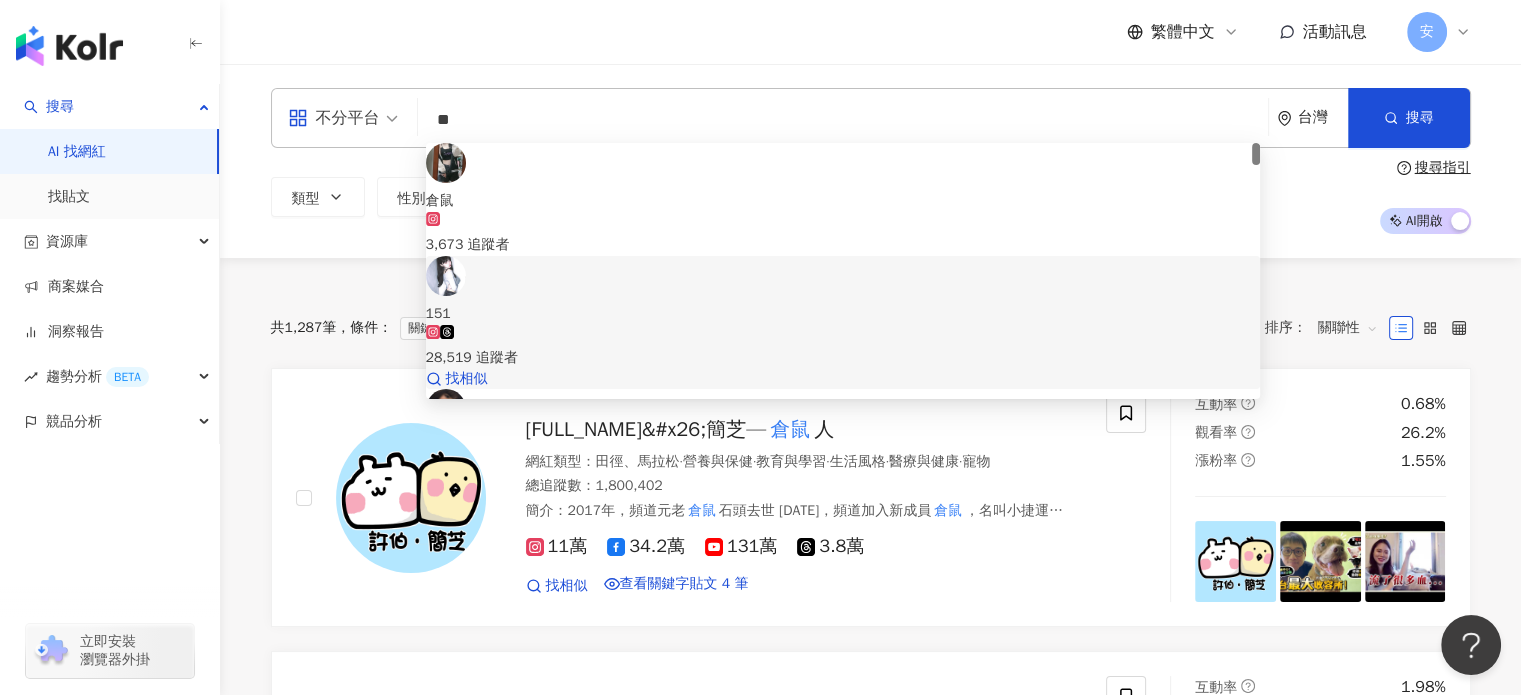 scroll, scrollTop: 100, scrollLeft: 0, axis: vertical 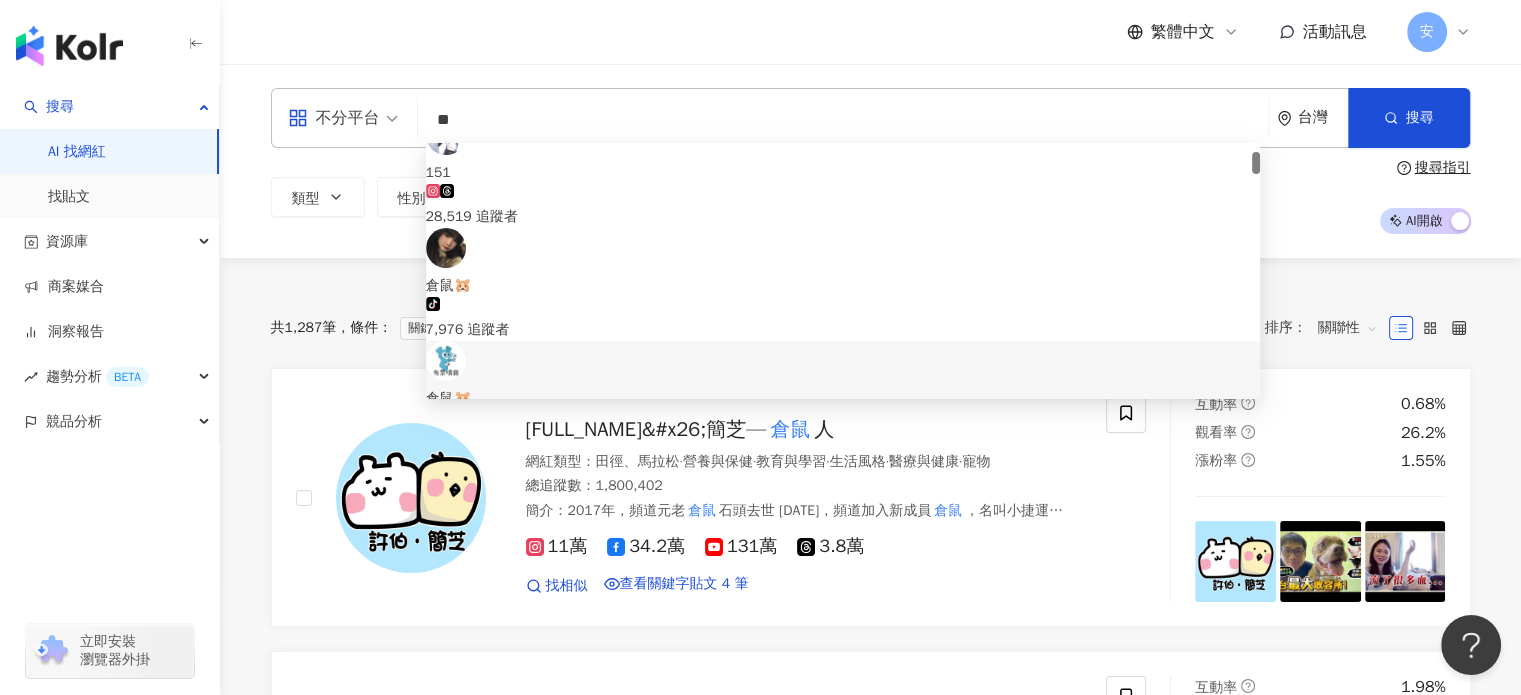 click on "AI 推薦 ： 無結果，請嘗試搜尋其他語言關鍵字或條件" at bounding box center [870, 267] 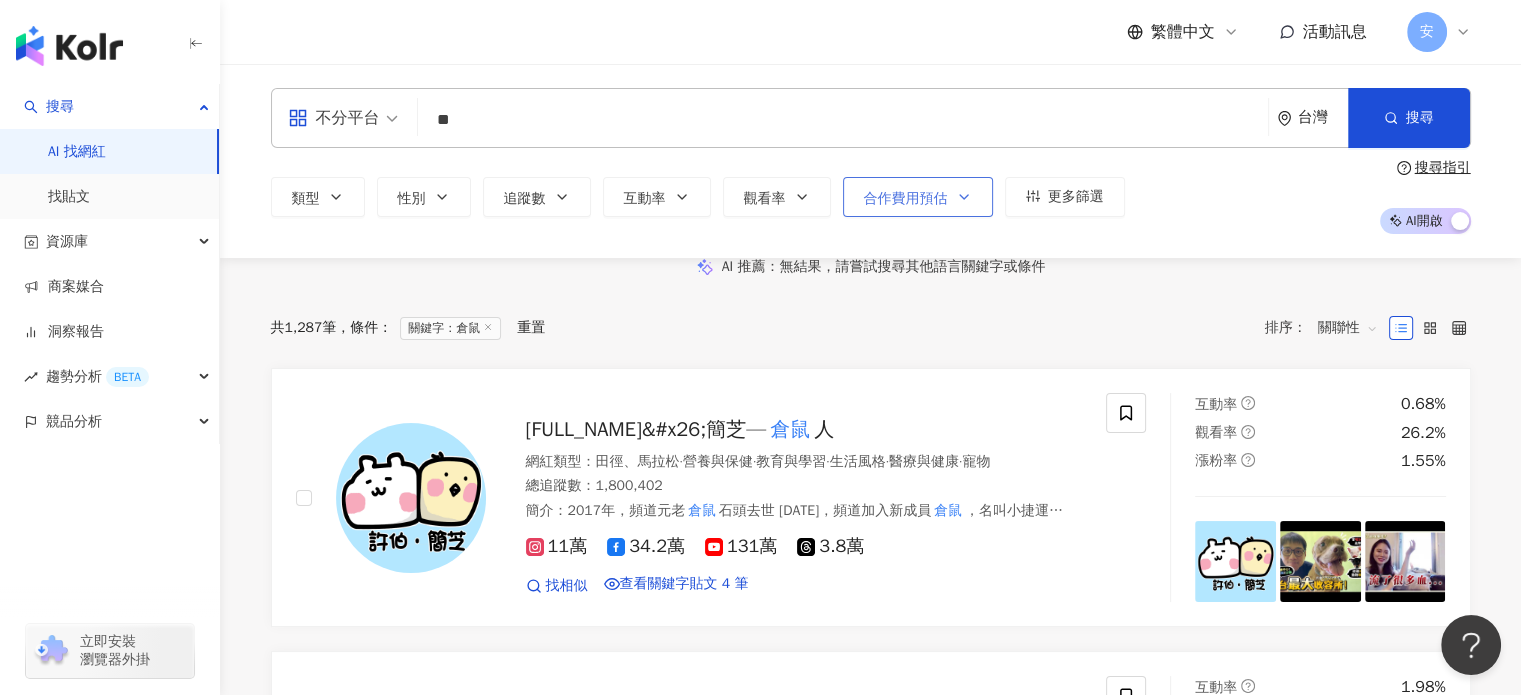 click on "合作費用預估" at bounding box center [906, 199] 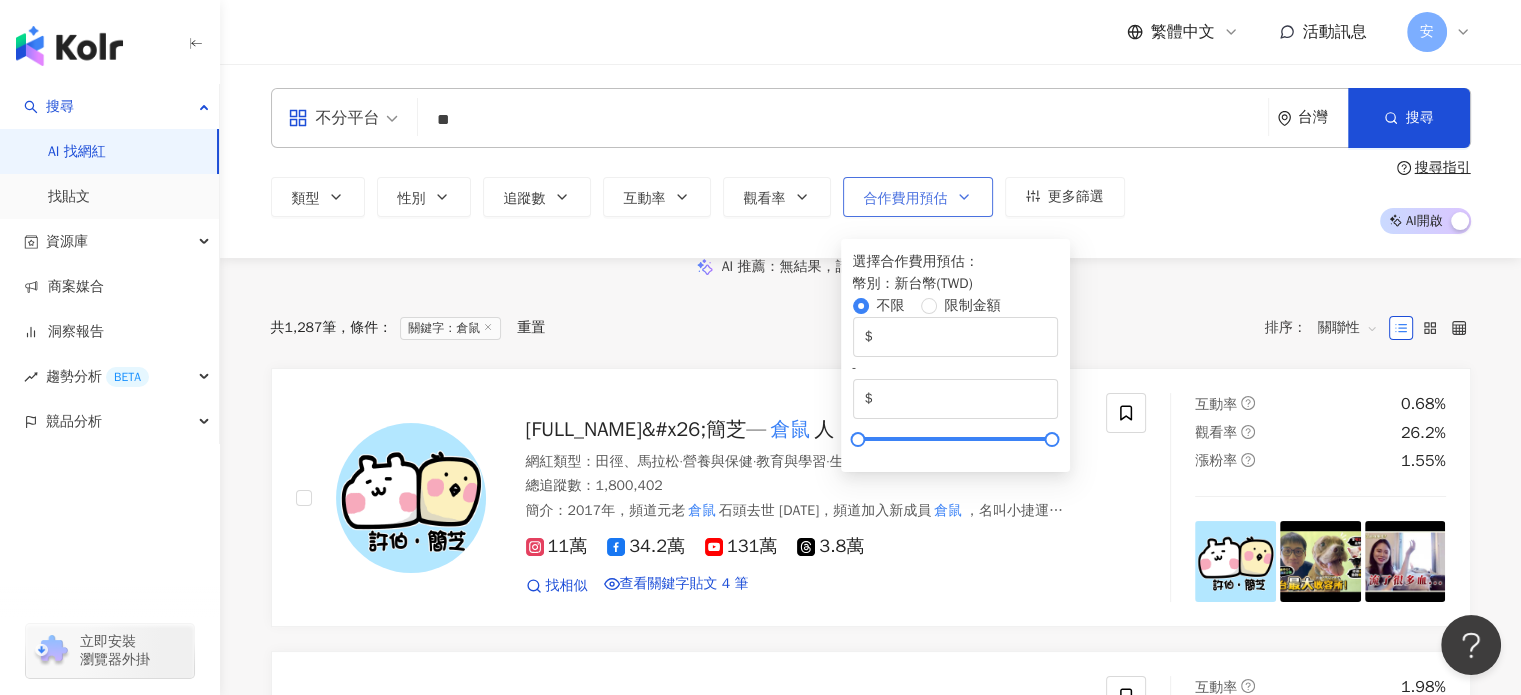 click on "合作費用預估" at bounding box center (906, 199) 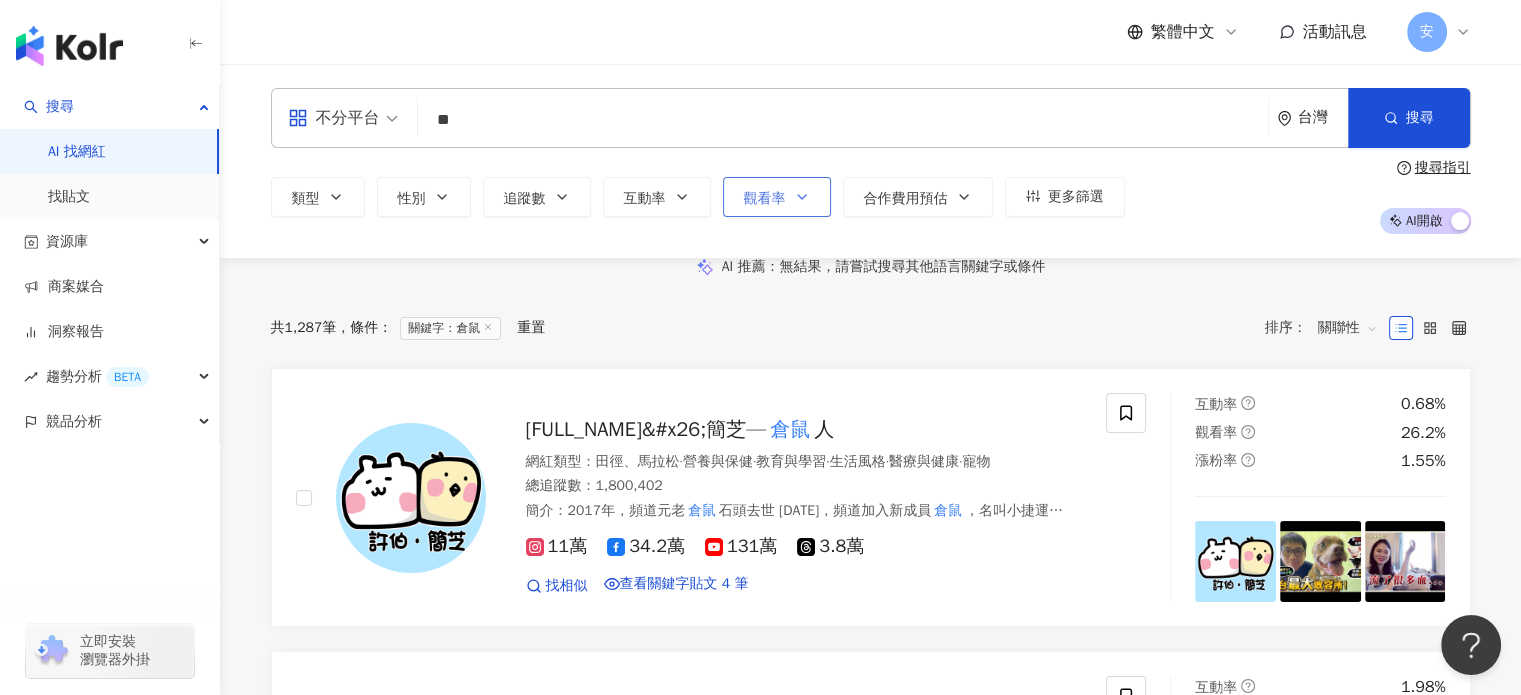click on "觀看率" at bounding box center (777, 197) 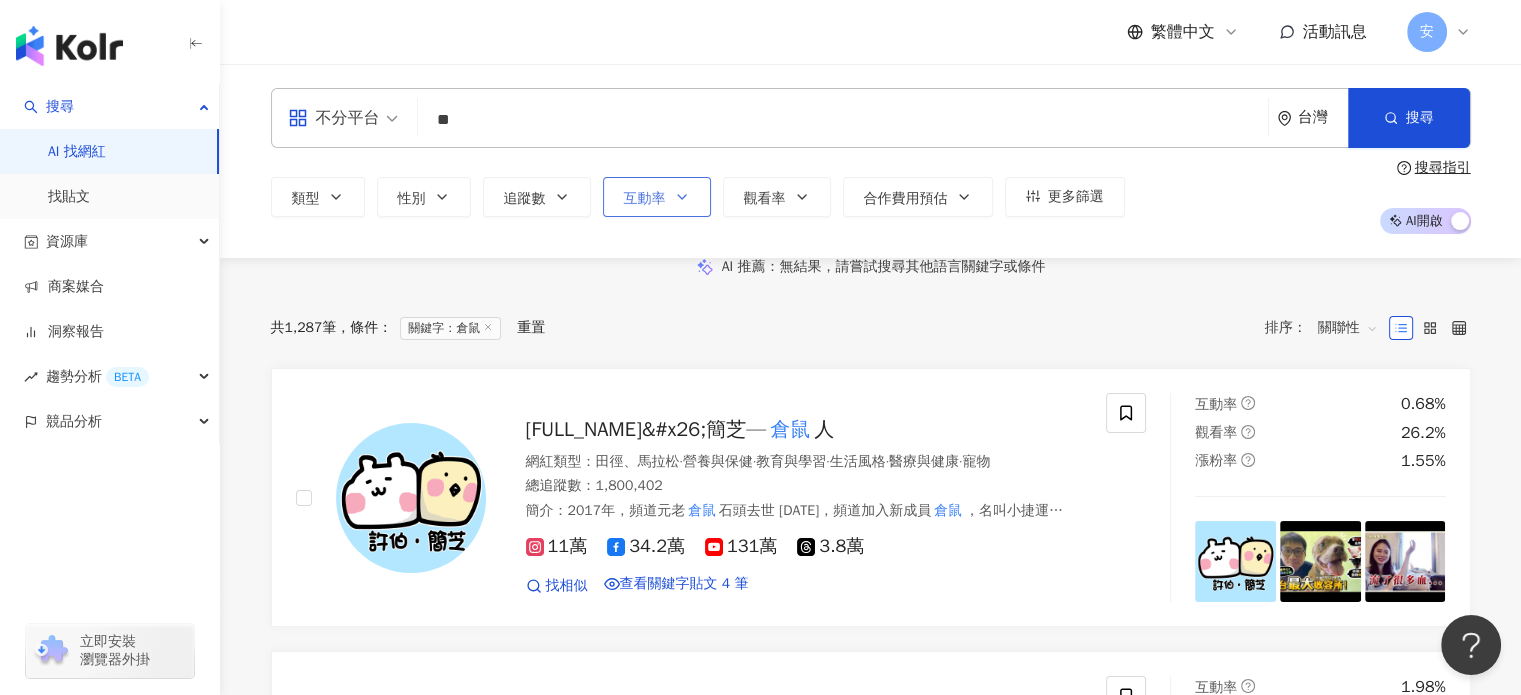 click on "互動率" at bounding box center [657, 197] 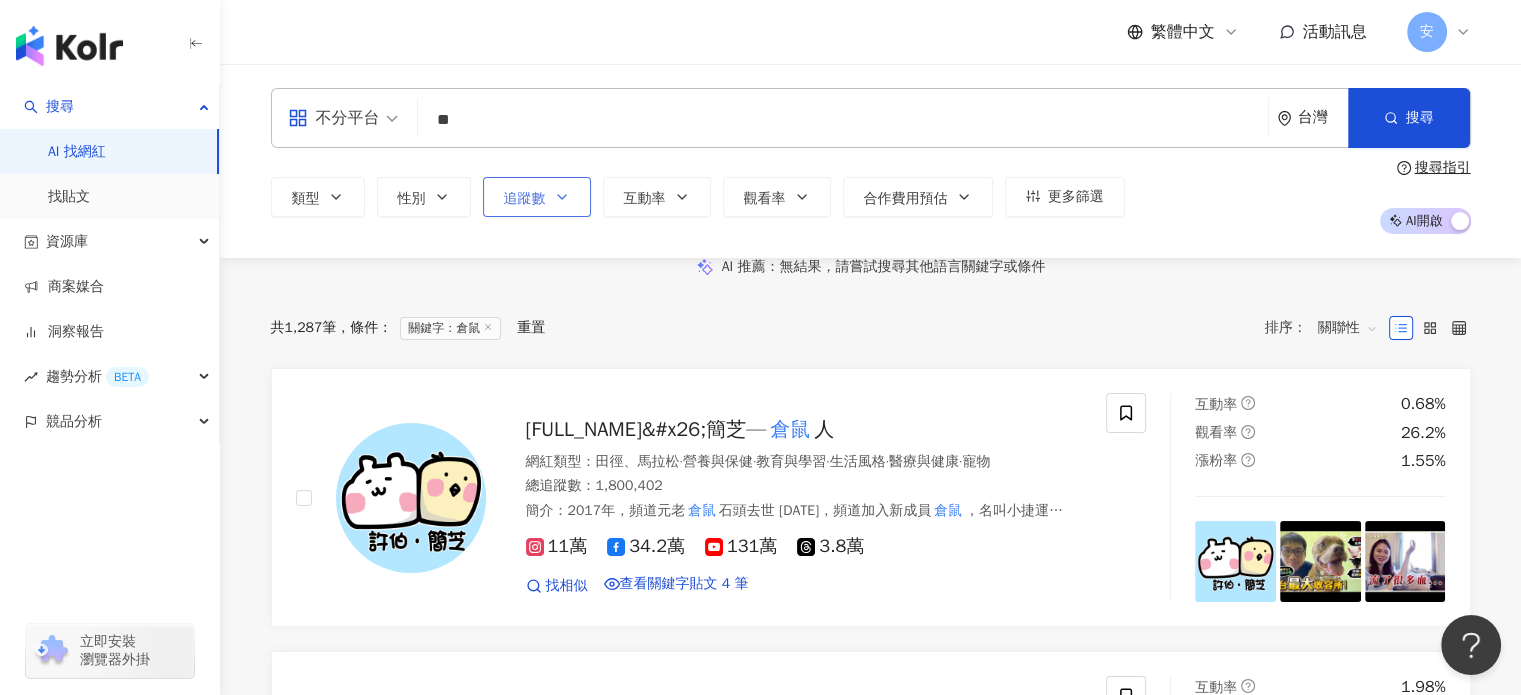 click on "追蹤數" at bounding box center [537, 197] 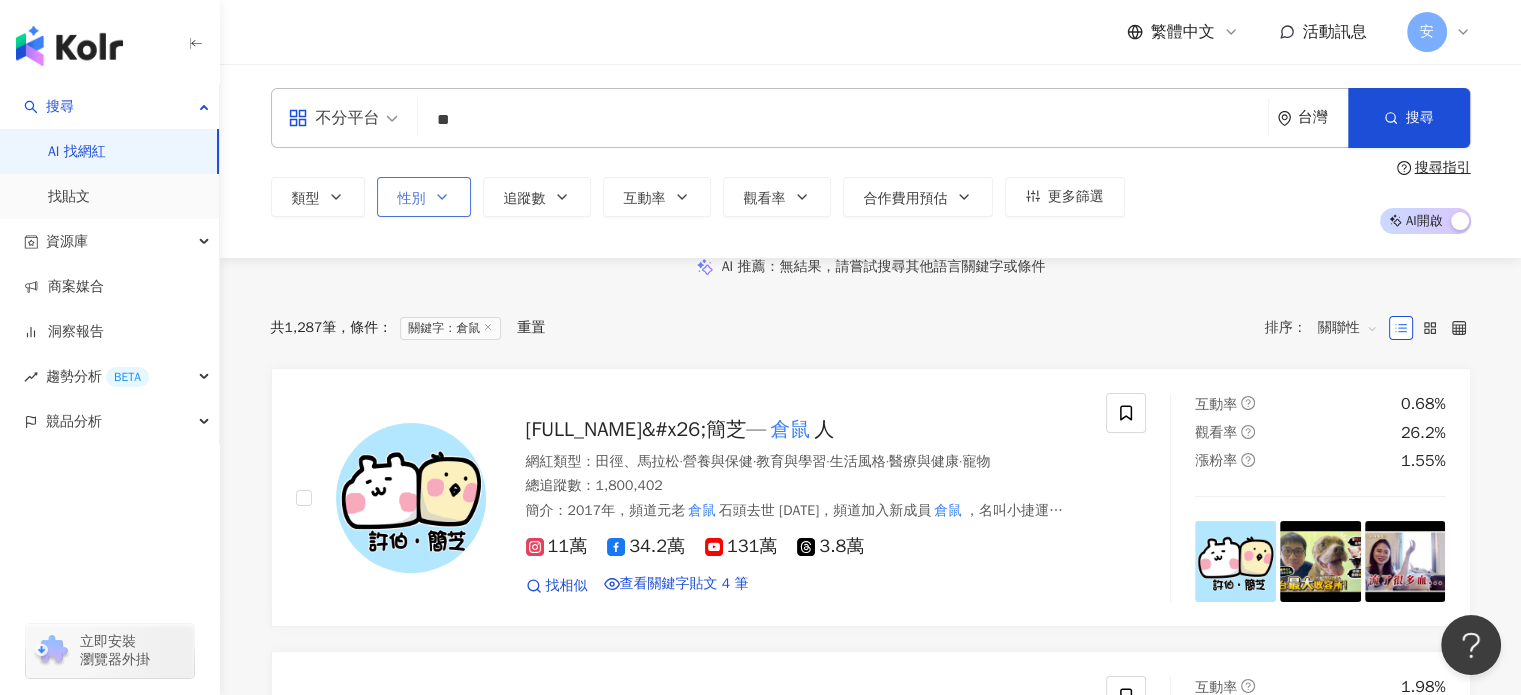 click on "性別" at bounding box center [424, 197] 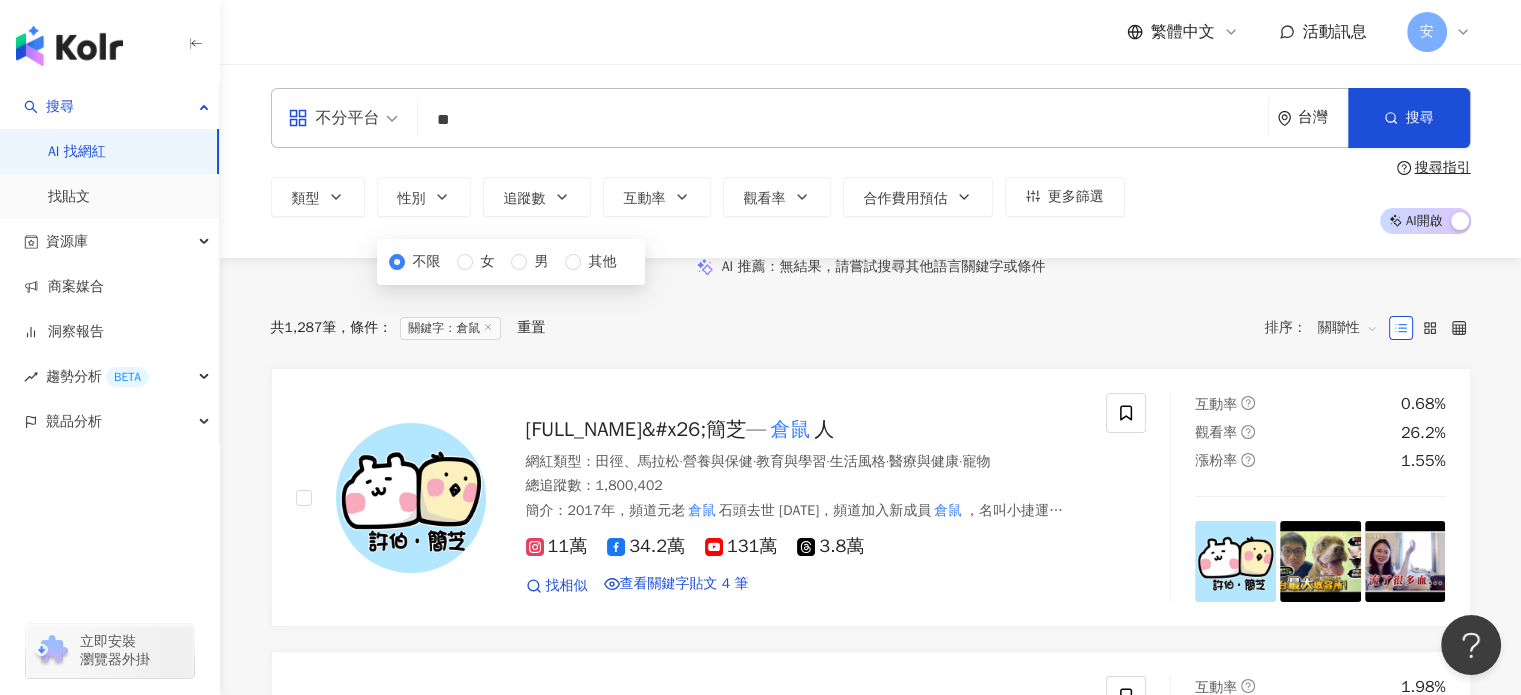 click on "類型 性別 追蹤數 互動率 觀看率 合作費用預估  更多篩選 選擇合作費用預估  ： 幣別 ： 新台幣 ( TWD ) 不限 限制金額 $ *  -  $ ******* %  -  % 不限 10% 以下 10%~50% 50%~200% 200% 以上 %  -  % 不限 5% 以下 5%~20% 20% 以上 *  -  ******* 不限 小型 奈米網紅 (<1萬) 微型網紅 (1萬-3萬) 小型網紅 (3萬-5萬) 中型 中小型網紅 (5萬-10萬) 中型網紅 (10萬-30萬) 中大型網紅 (30萬-50萬) 大型 大型網紅 (50萬-100萬) 百萬網紅 (>100萬) 不限 女 男 其他 搜尋指引 AI  開啟 AI  關閉" at bounding box center [871, 197] 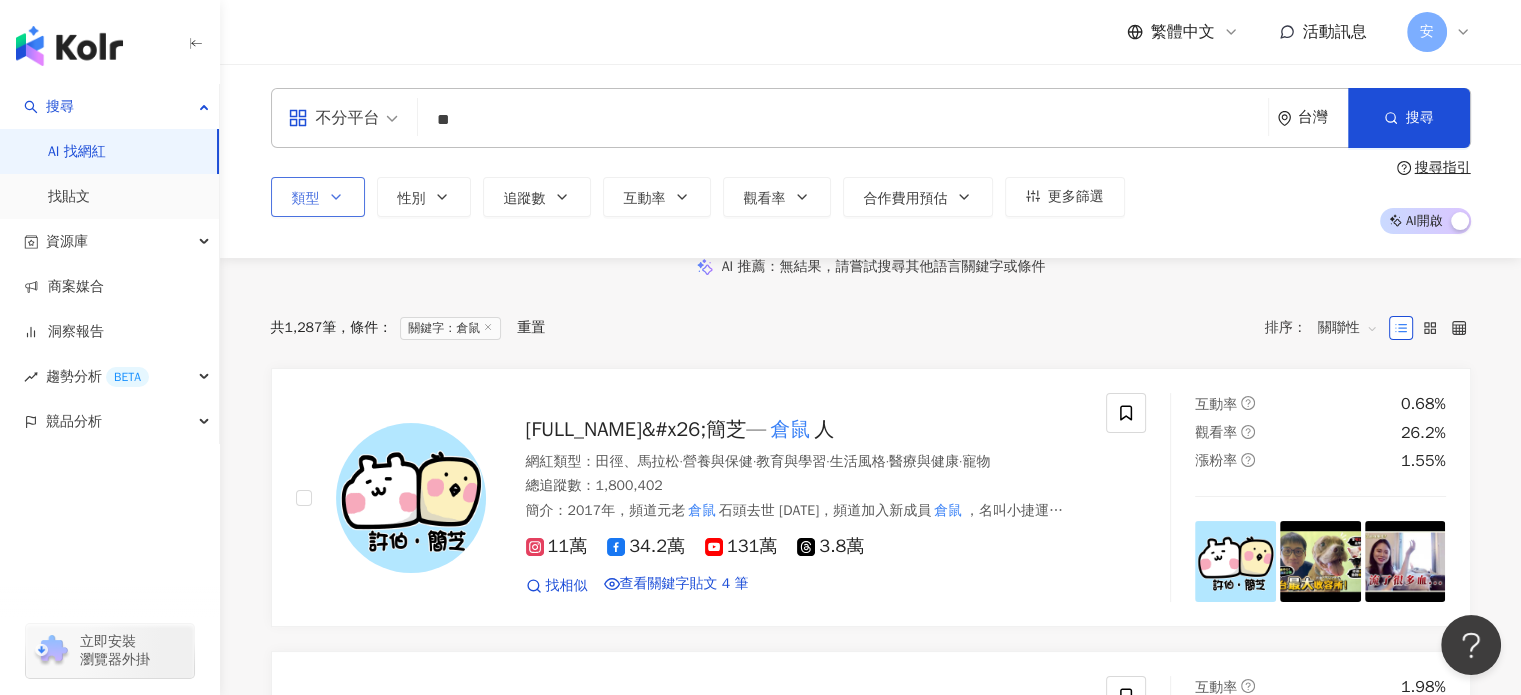 click 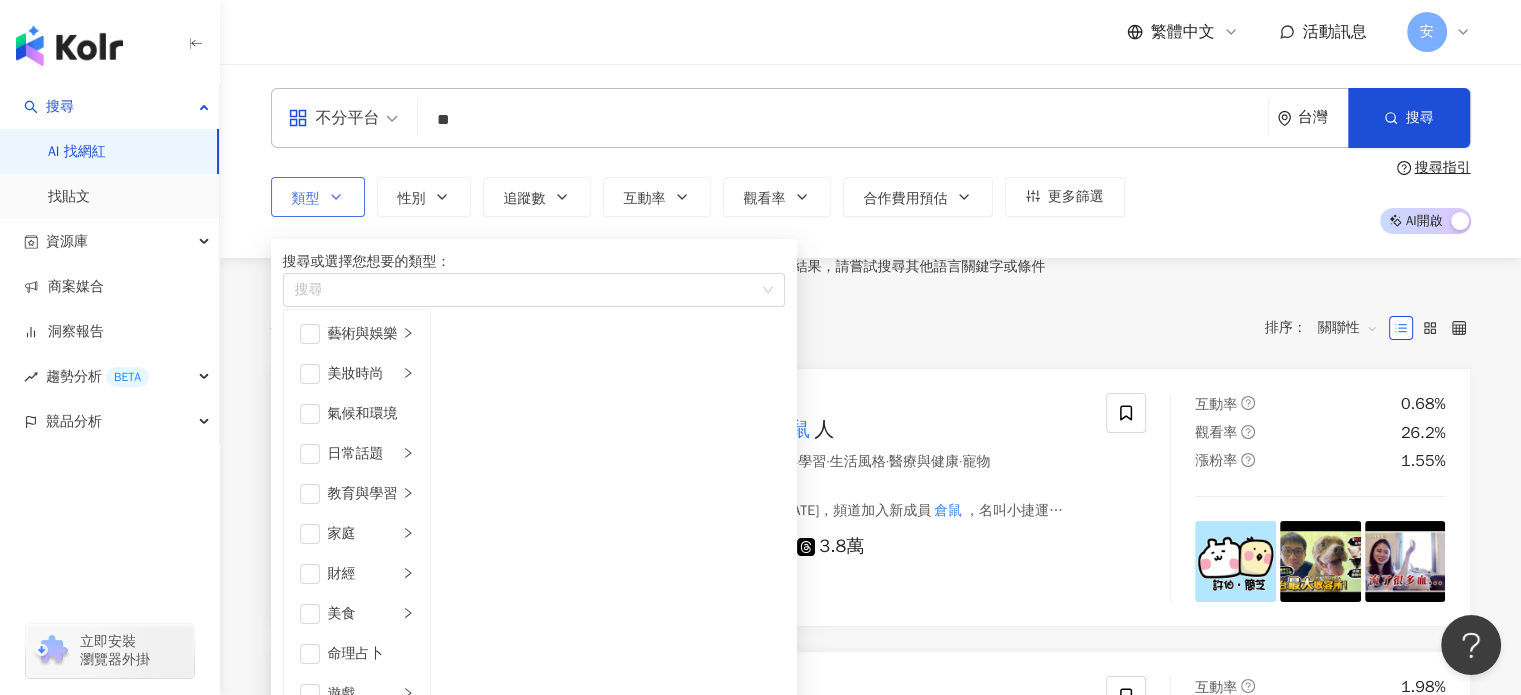 click 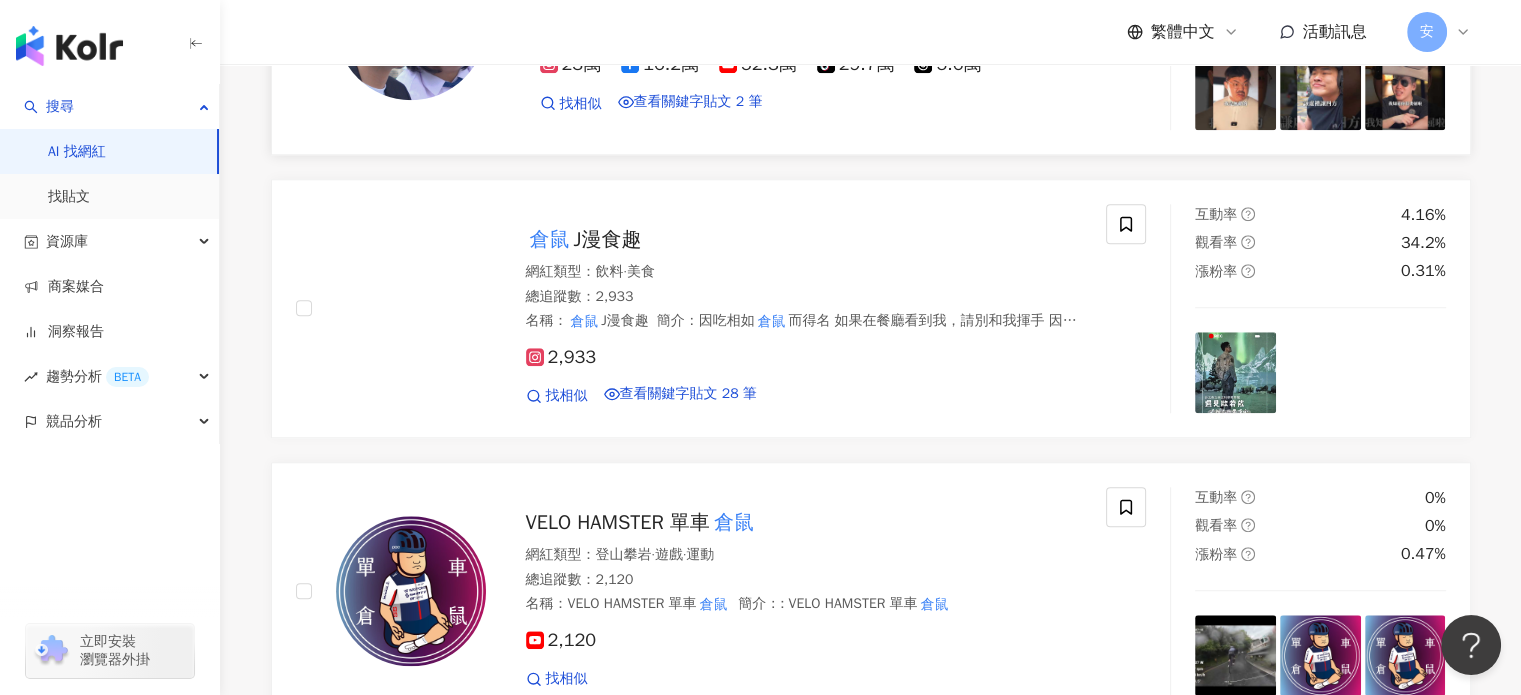 scroll, scrollTop: 2000, scrollLeft: 0, axis: vertical 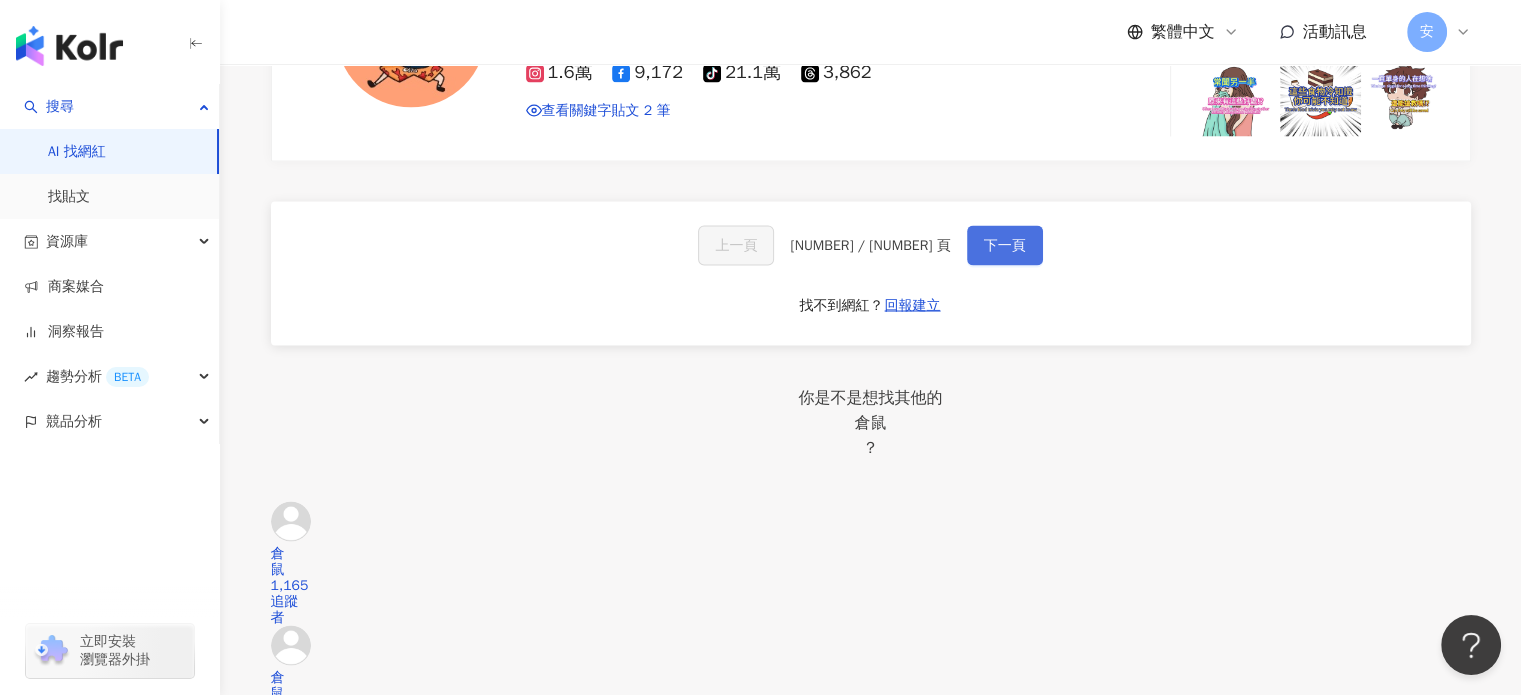 click on "下一頁" at bounding box center [1005, 245] 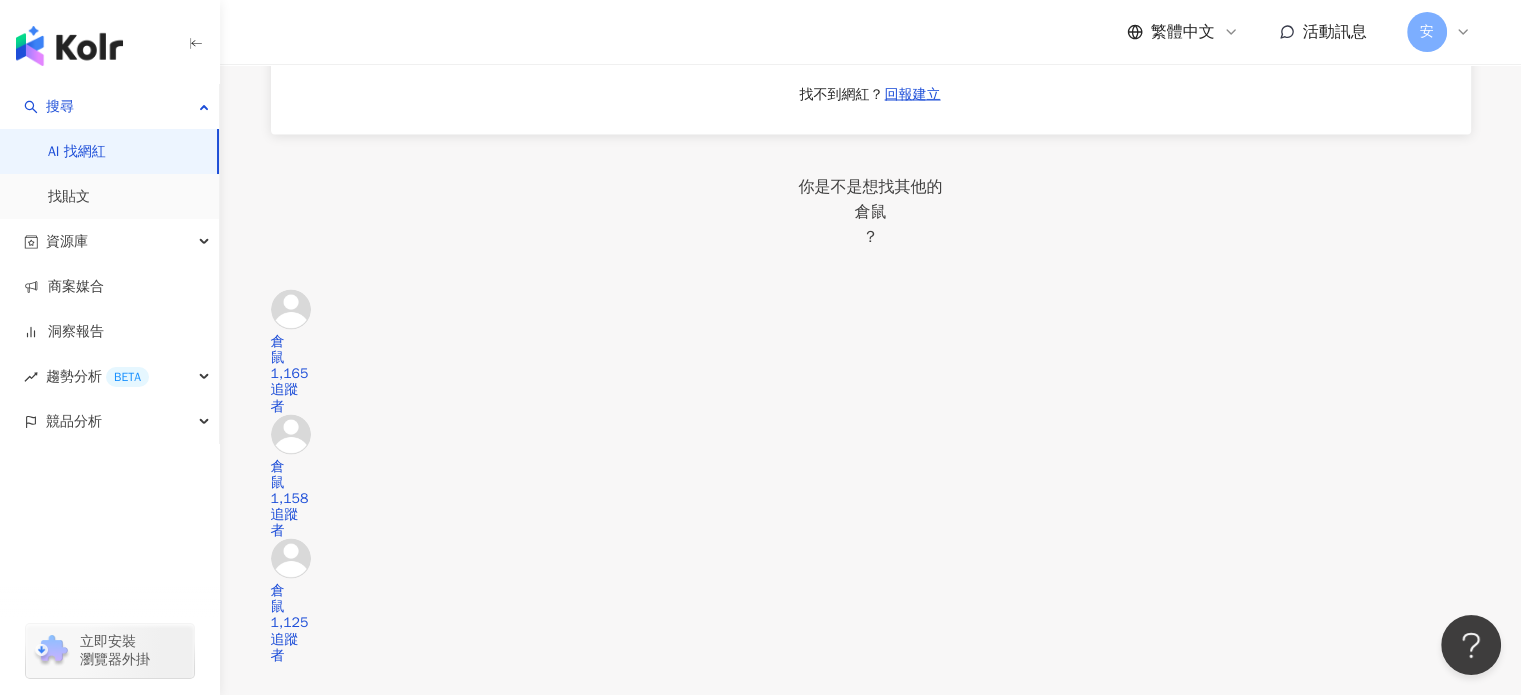 scroll, scrollTop: 3547, scrollLeft: 0, axis: vertical 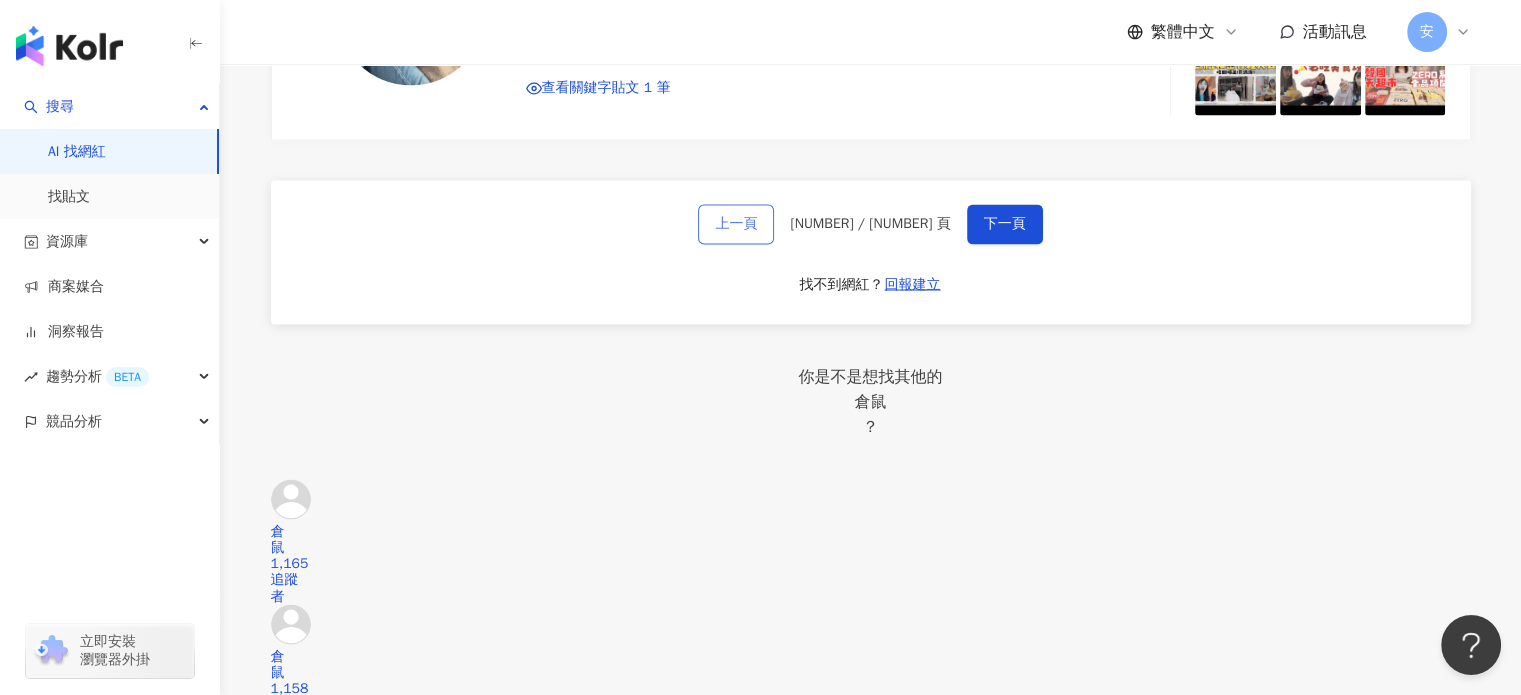 click on "上一頁" at bounding box center [736, 224] 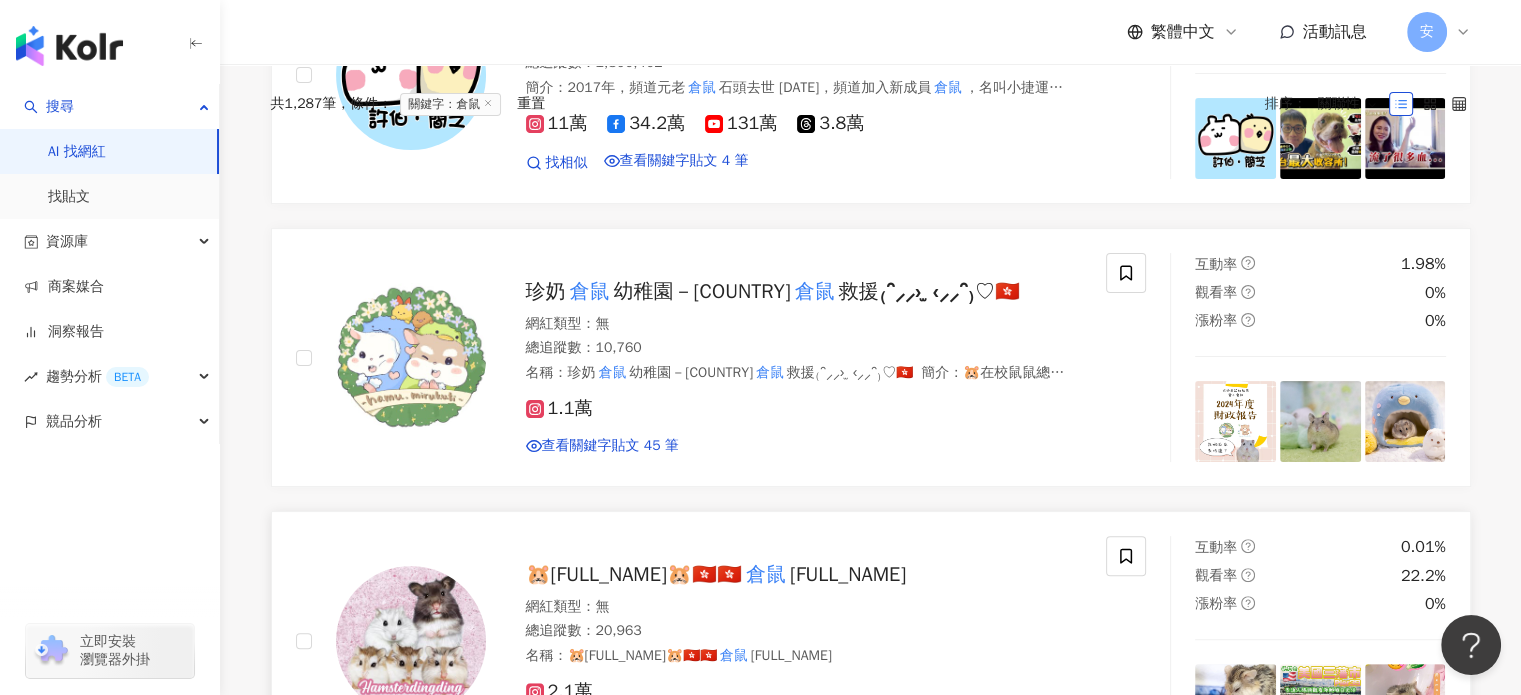 scroll, scrollTop: 168, scrollLeft: 0, axis: vertical 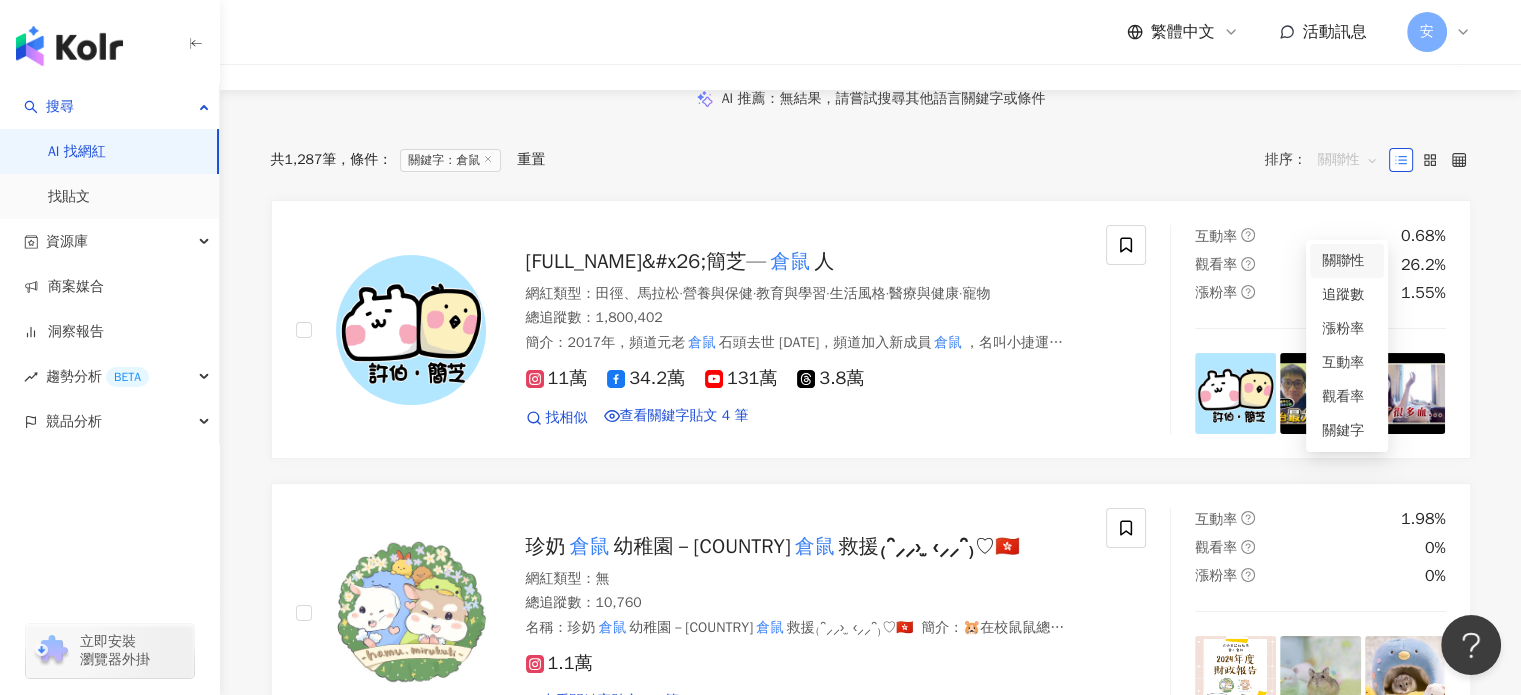 click on "關聯性" at bounding box center [1348, 160] 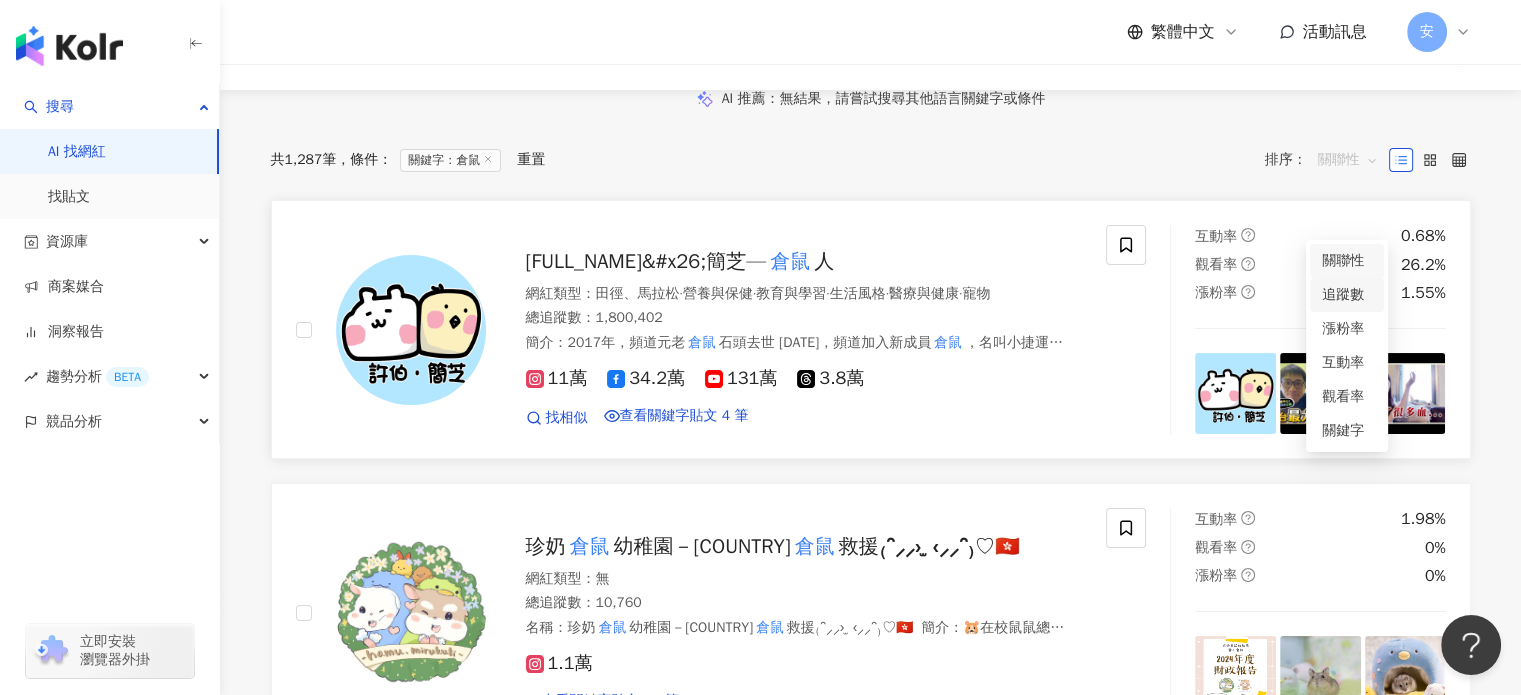 click on "追蹤數" at bounding box center (1347, 295) 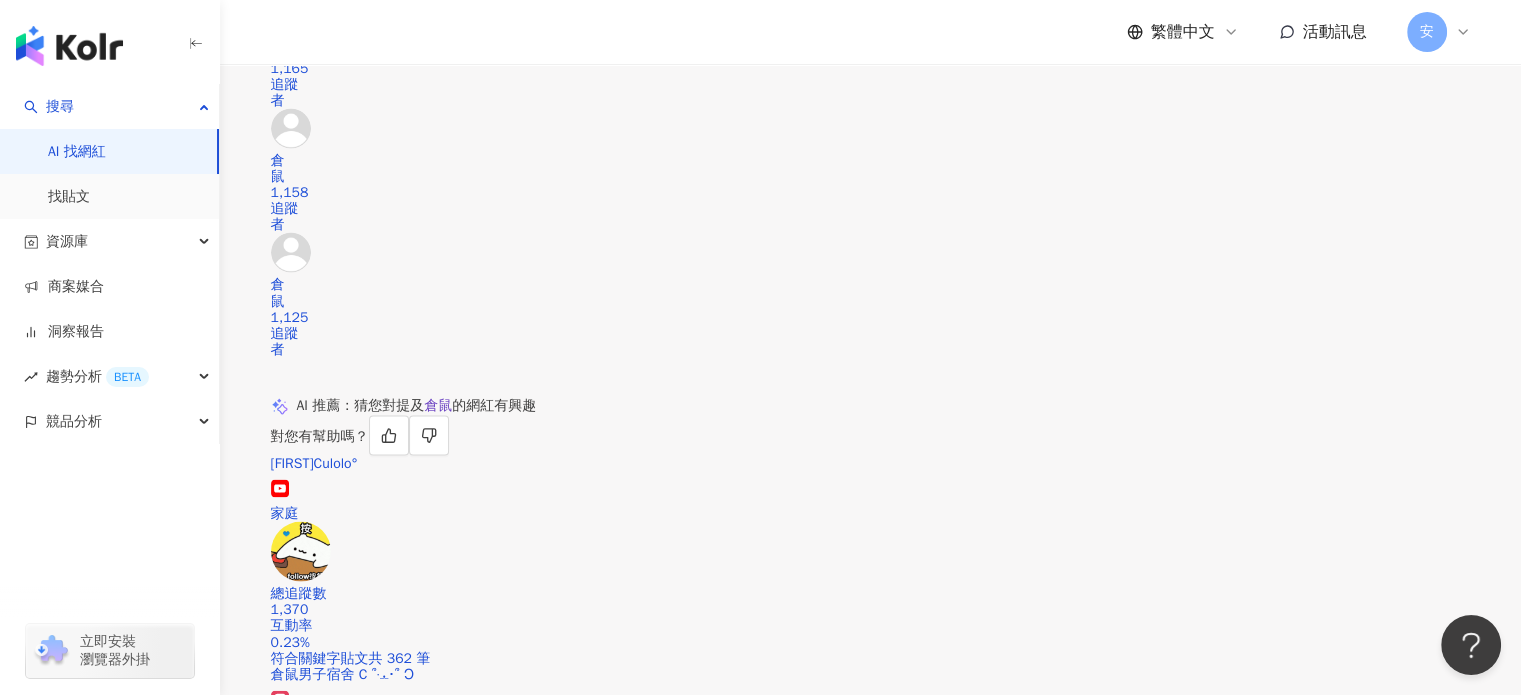 scroll, scrollTop: 4000, scrollLeft: 0, axis: vertical 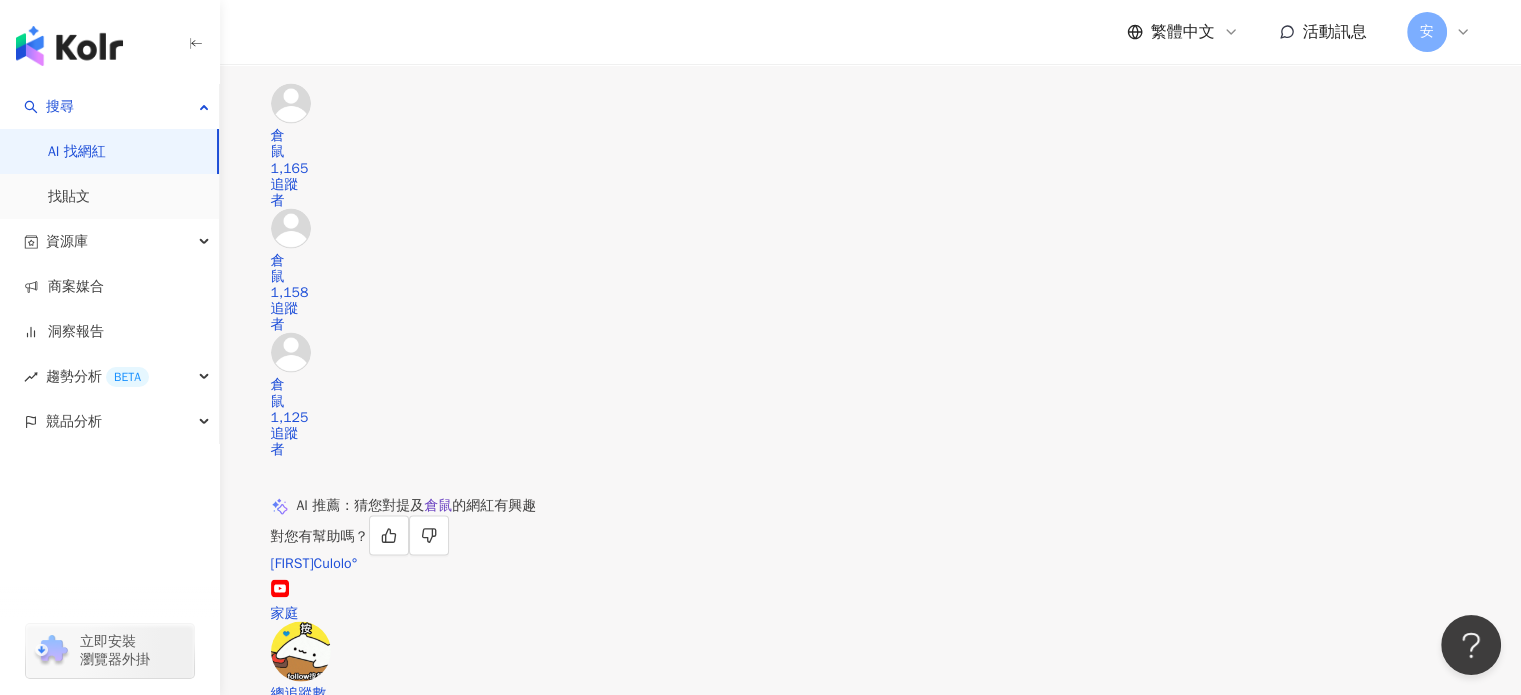 click on "符合關鍵字貼文共 203 筆" at bounding box center (351, 968) 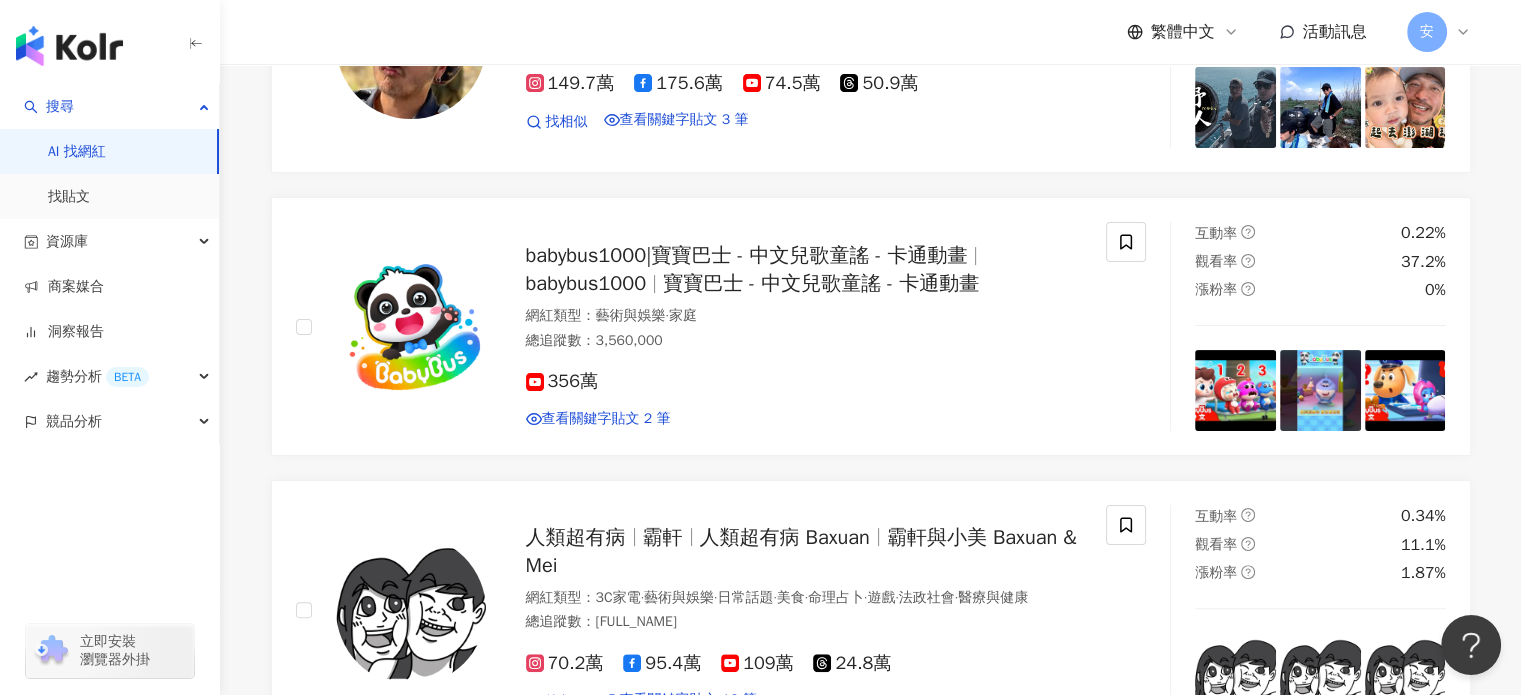 scroll, scrollTop: 0, scrollLeft: 0, axis: both 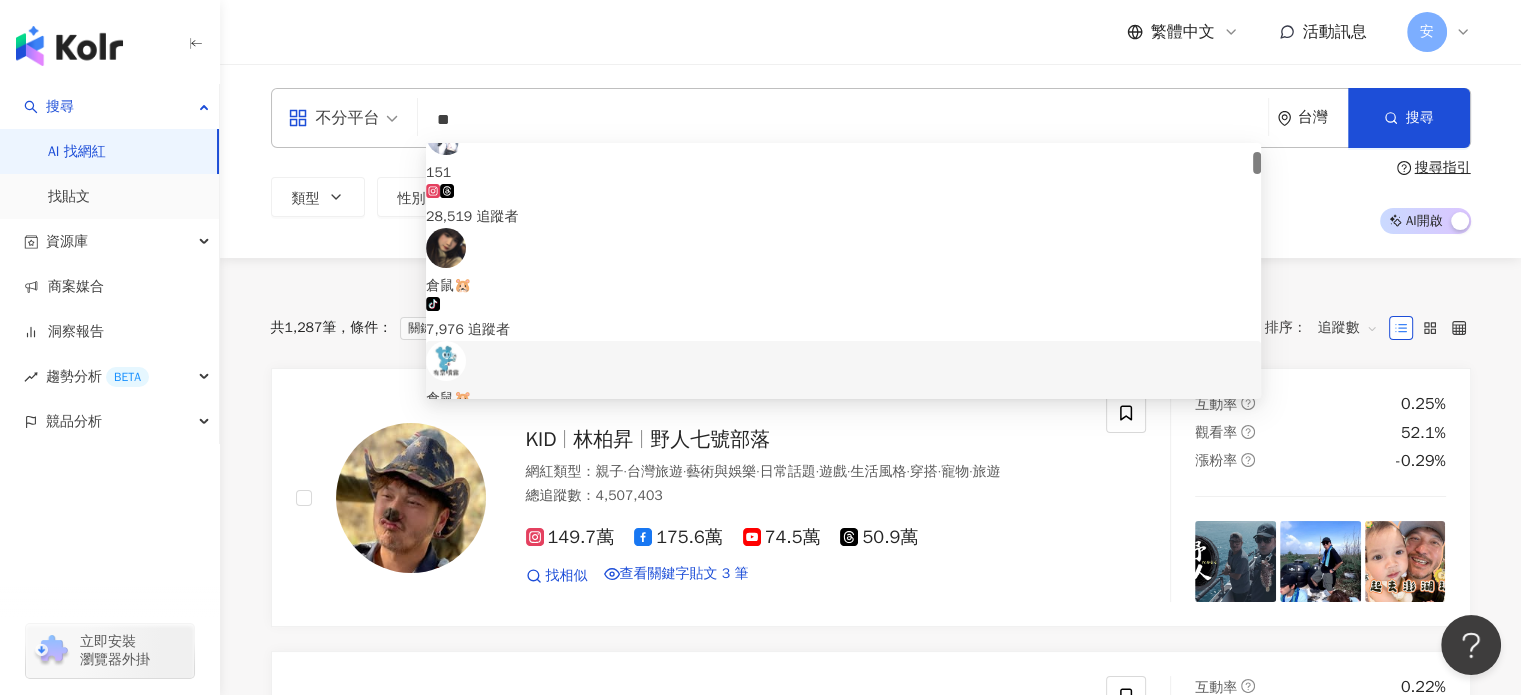 drag, startPoint x: 596, startPoint y: 122, endPoint x: 229, endPoint y: 86, distance: 368.76144 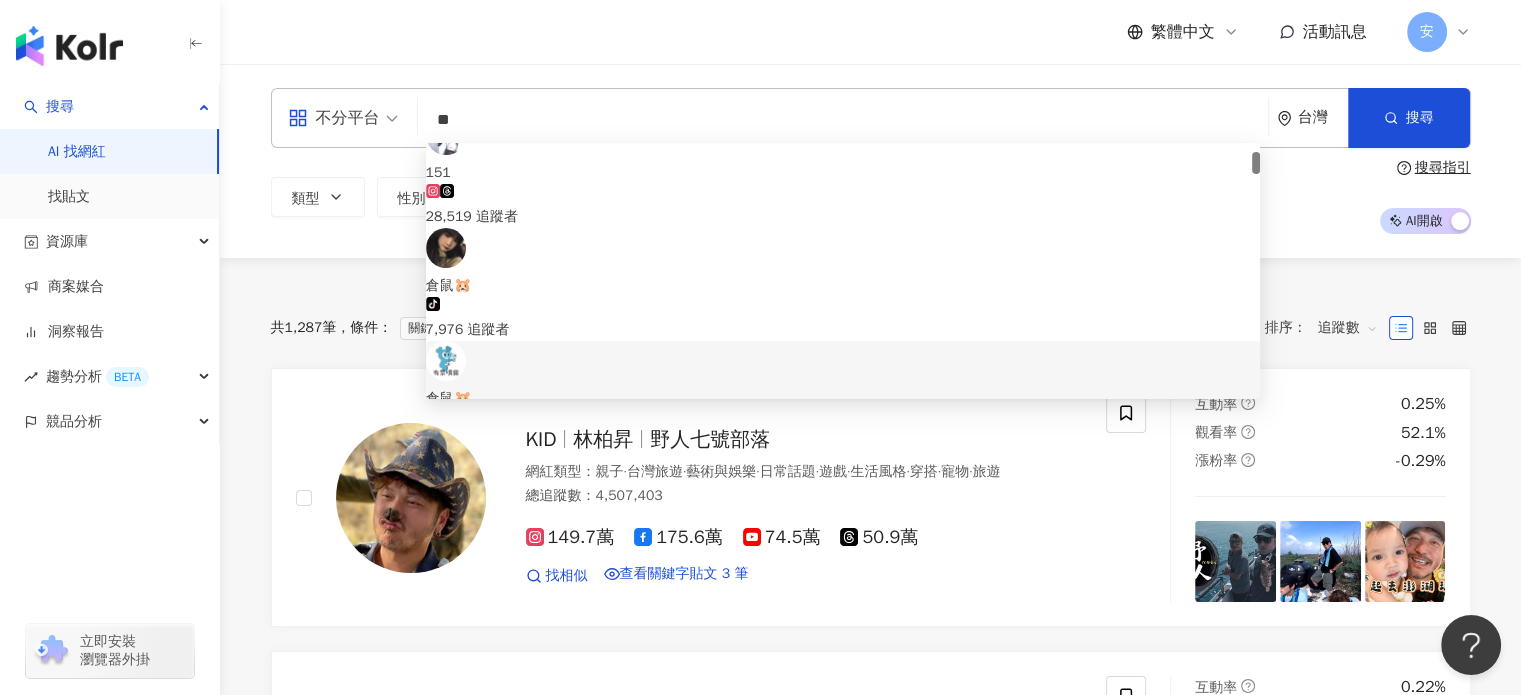 type on "*" 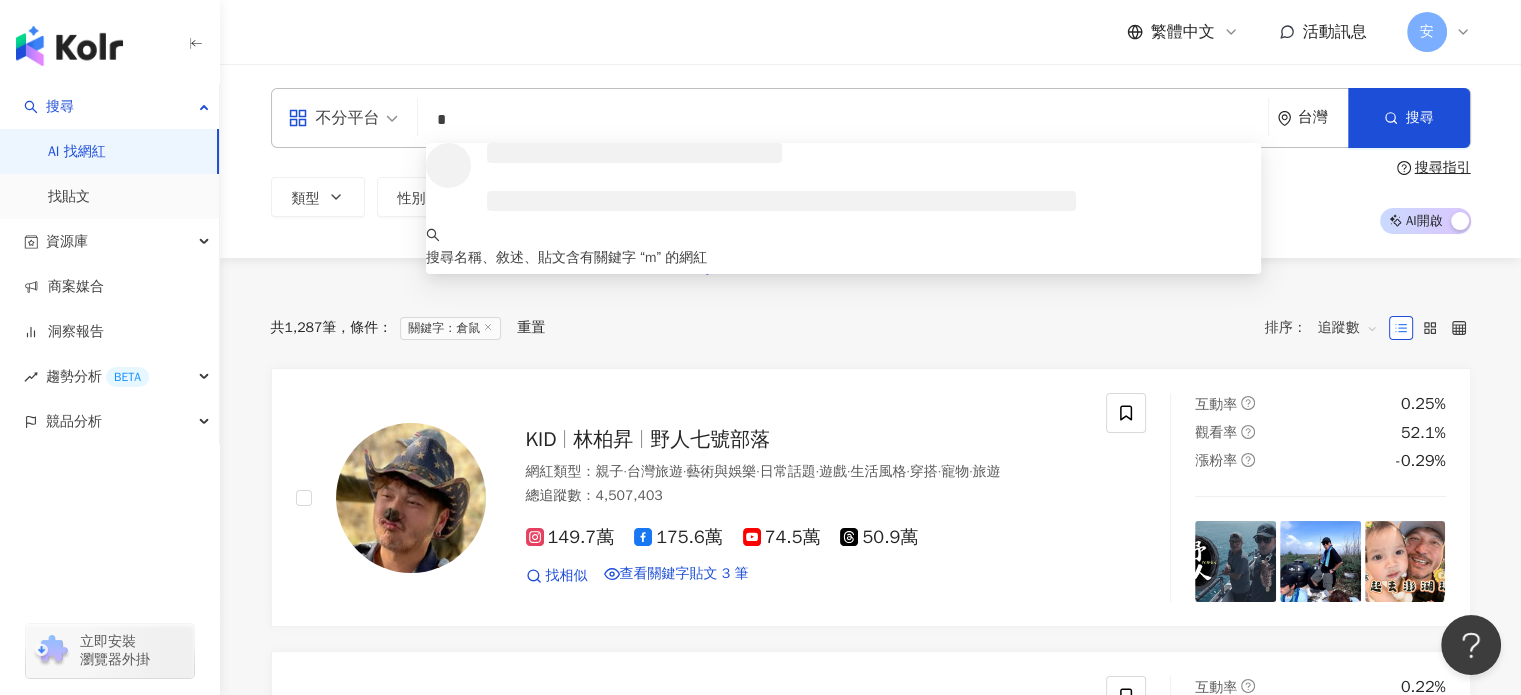 scroll, scrollTop: 0, scrollLeft: 0, axis: both 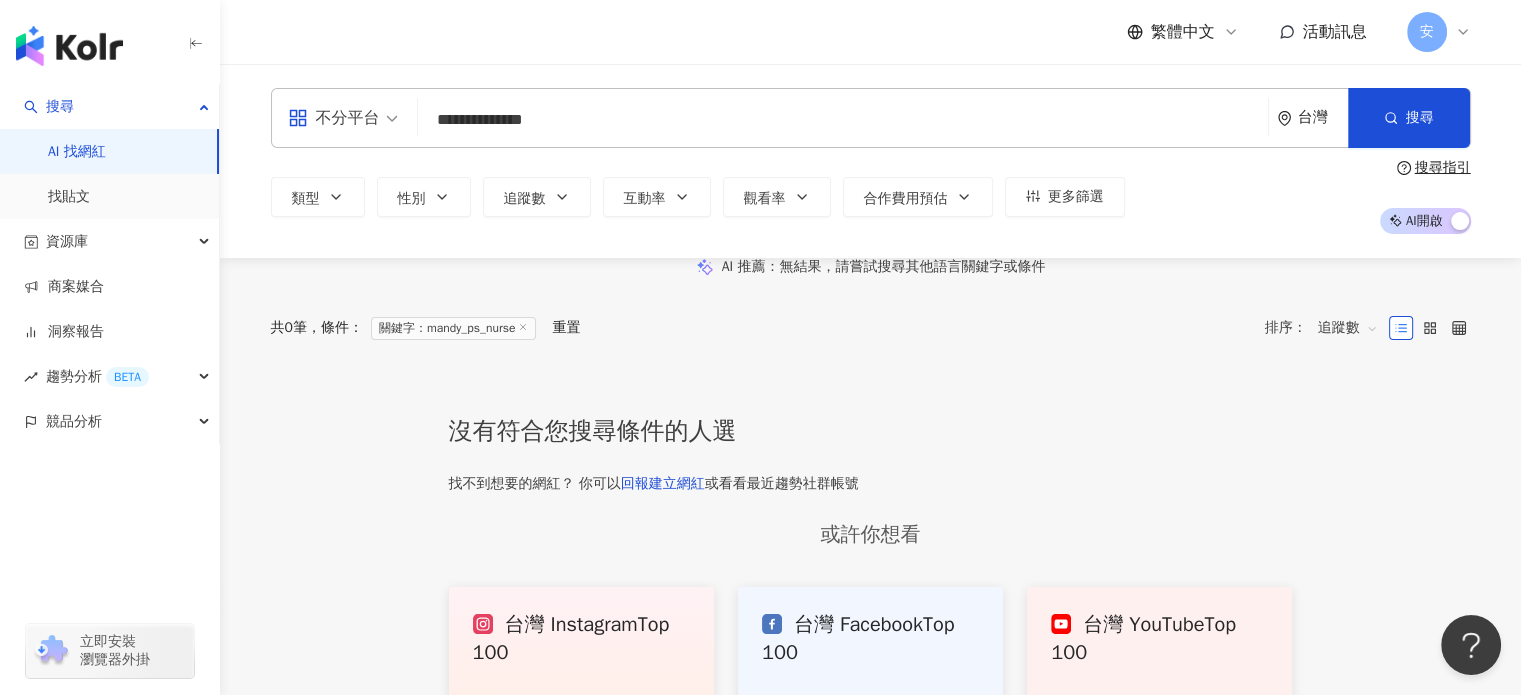 drag, startPoint x: 606, startPoint y: 110, endPoint x: 420, endPoint y: 108, distance: 186.01076 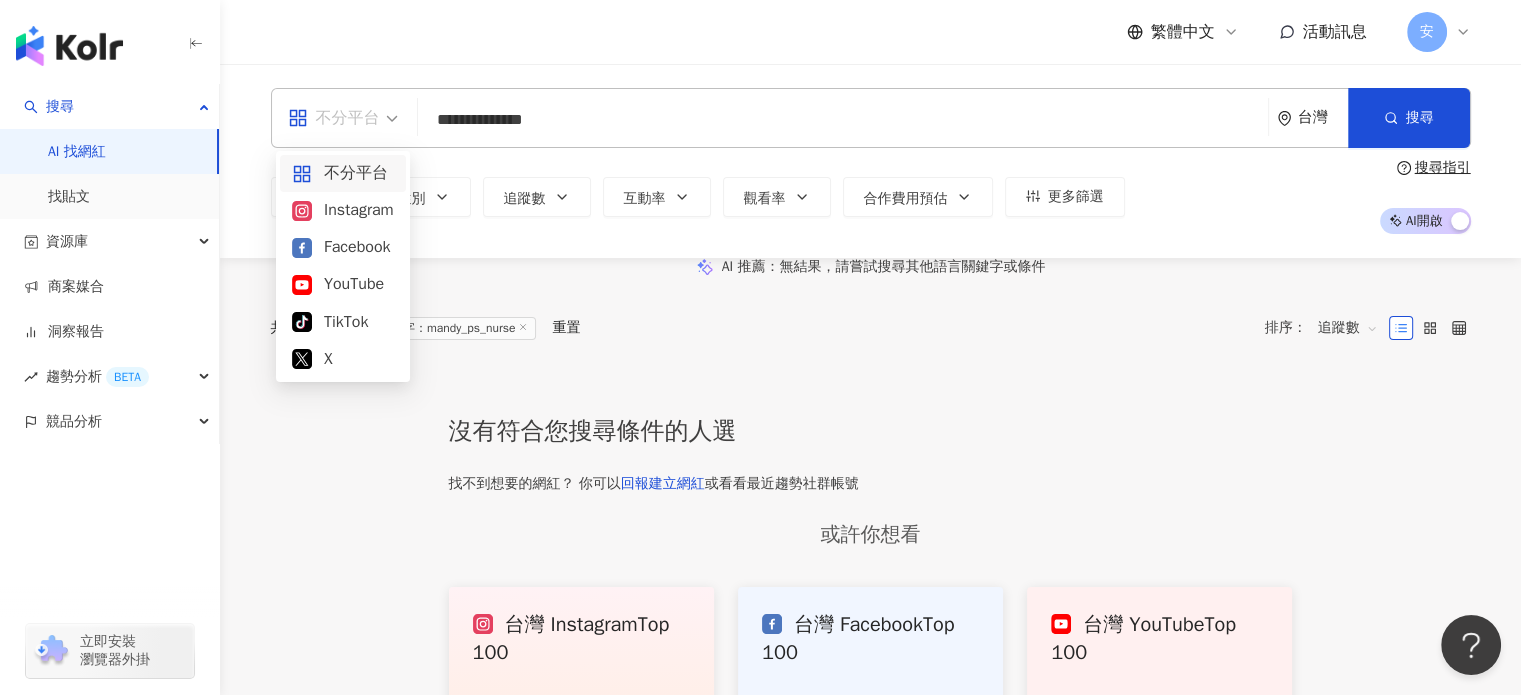 click on "不分平台" at bounding box center [343, 118] 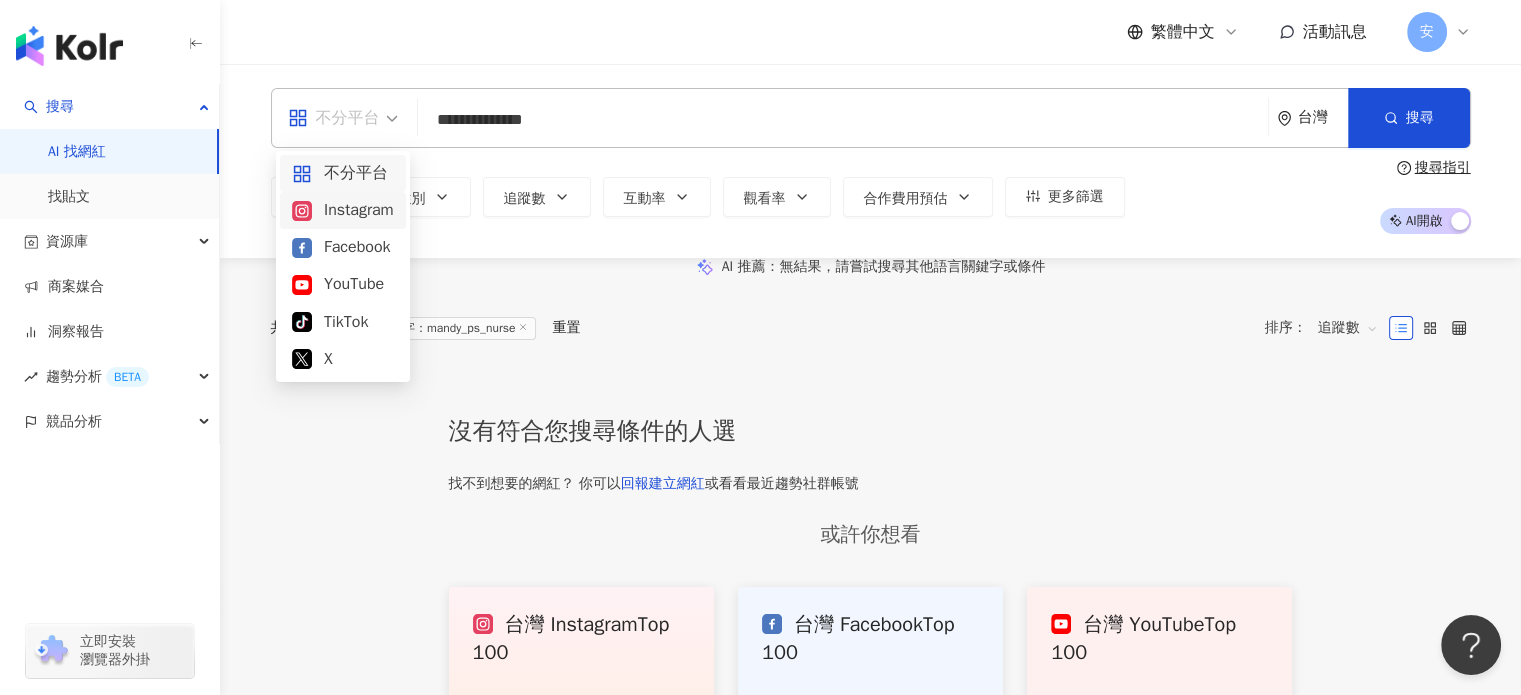 click on "Instagram" at bounding box center (343, 210) 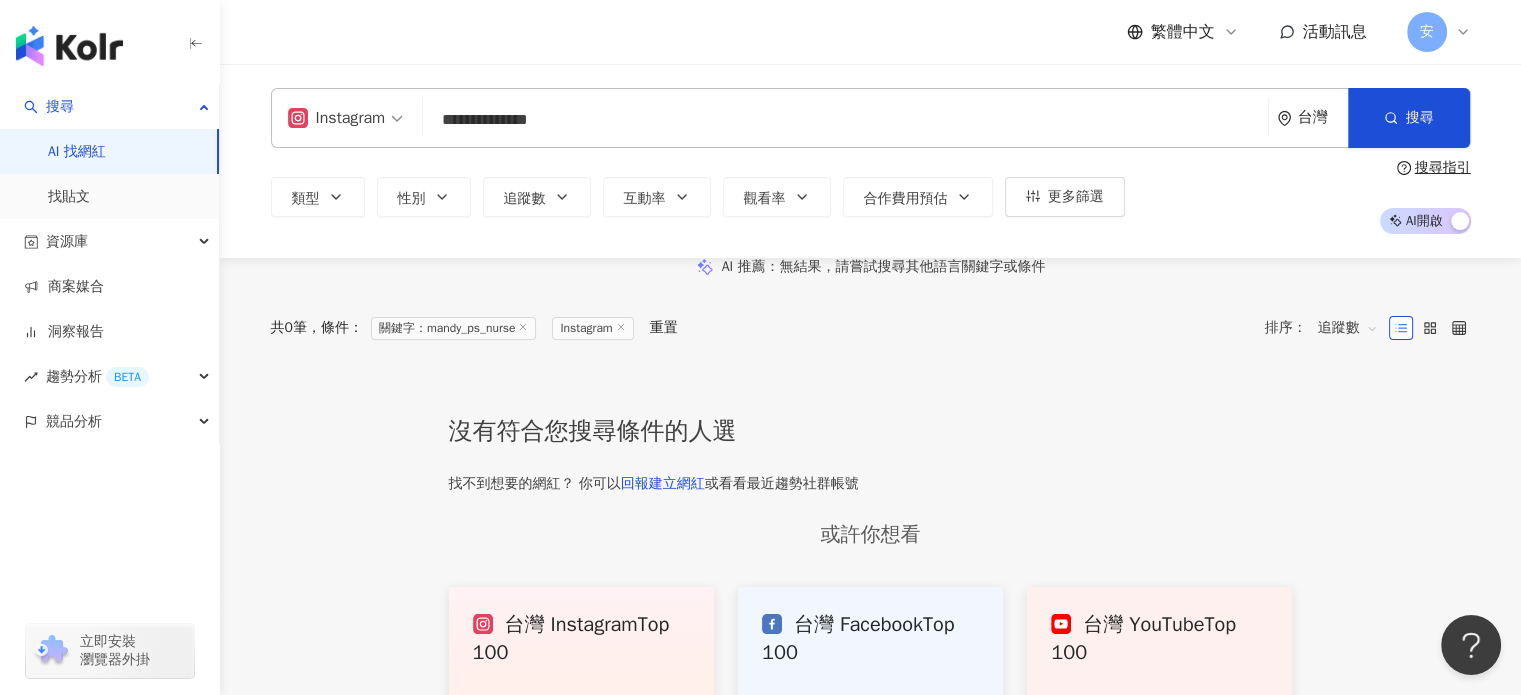 click on "**********" at bounding box center [845, 120] 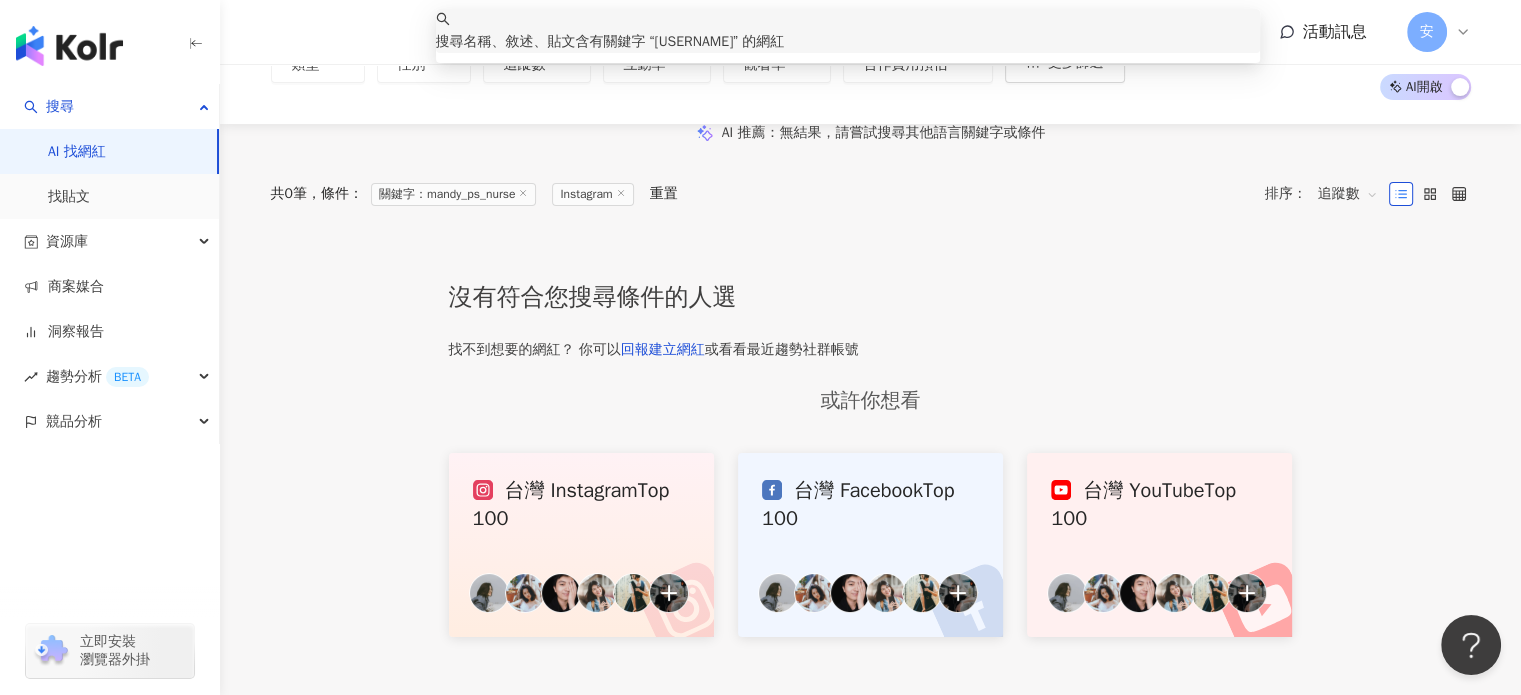 scroll, scrollTop: 0, scrollLeft: 0, axis: both 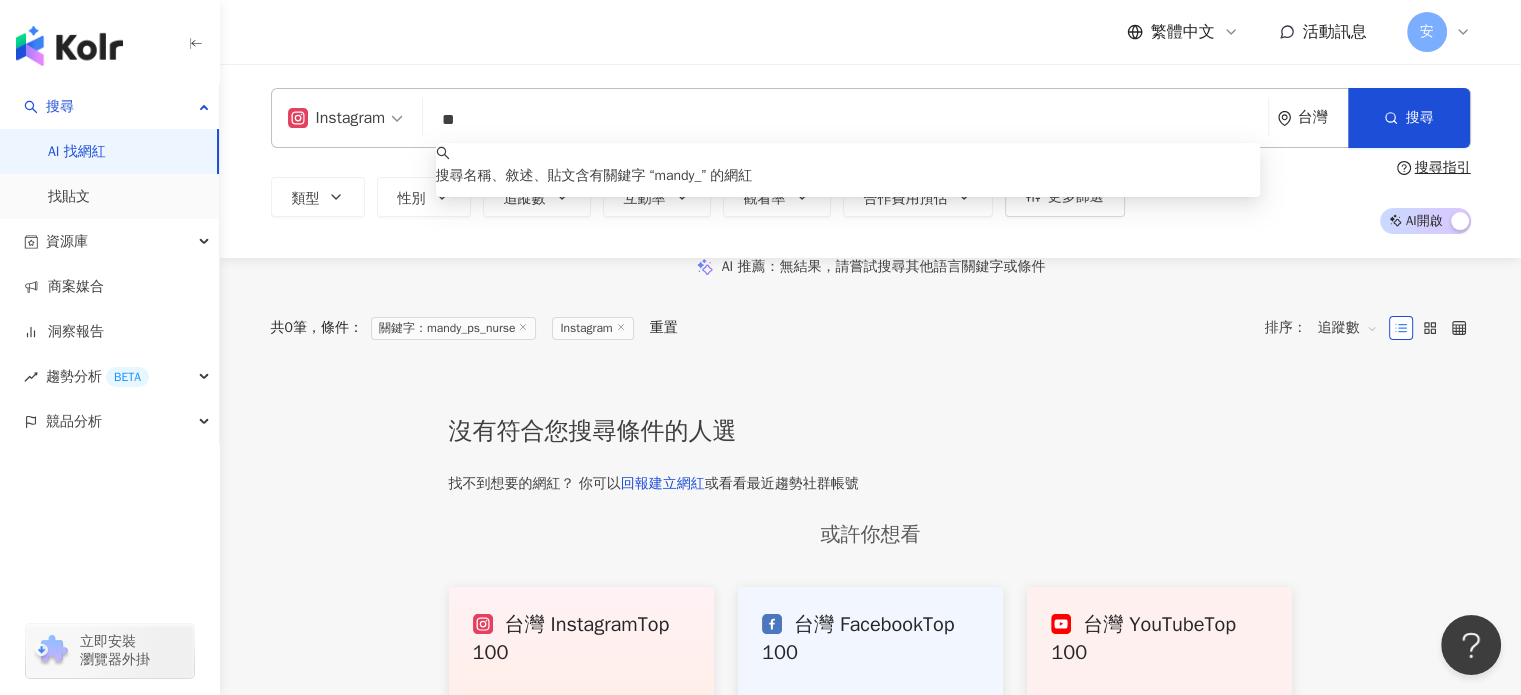 type on "*" 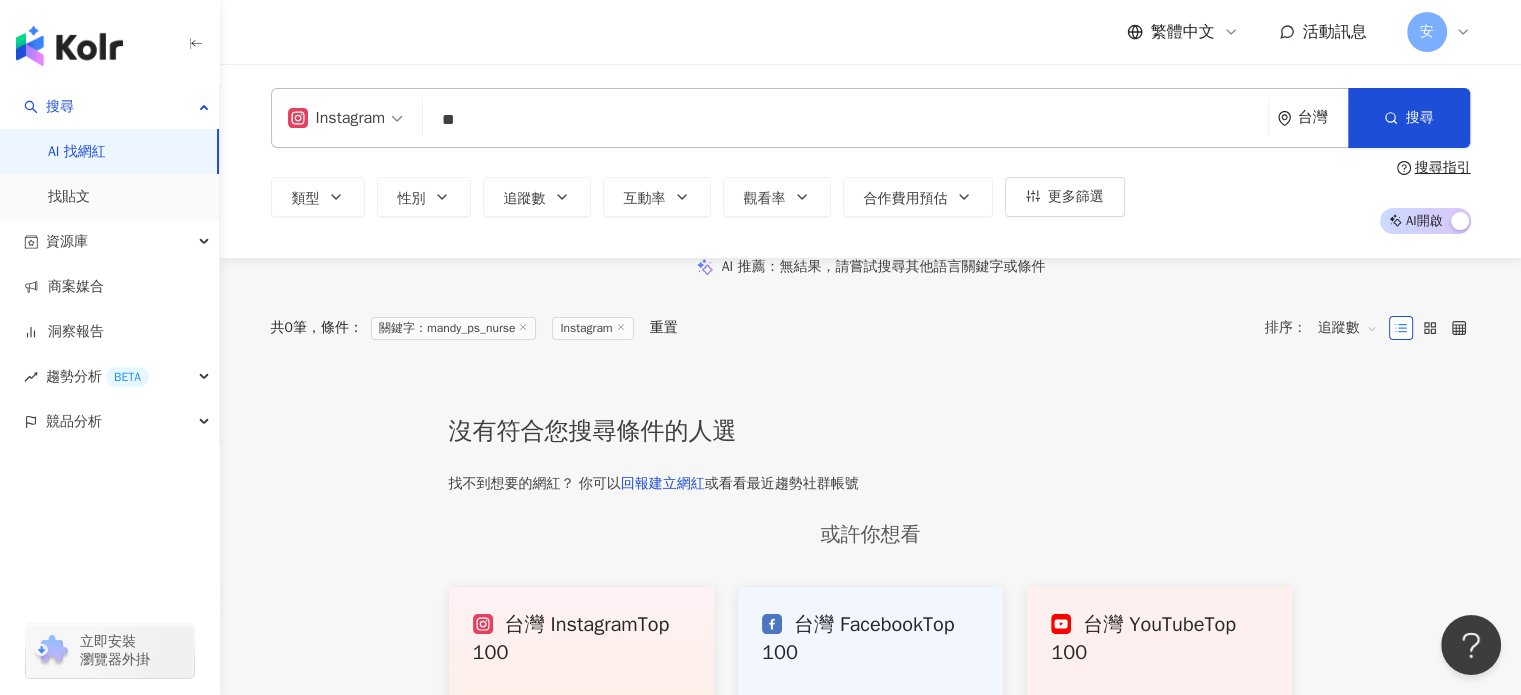 type on "*" 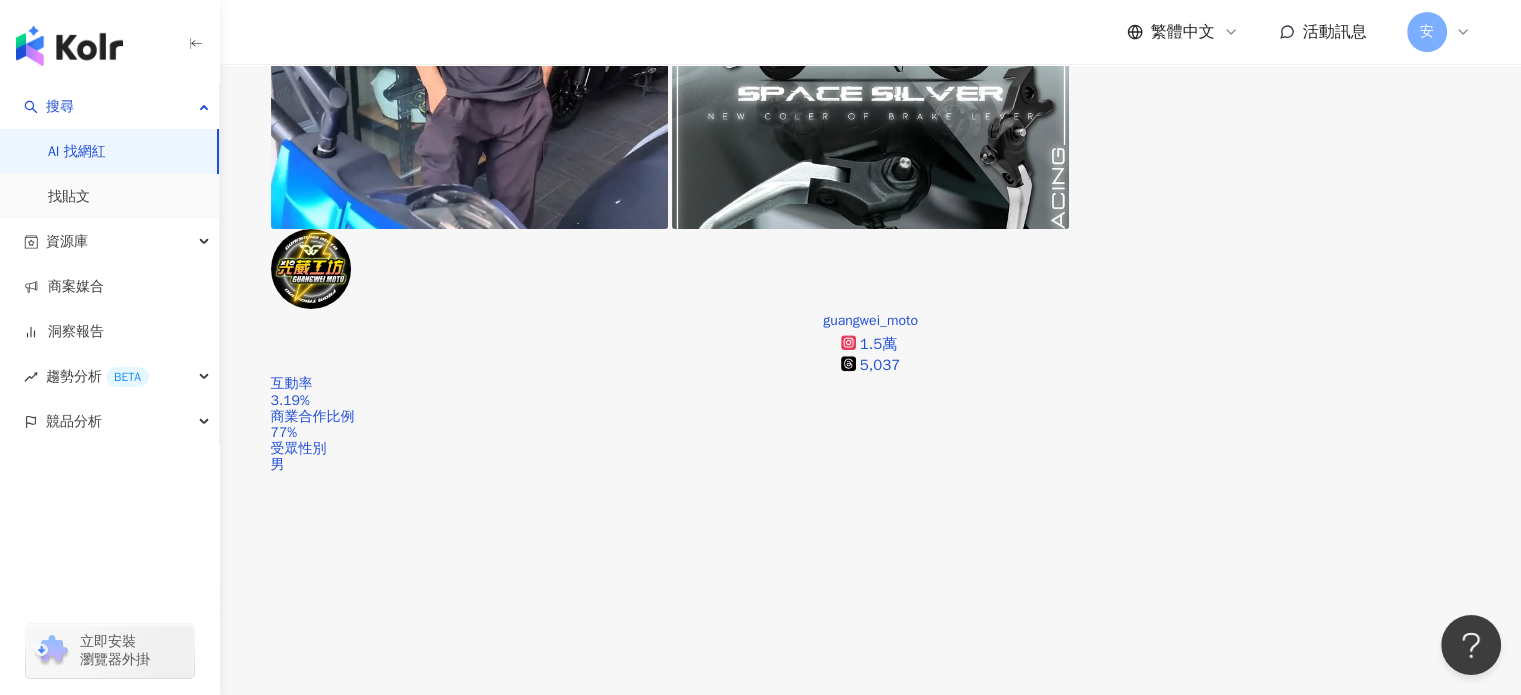 scroll, scrollTop: 700, scrollLeft: 0, axis: vertical 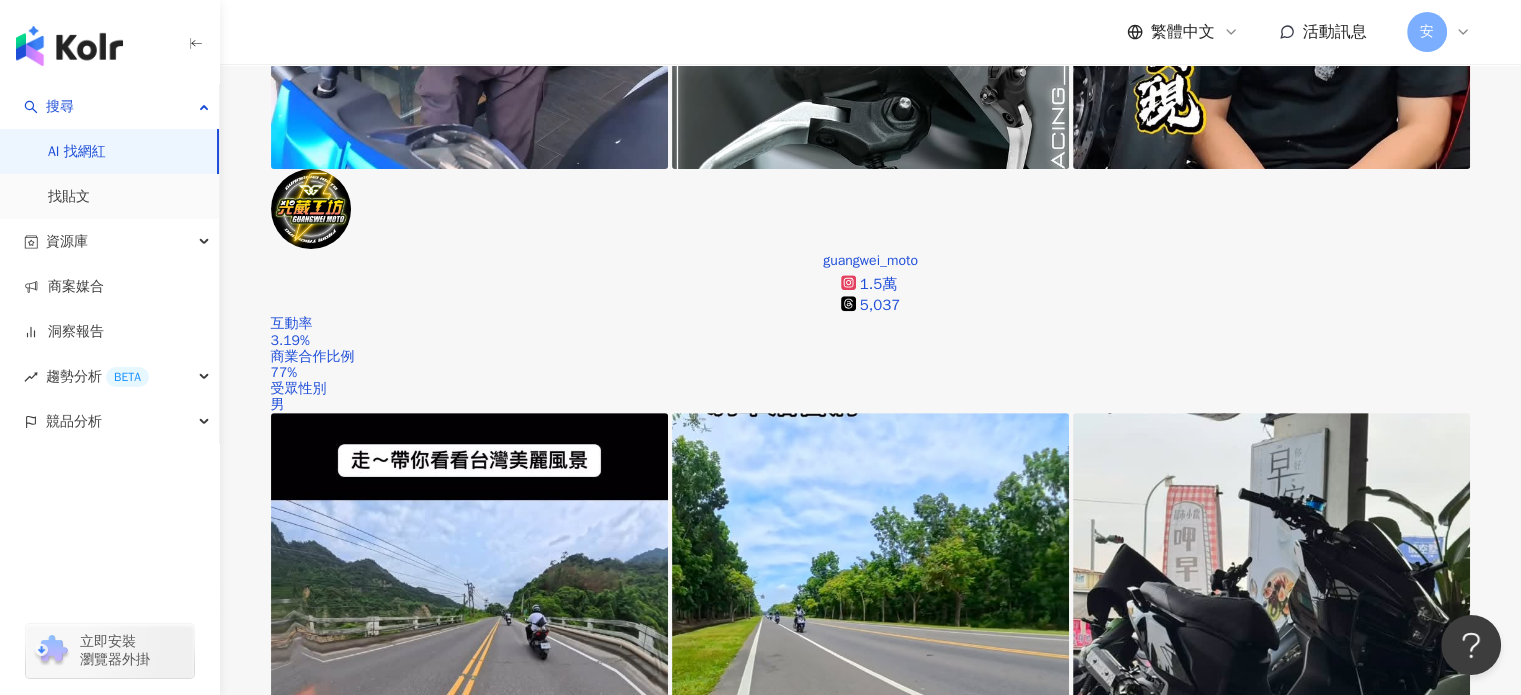 type on "***" 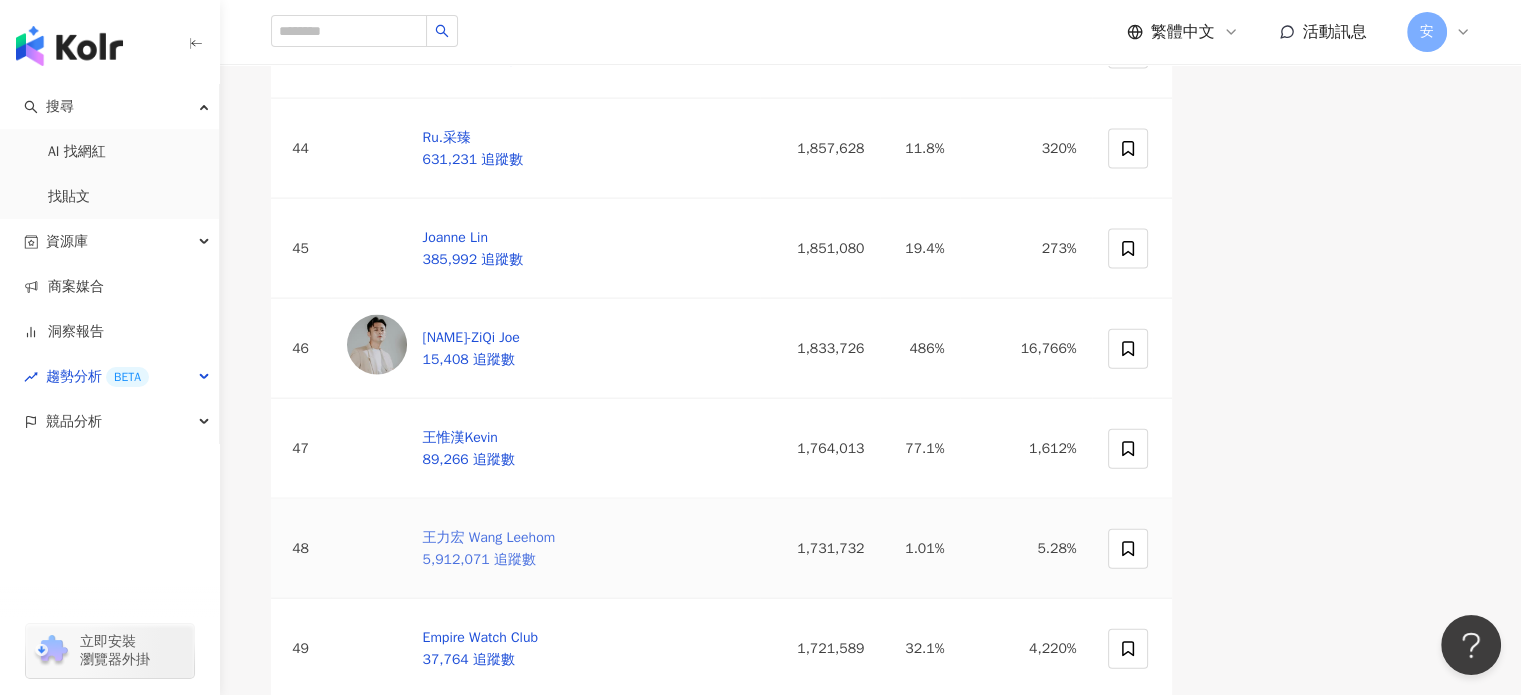 scroll, scrollTop: 4700, scrollLeft: 0, axis: vertical 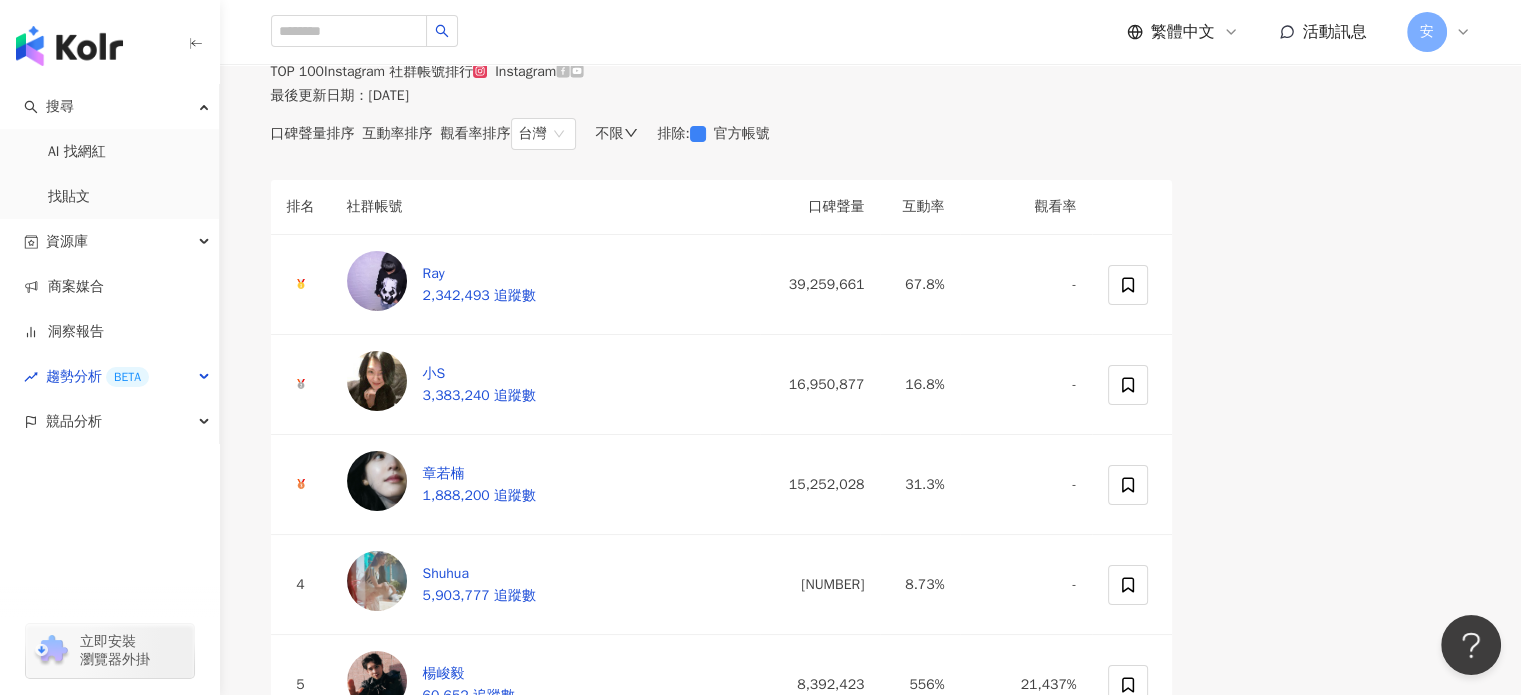 click at bounding box center [69, 46] 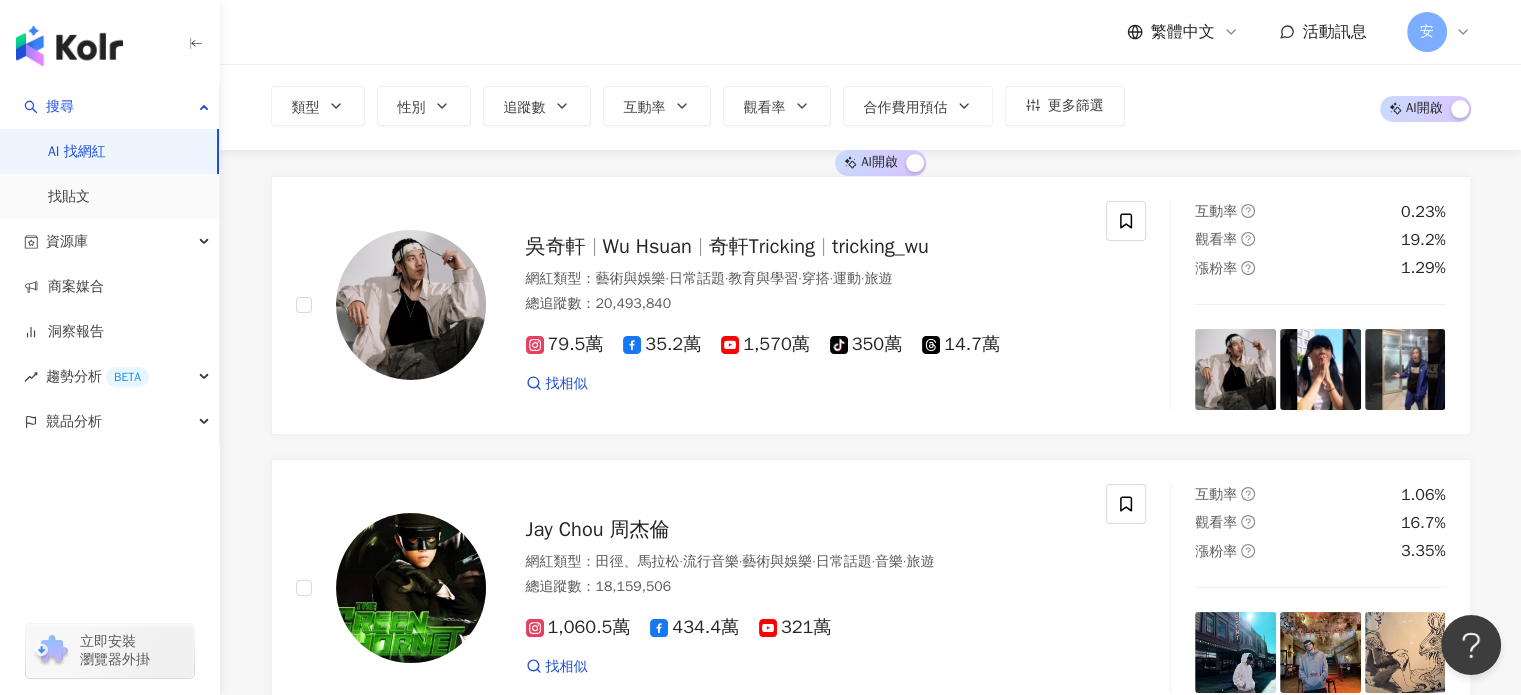 scroll, scrollTop: 0, scrollLeft: 0, axis: both 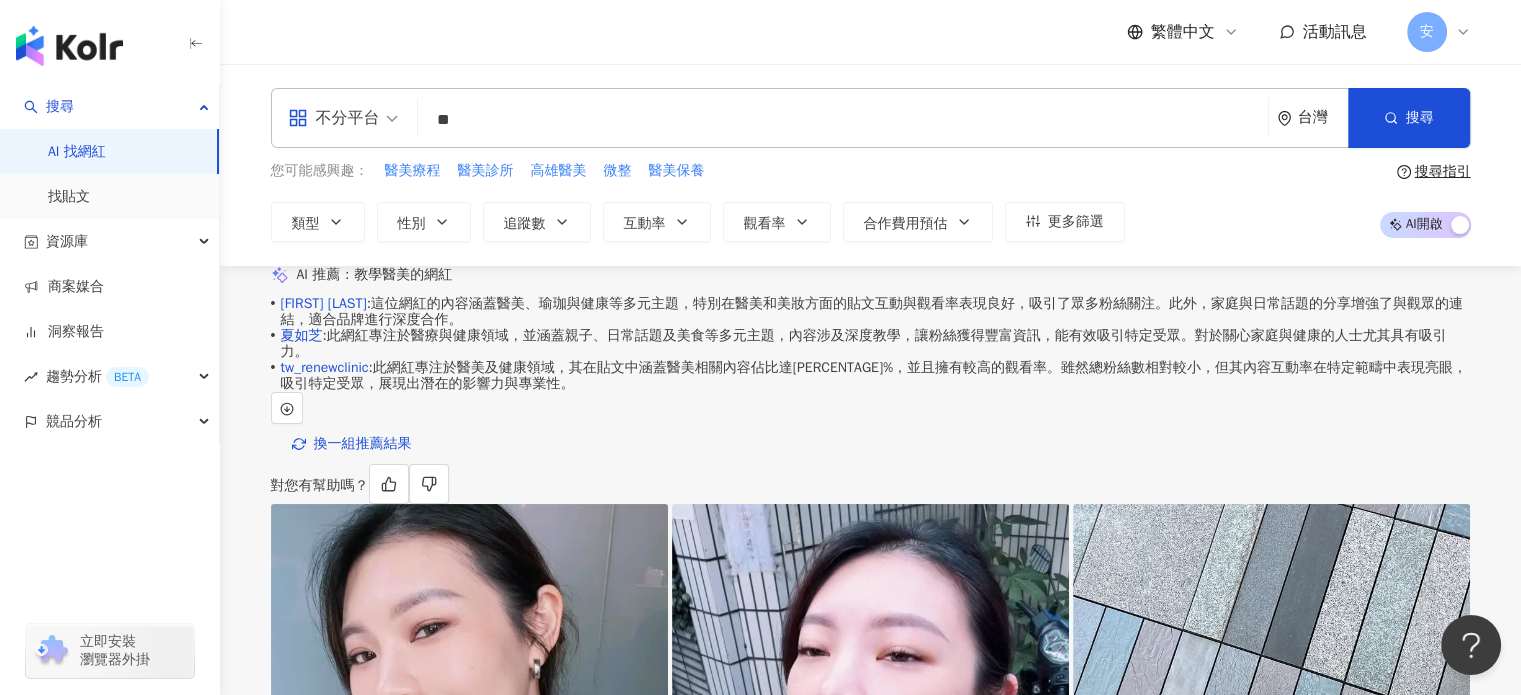 click on "繁體中文 活動訊息 安" at bounding box center [871, 32] 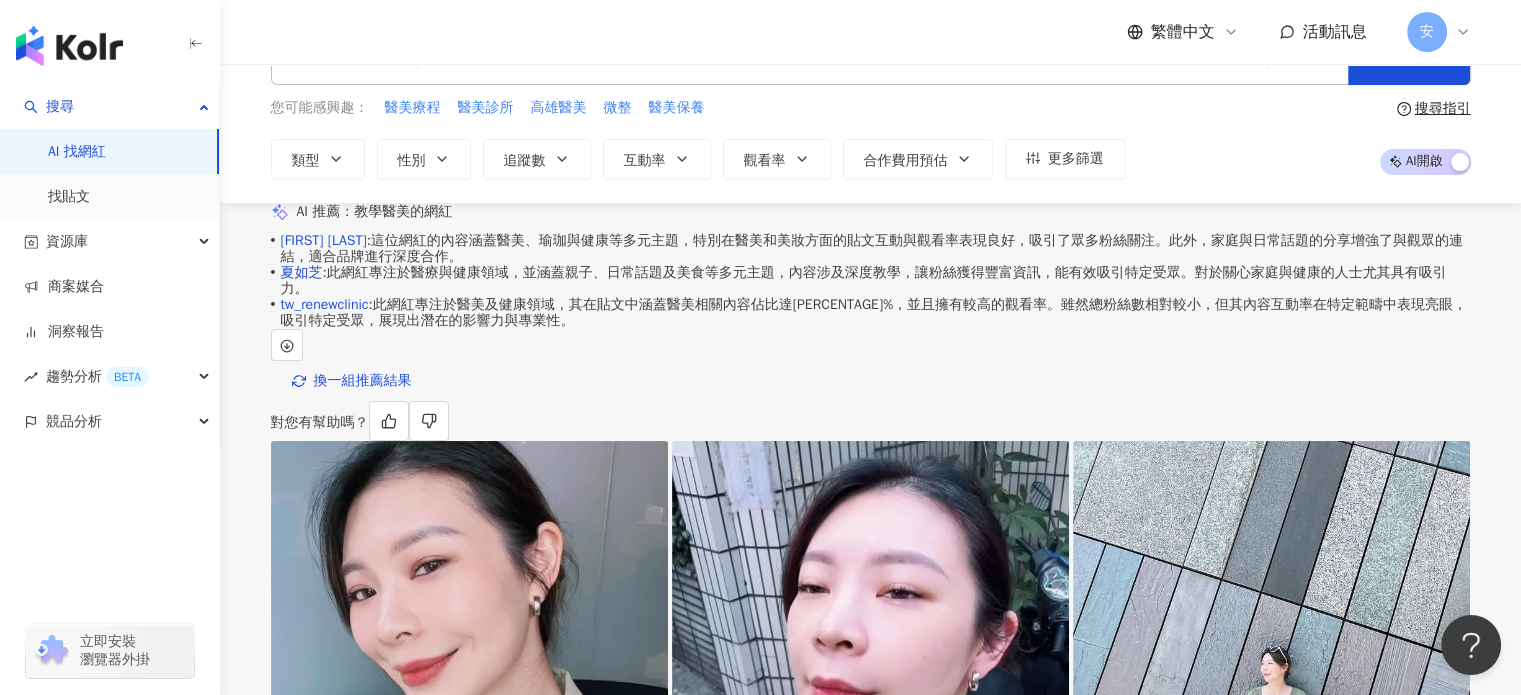 scroll, scrollTop: 0, scrollLeft: 0, axis: both 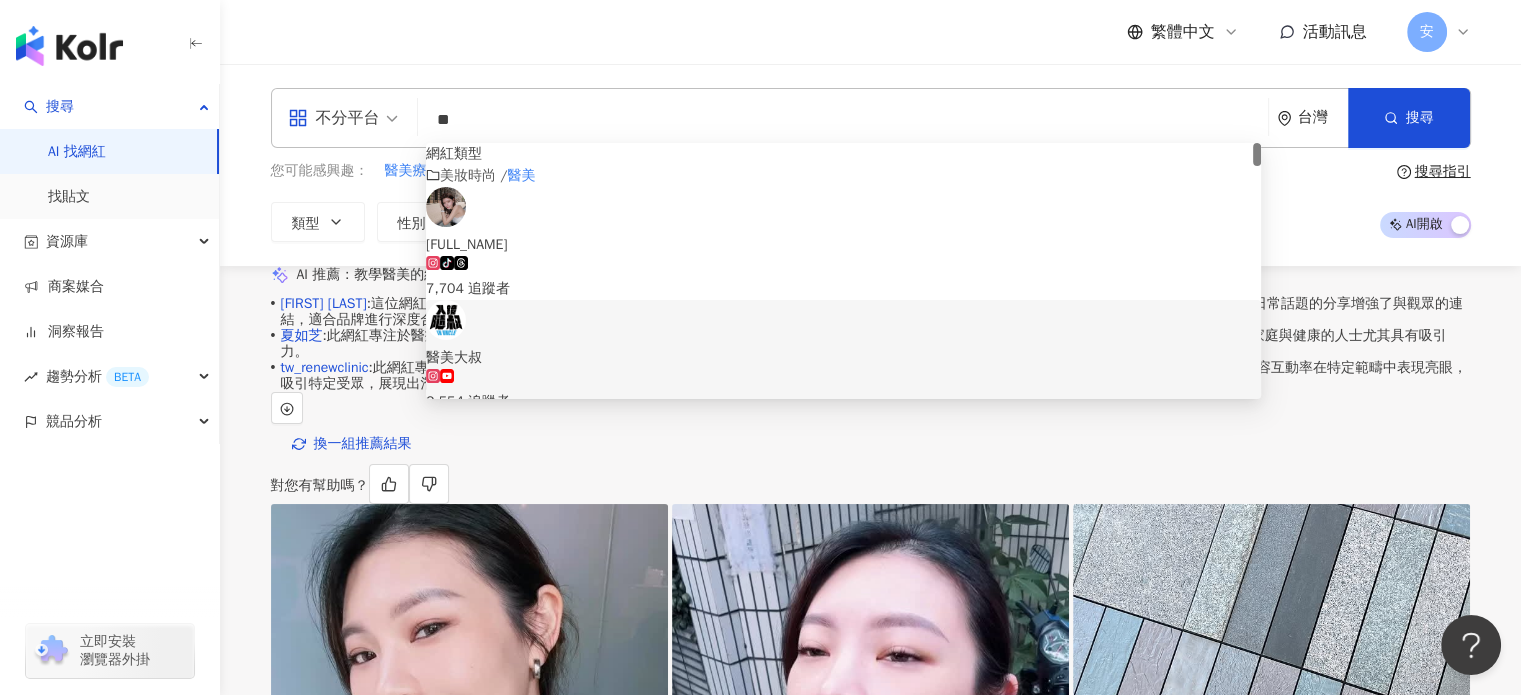 drag, startPoint x: 617, startPoint y: 126, endPoint x: 139, endPoint y: 54, distance: 483.39218 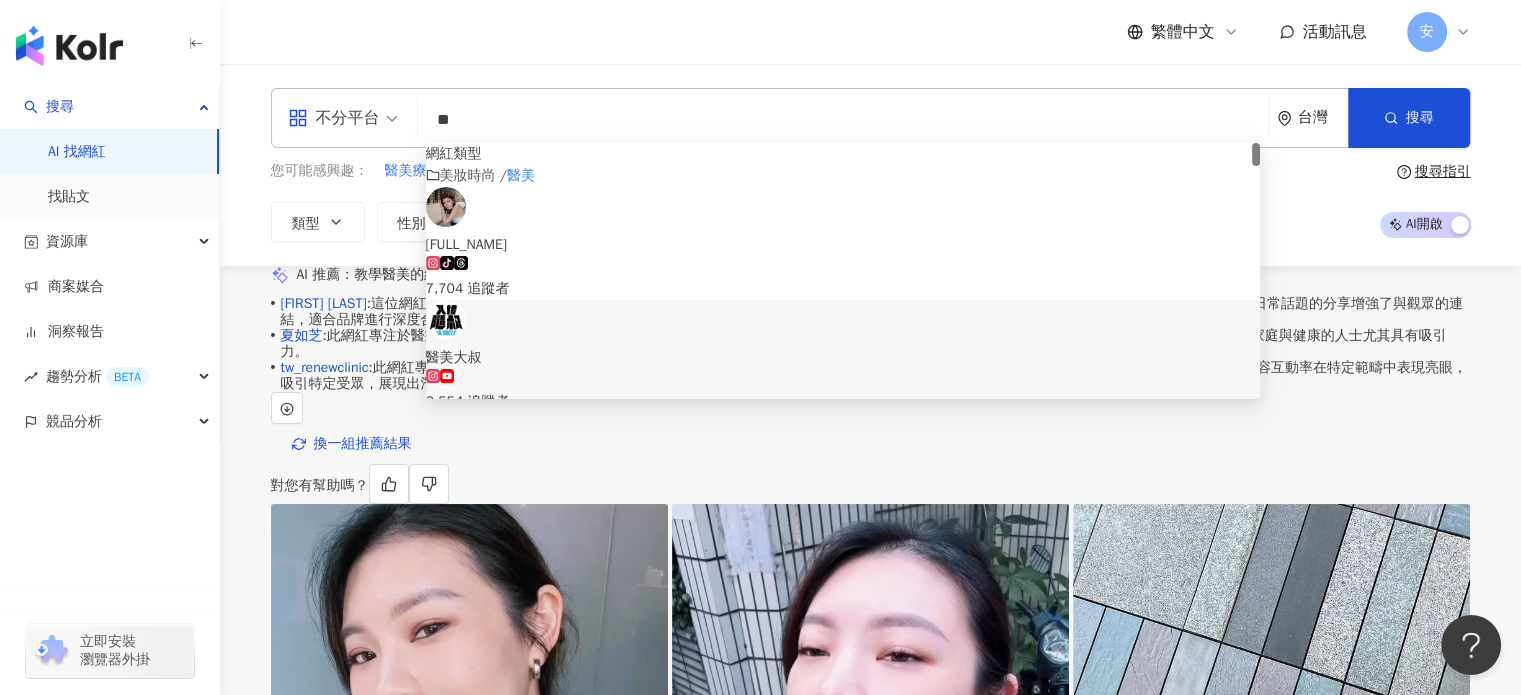 paste on "**********" 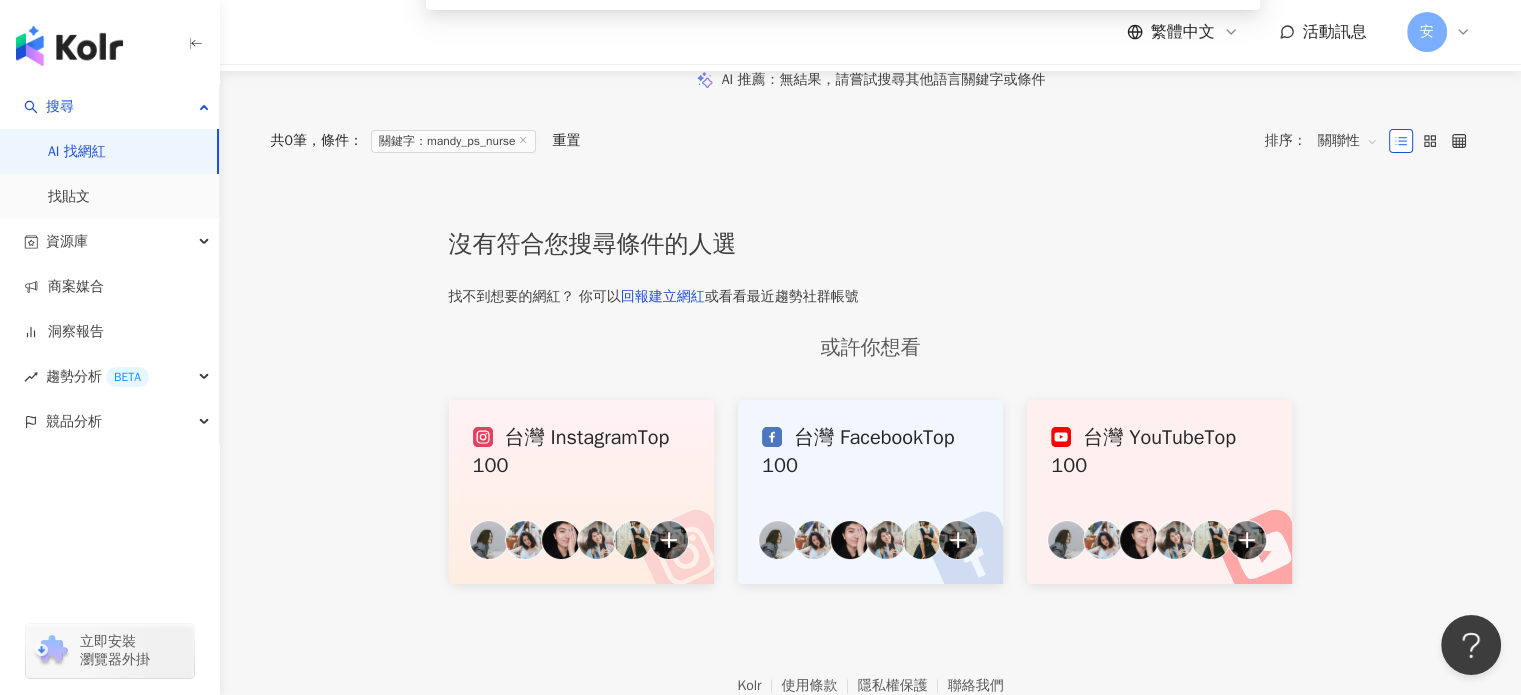 scroll, scrollTop: 200, scrollLeft: 0, axis: vertical 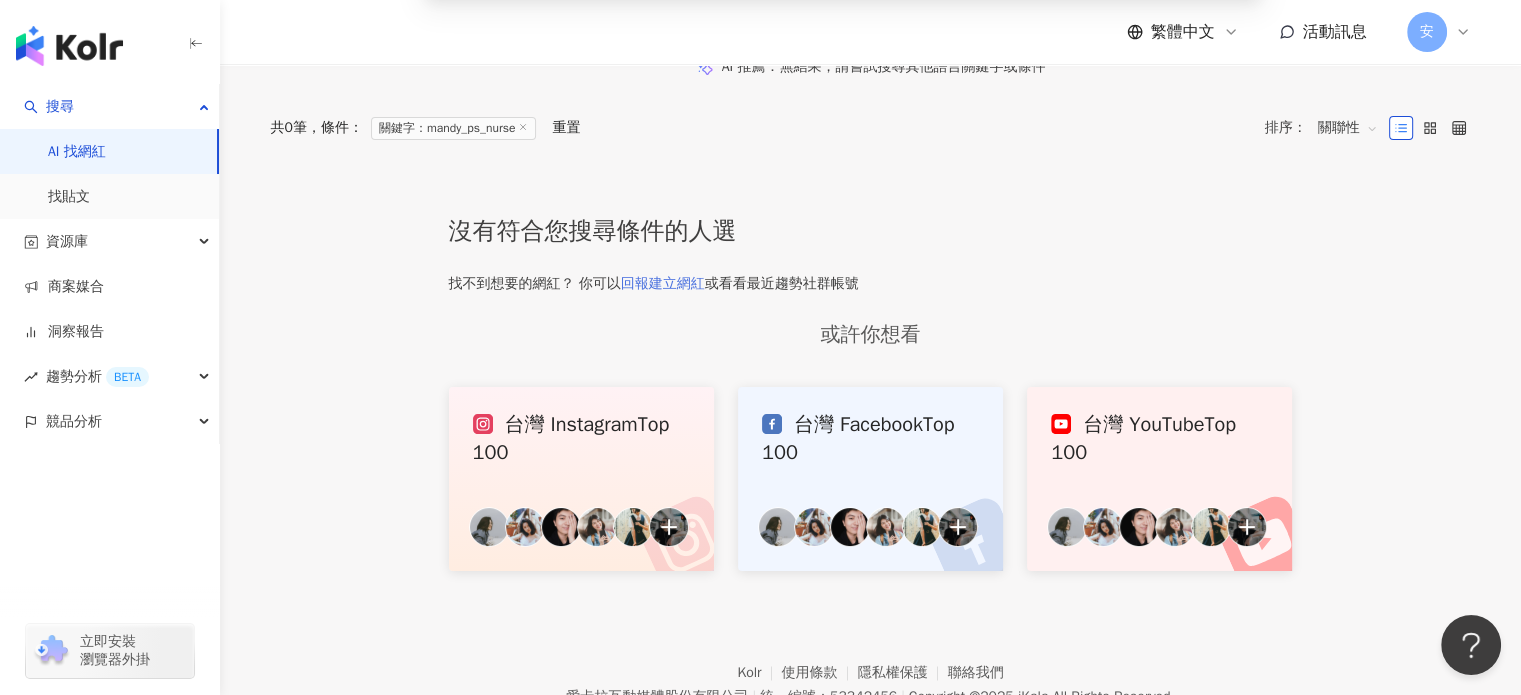 type on "**********" 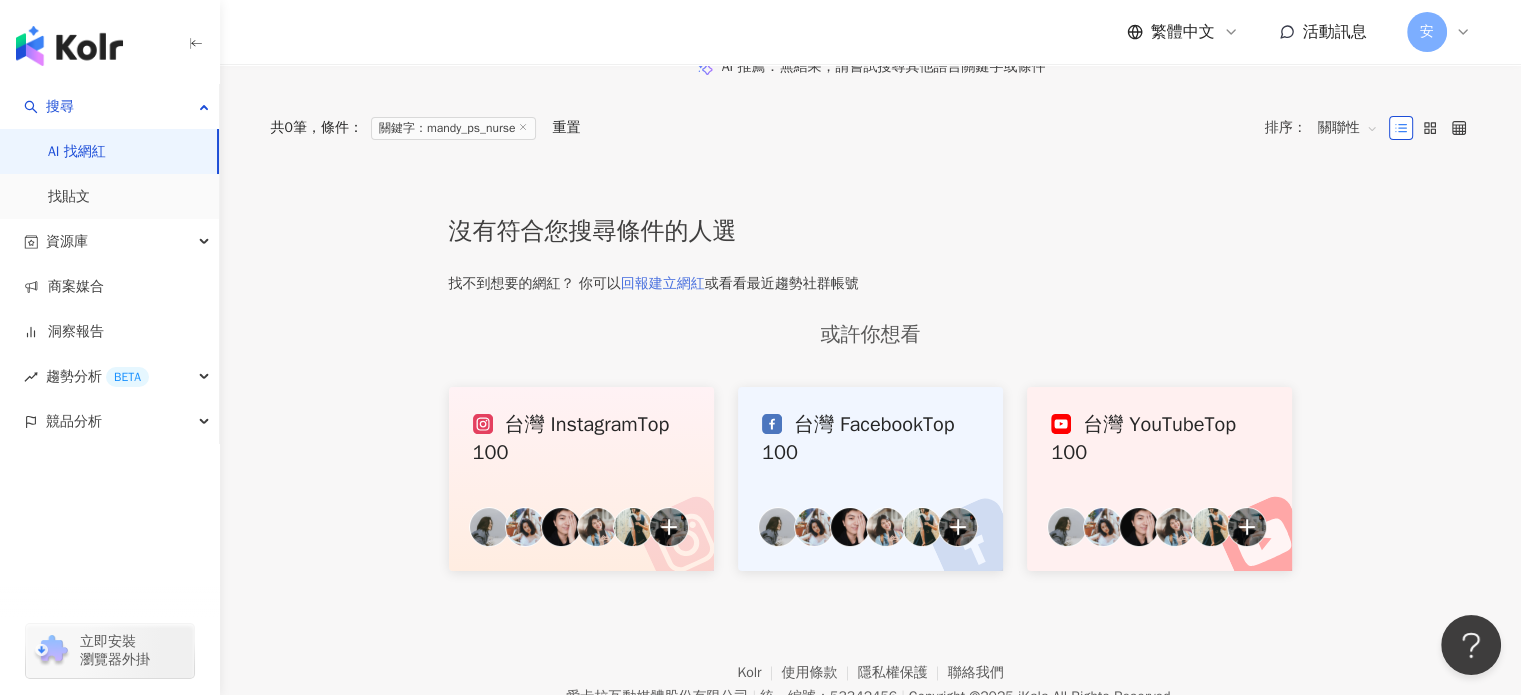 click on "回報建立網紅" at bounding box center (663, 283) 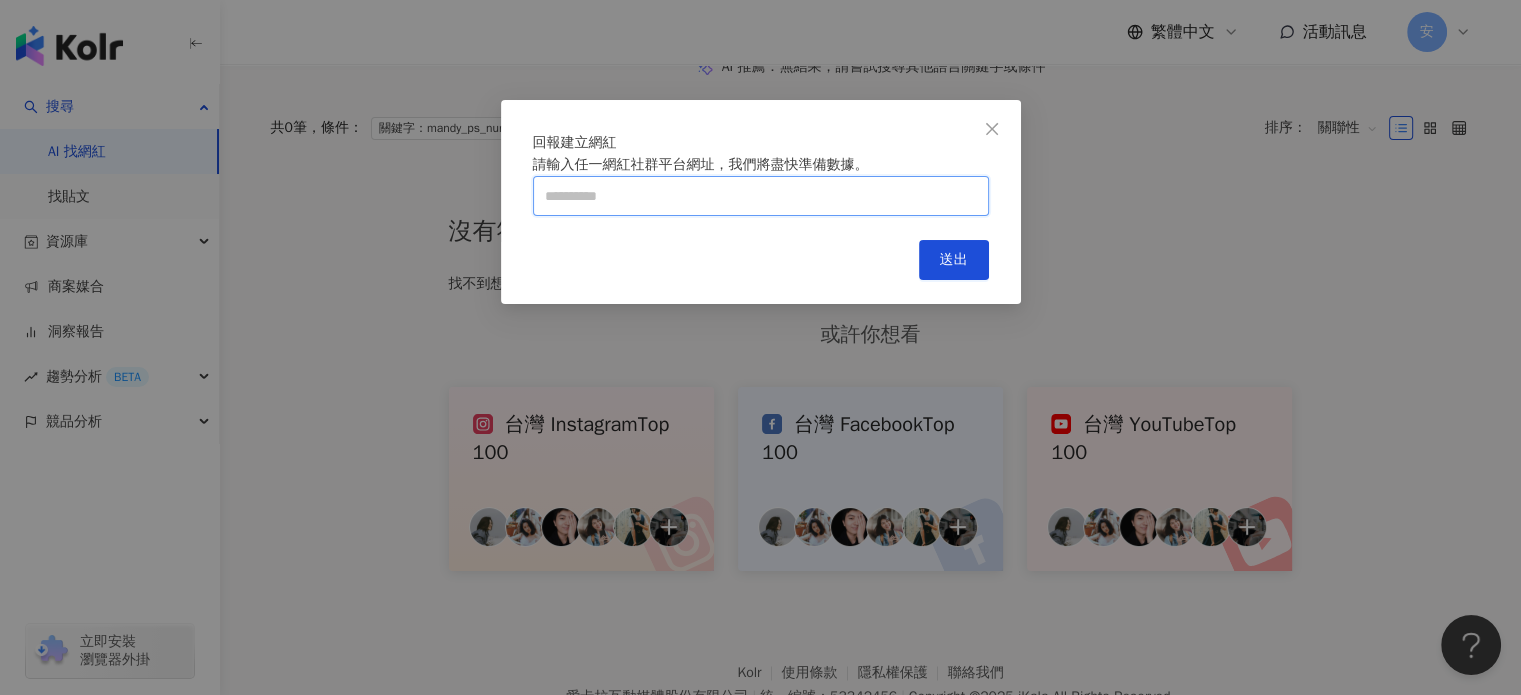 click at bounding box center [761, 196] 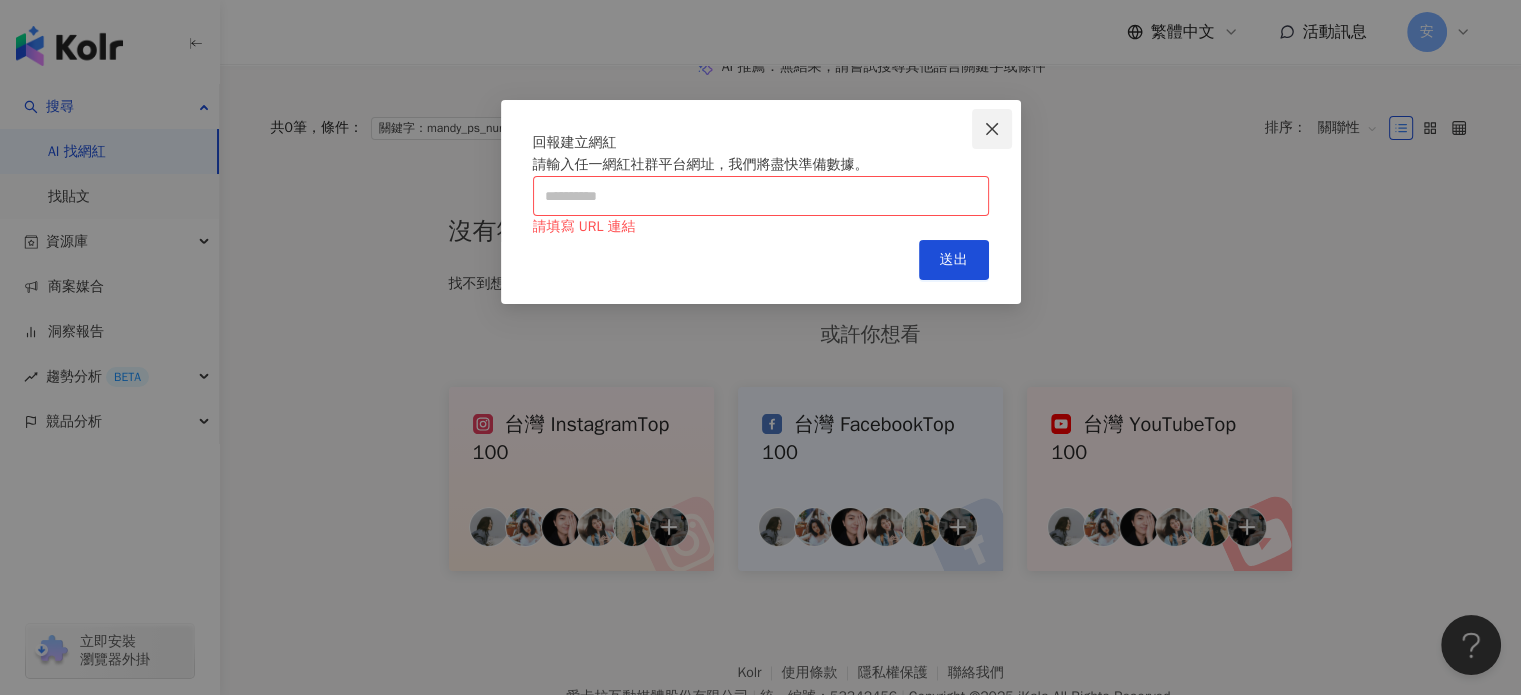 click at bounding box center (992, 129) 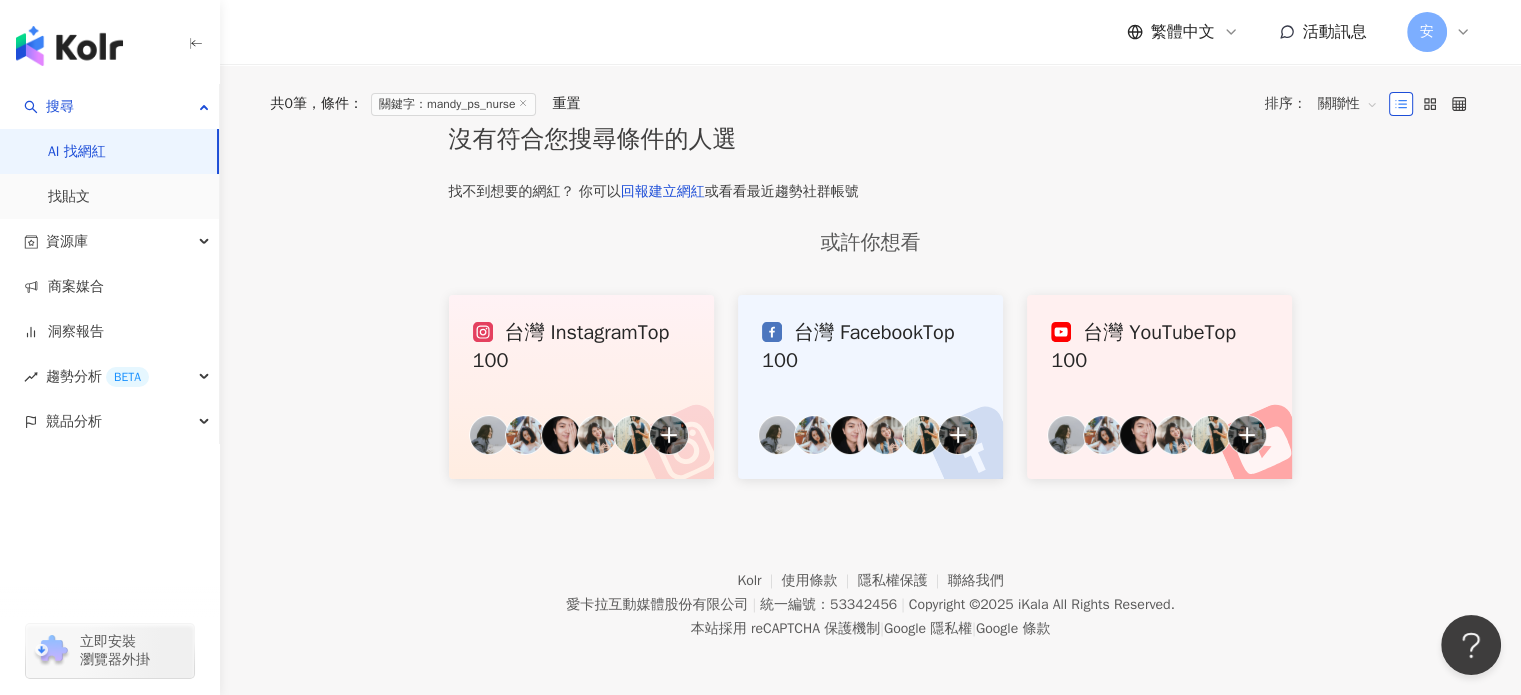 scroll, scrollTop: 365, scrollLeft: 0, axis: vertical 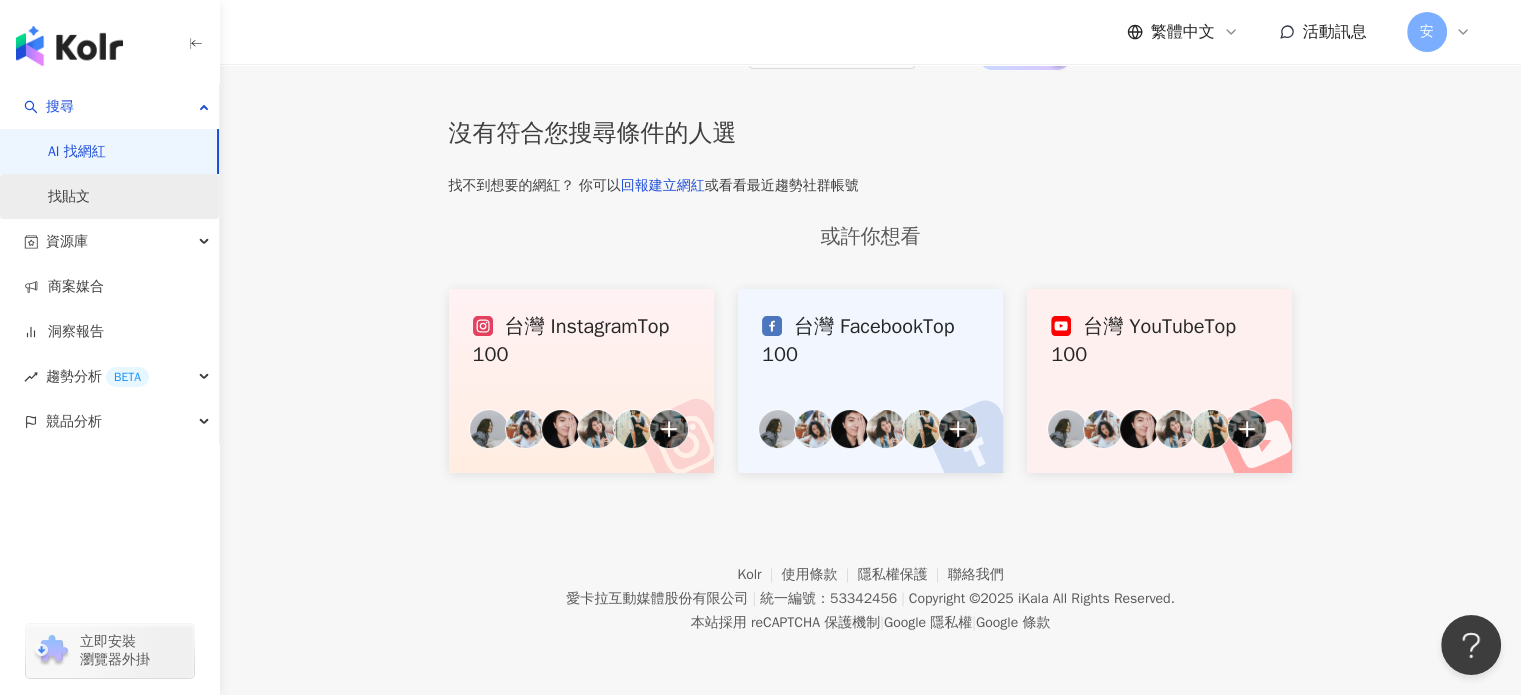 click on "找貼文" at bounding box center [69, 197] 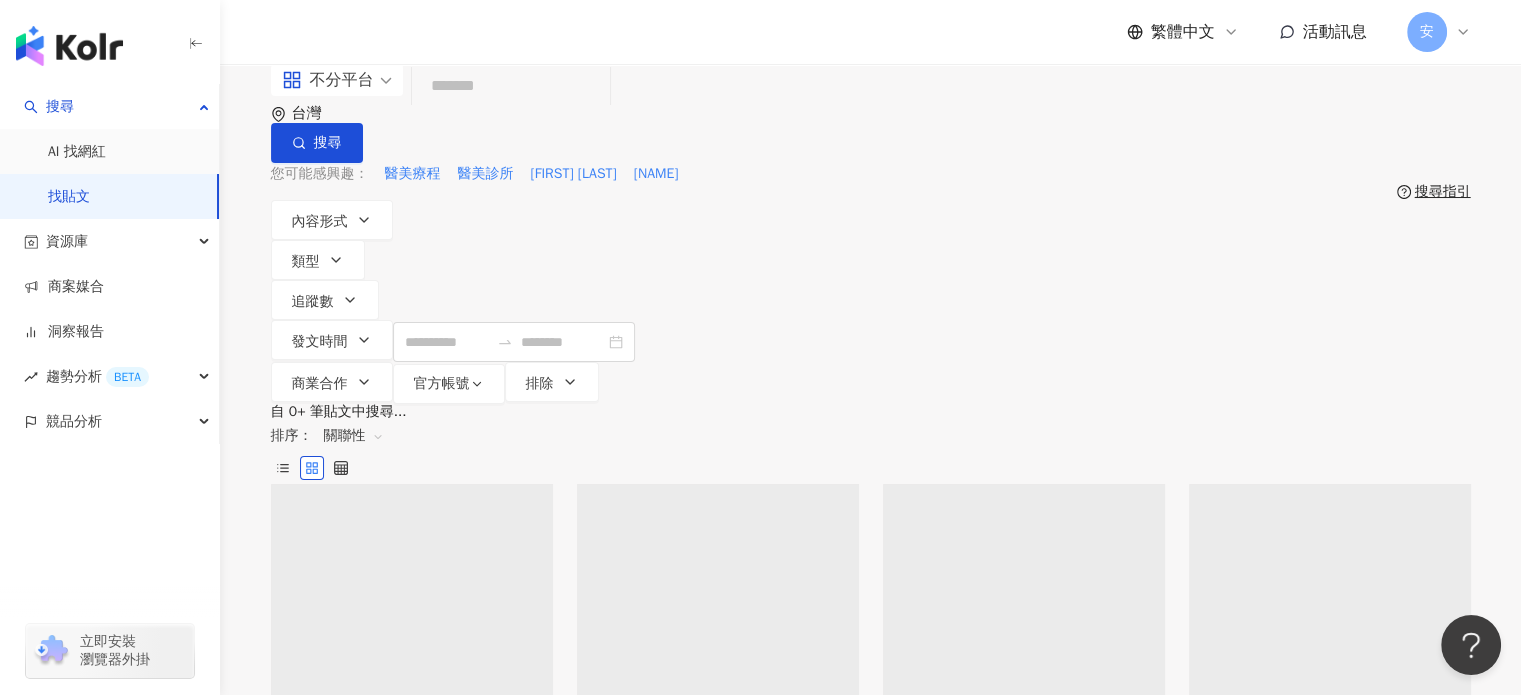 click at bounding box center [511, 86] 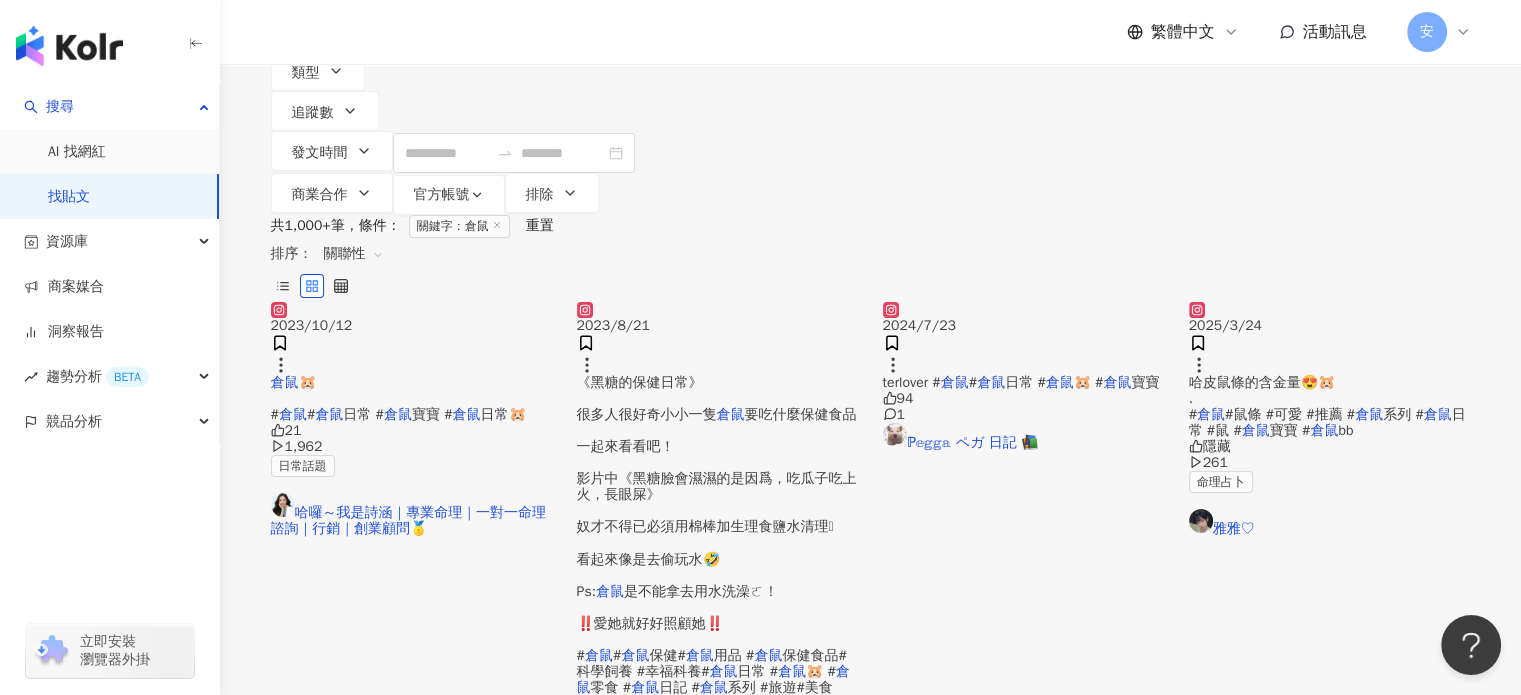 scroll, scrollTop: 200, scrollLeft: 0, axis: vertical 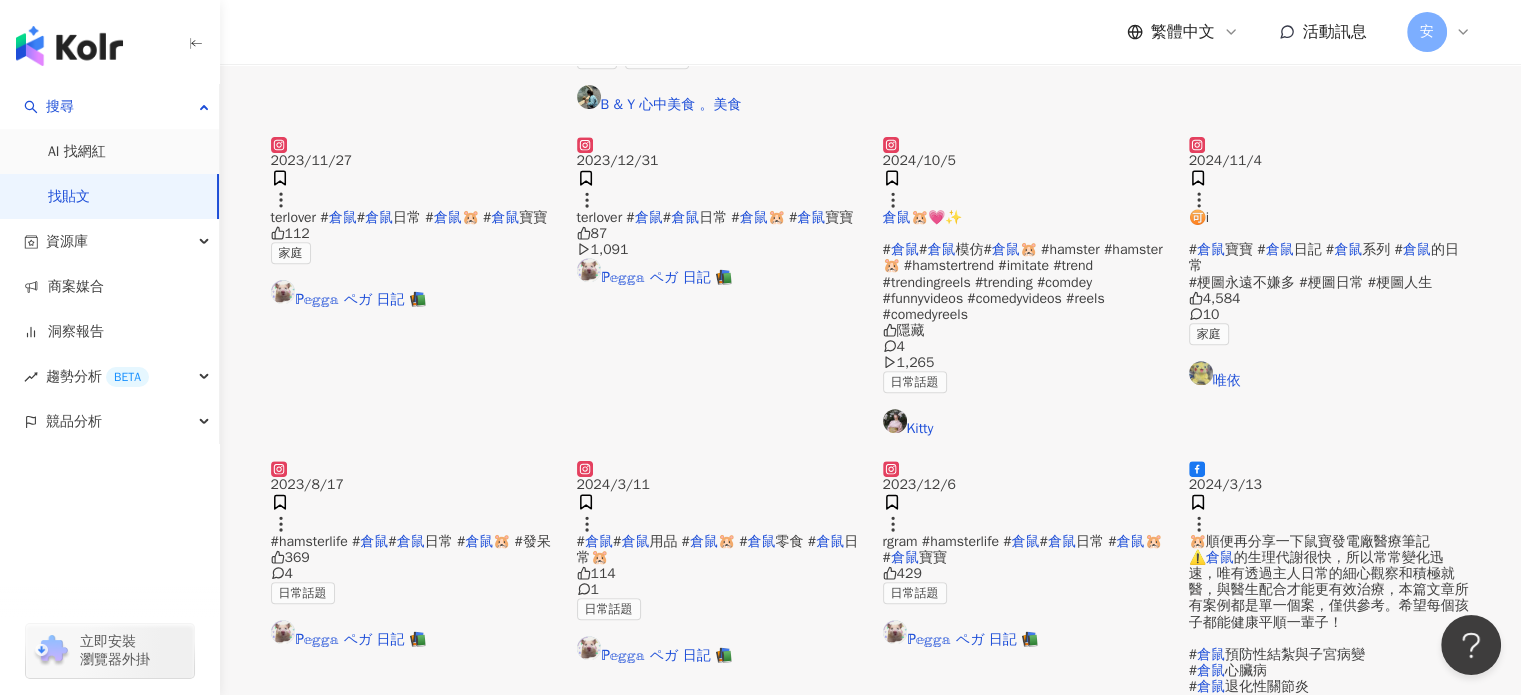 click on "倉鼠" at bounding box center [411, 541] 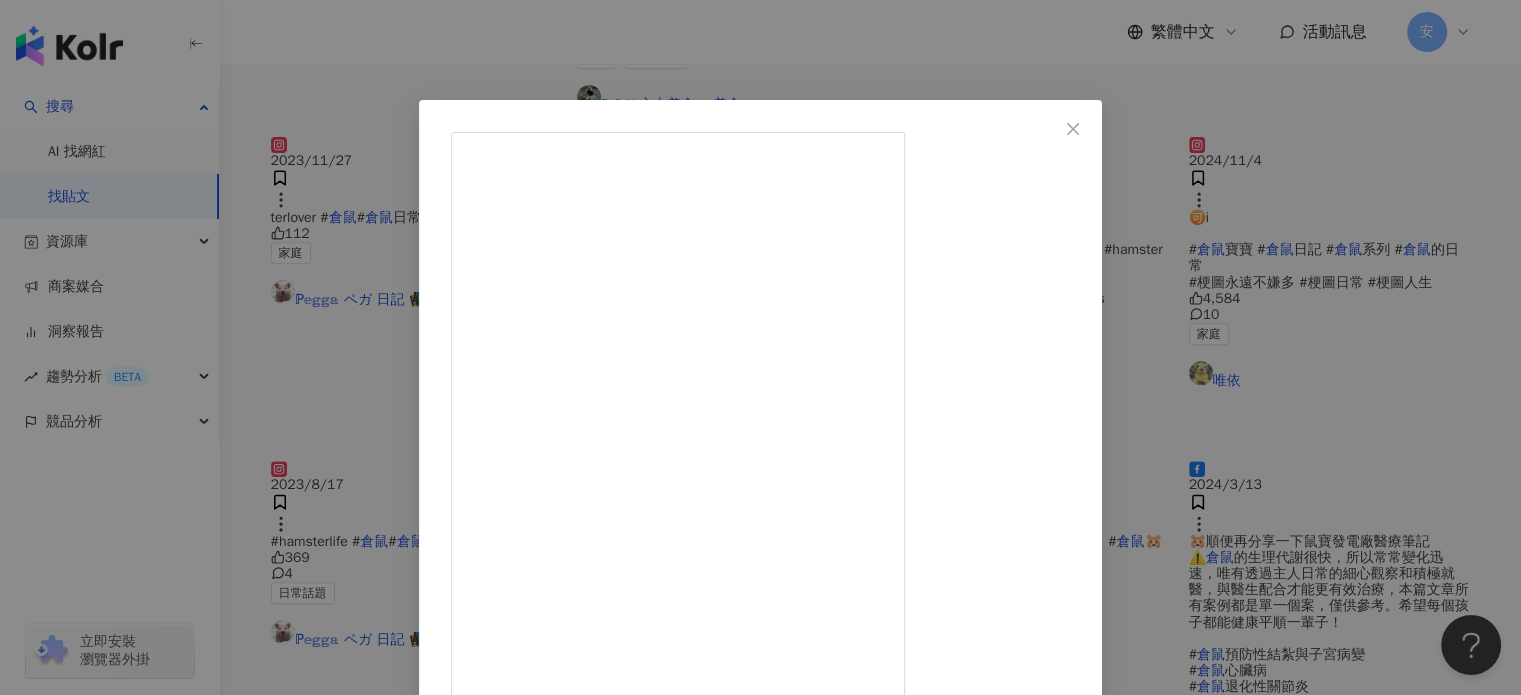 scroll, scrollTop: 97, scrollLeft: 0, axis: vertical 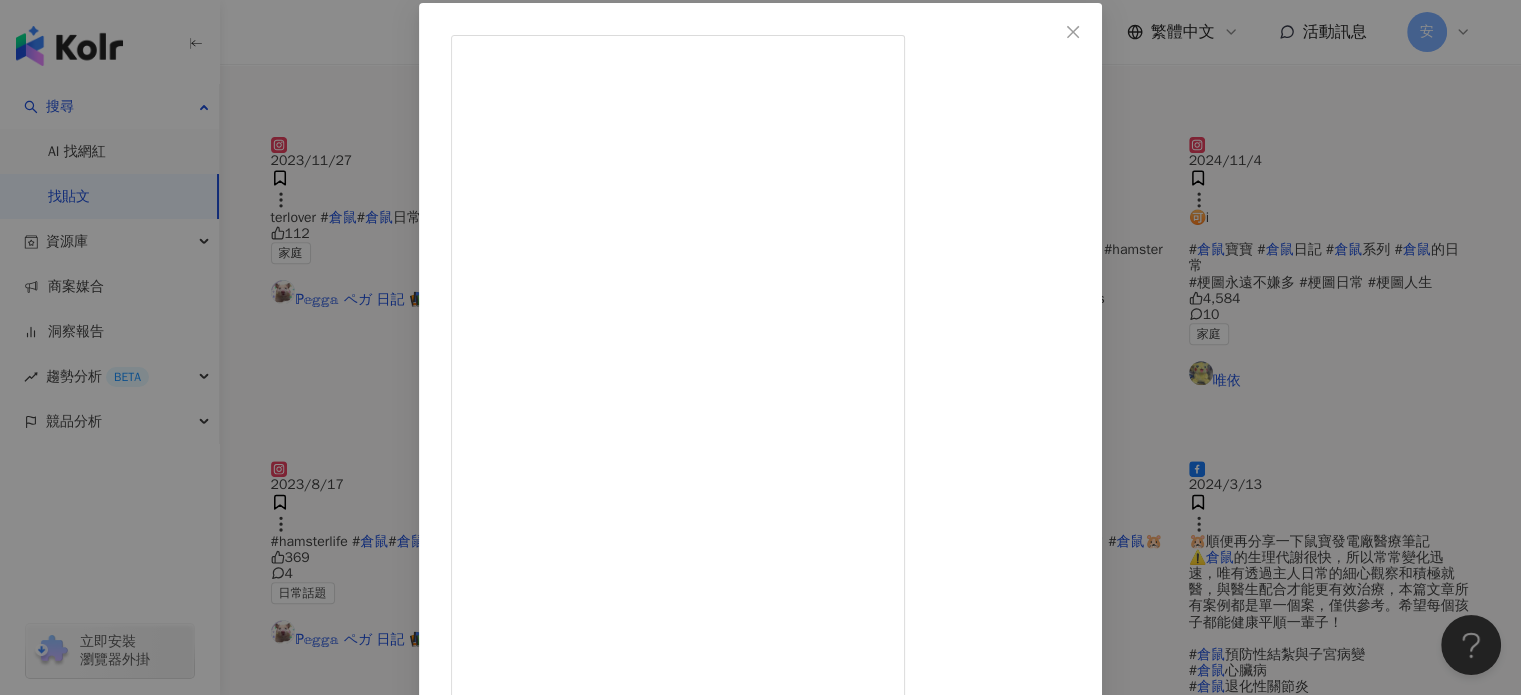 click on "ℙ𝕖𝕘𝕘𝕒 ペガ 日記 📚 2023/8/17 Who’s there? 😳
-
-
-
-
#hamster #hamstergram #hamsterlove #hamsterlife #hamsterdaily #倉鼠 #倉鼠日常 #倉鼠🐹 #發呆 369 4 查看原始貼文" at bounding box center [760, 347] 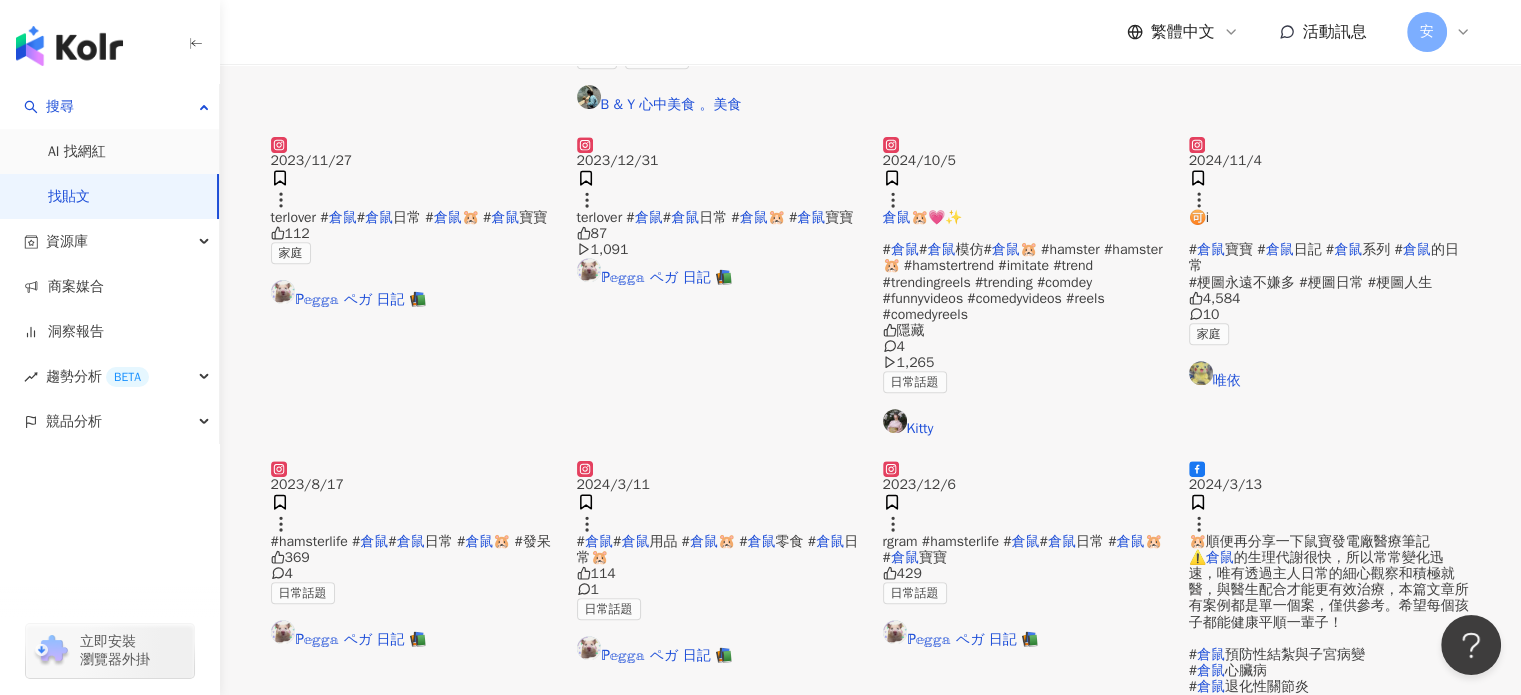 click at bounding box center (412, 461) 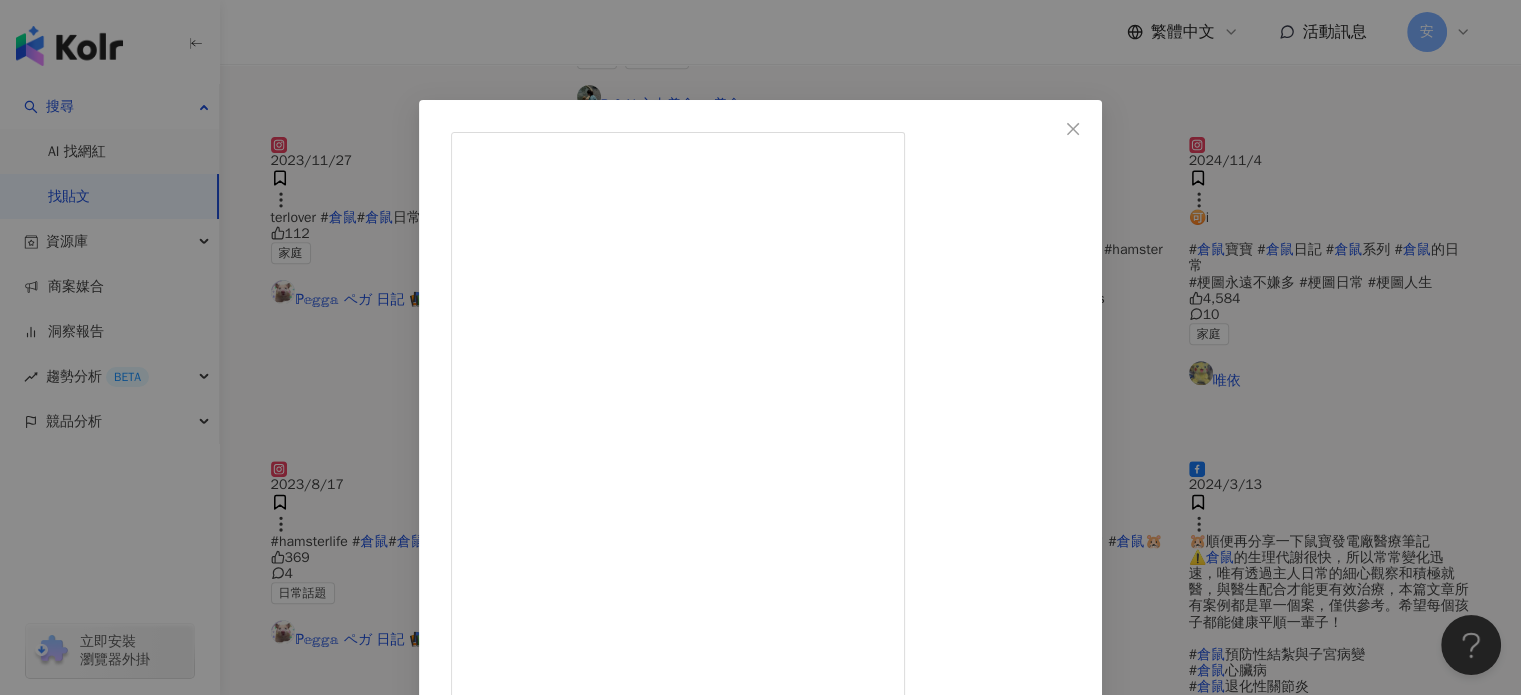 click on "ℙ𝕖𝕘𝕘𝕒 ペガ 日記 📚 2023/8/17 Who’s there? 😳
-
-
-
-
#hamster #hamstergram #hamsterlove #hamsterlife #hamsterdaily #倉鼠 #倉鼠日常 #倉鼠🐹 #發呆 369 4 查看原始貼文" at bounding box center (760, 347) 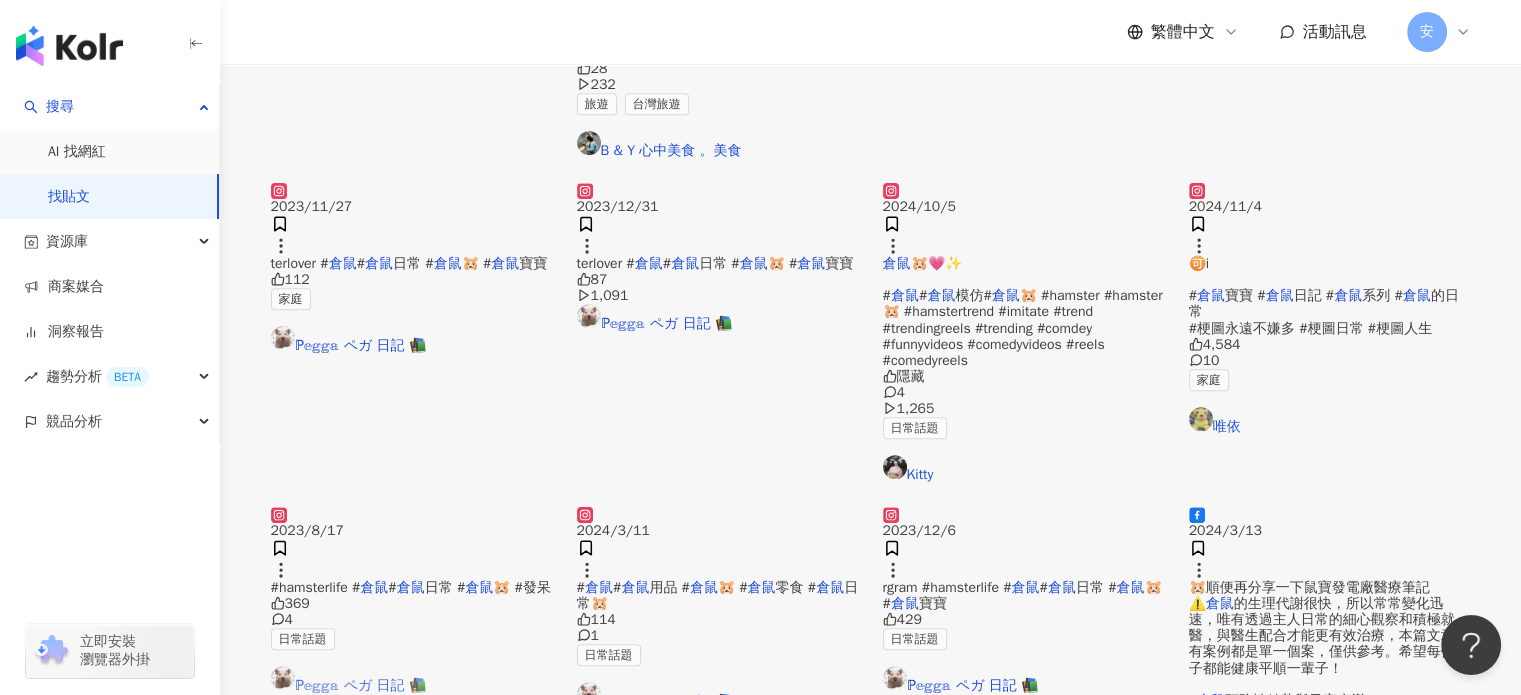 scroll, scrollTop: 1030, scrollLeft: 0, axis: vertical 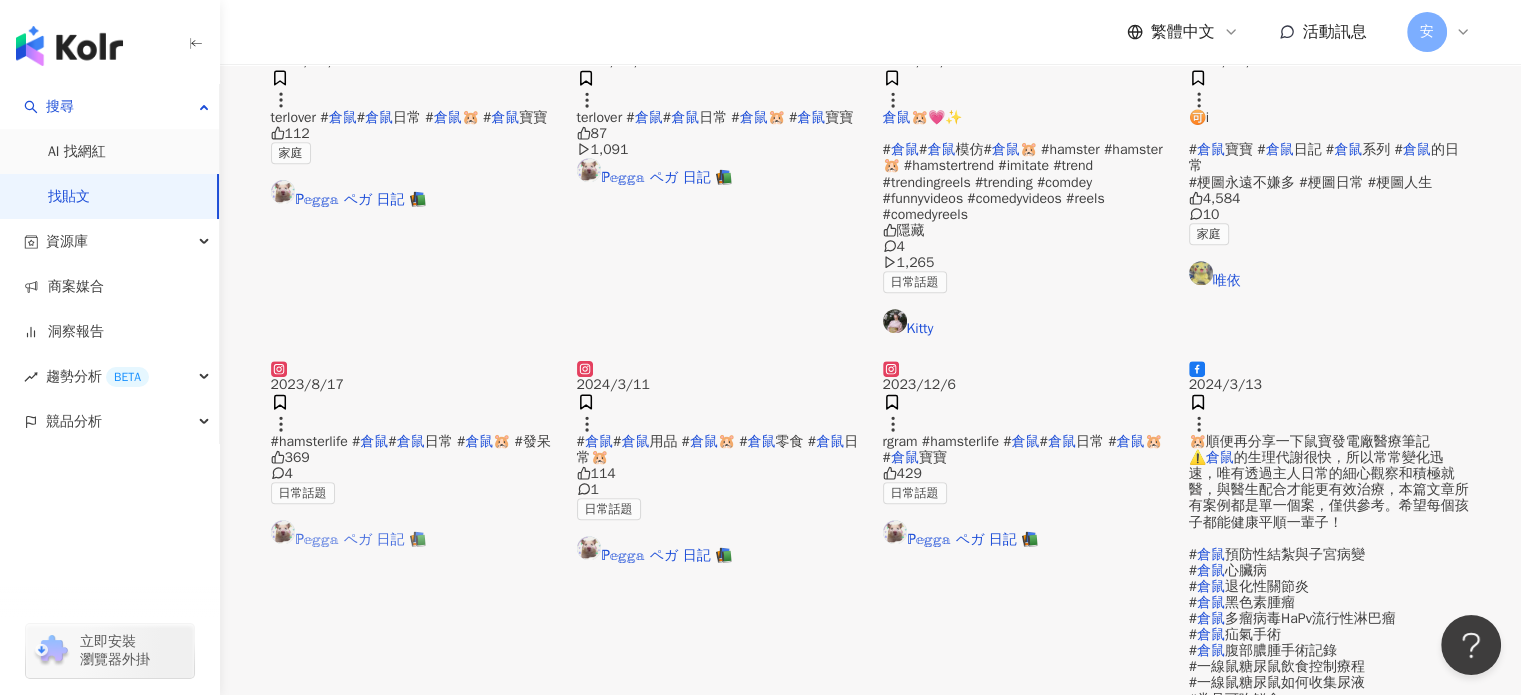 click on "ℙ𝕖𝕘𝕘𝕒 ペガ 日記 📚" at bounding box center (412, 534) 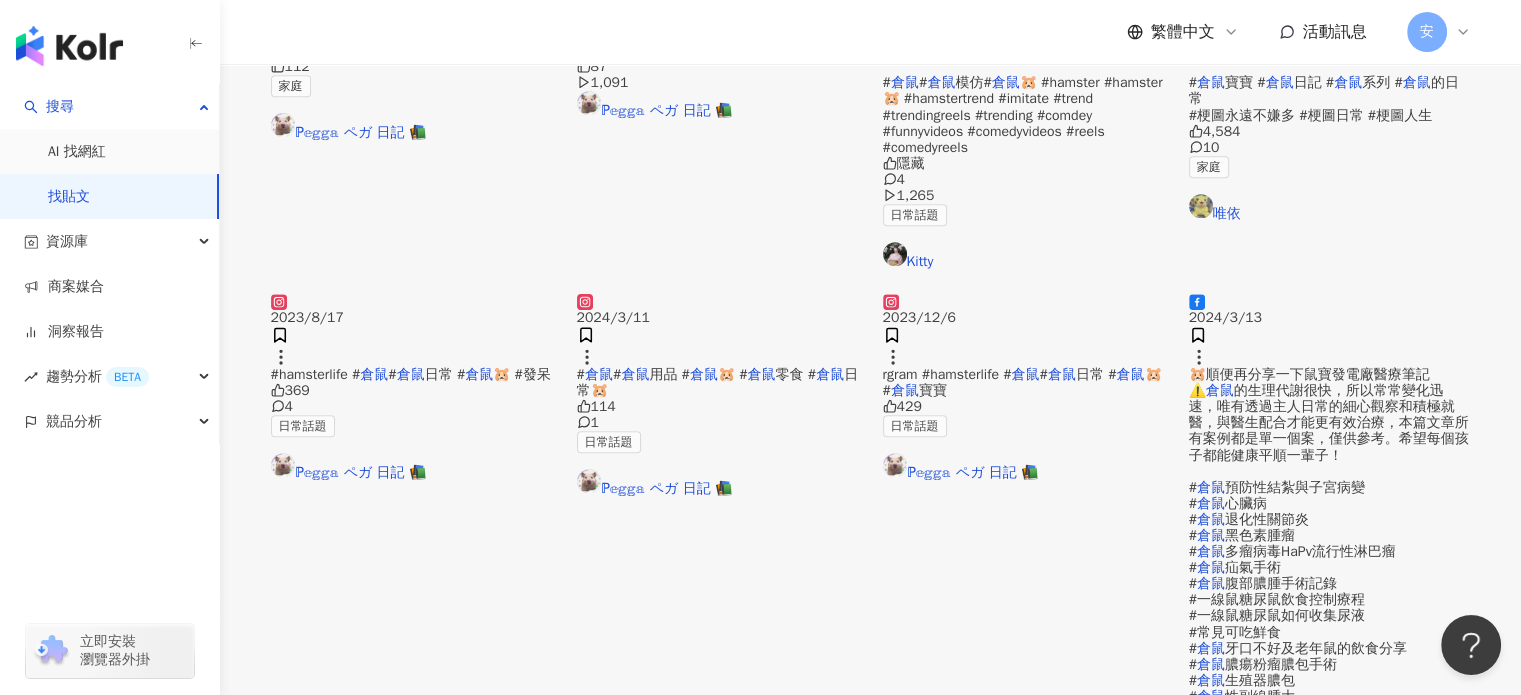 scroll, scrollTop: 1230, scrollLeft: 0, axis: vertical 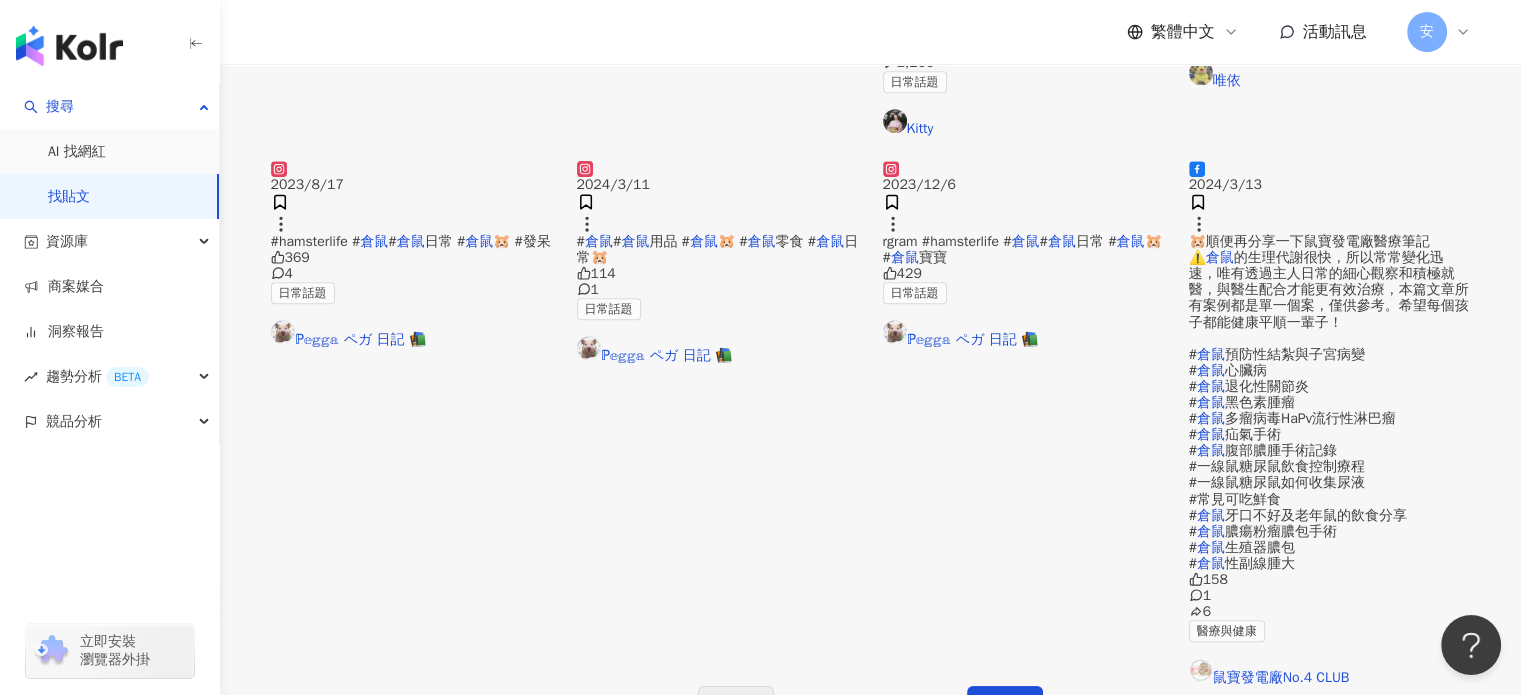 click on "上一頁 1 / 676 頁 下一頁" at bounding box center (871, 706) 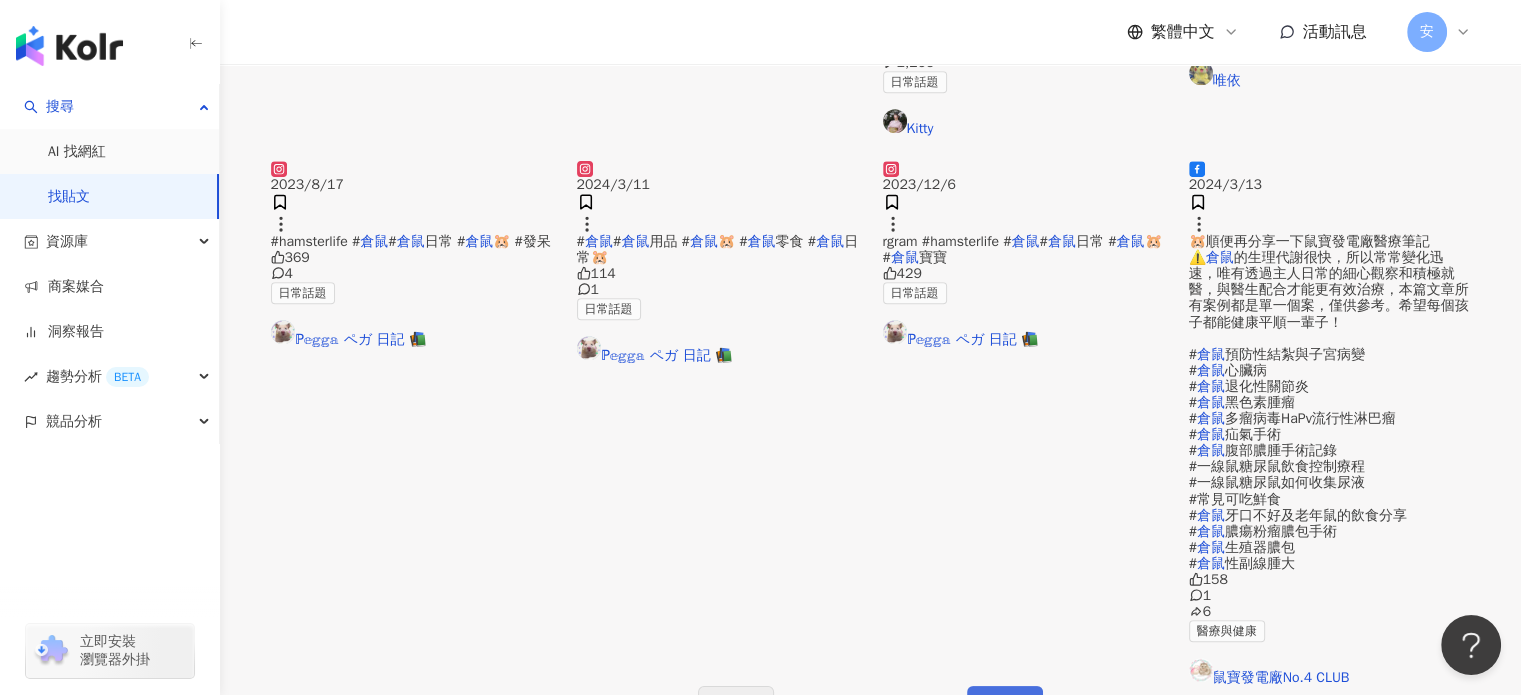 click on "下一頁" at bounding box center (1005, 707) 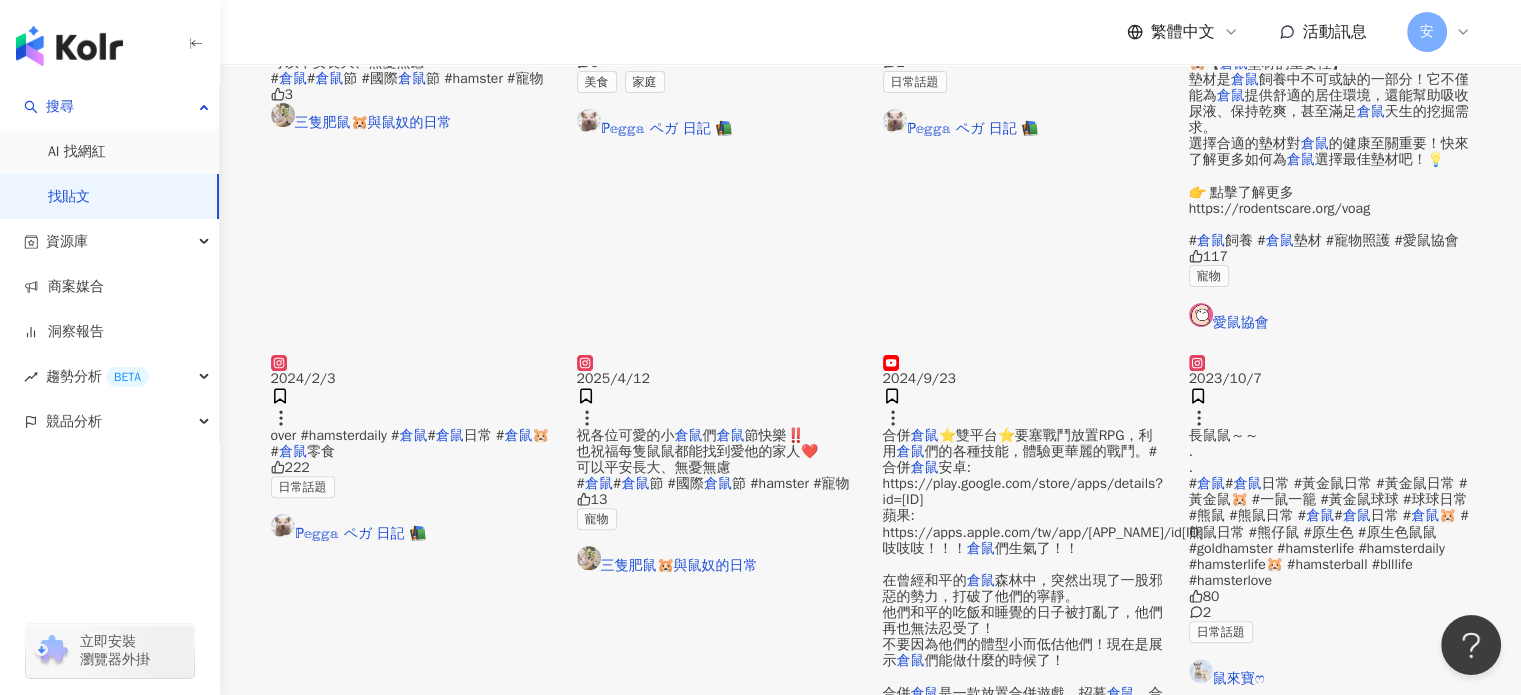 scroll, scrollTop: 0, scrollLeft: 0, axis: both 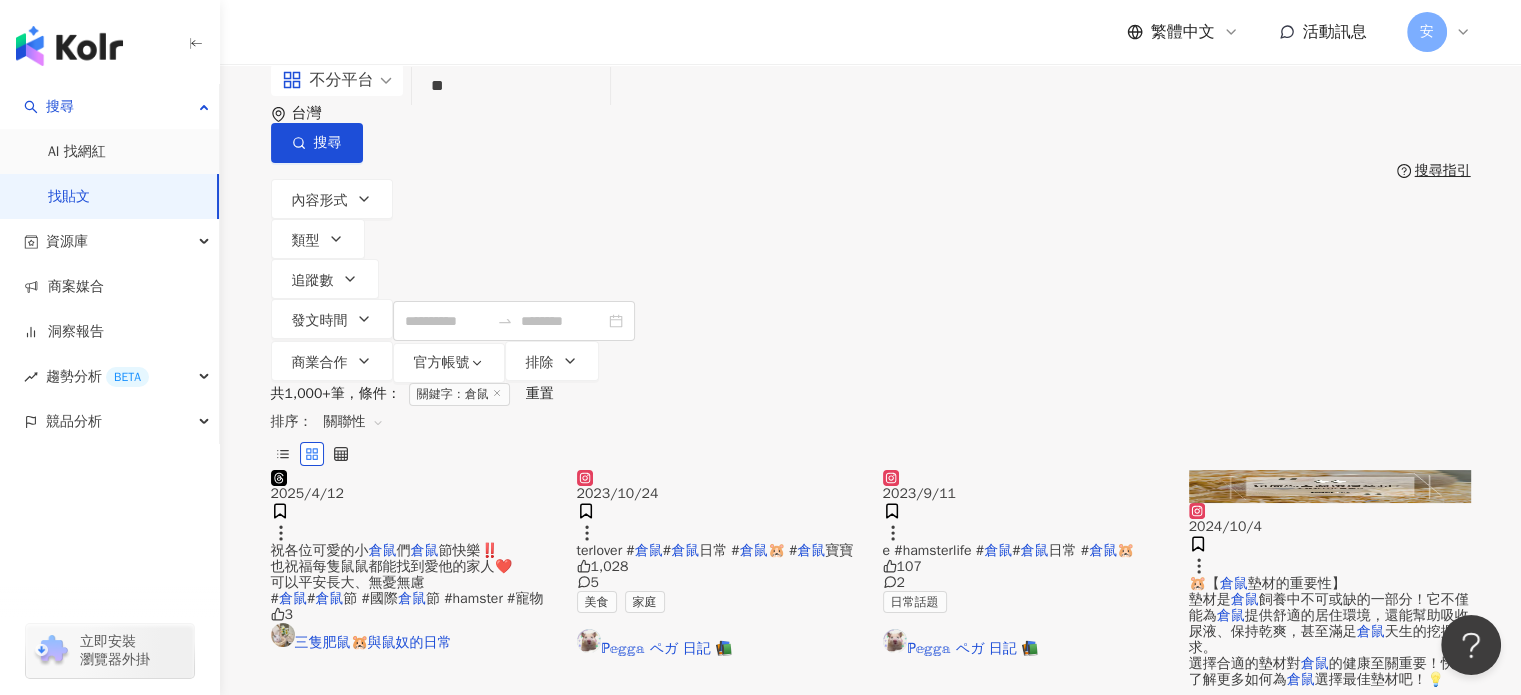 drag, startPoint x: 472, startPoint y: 119, endPoint x: 367, endPoint y: 115, distance: 105.076164 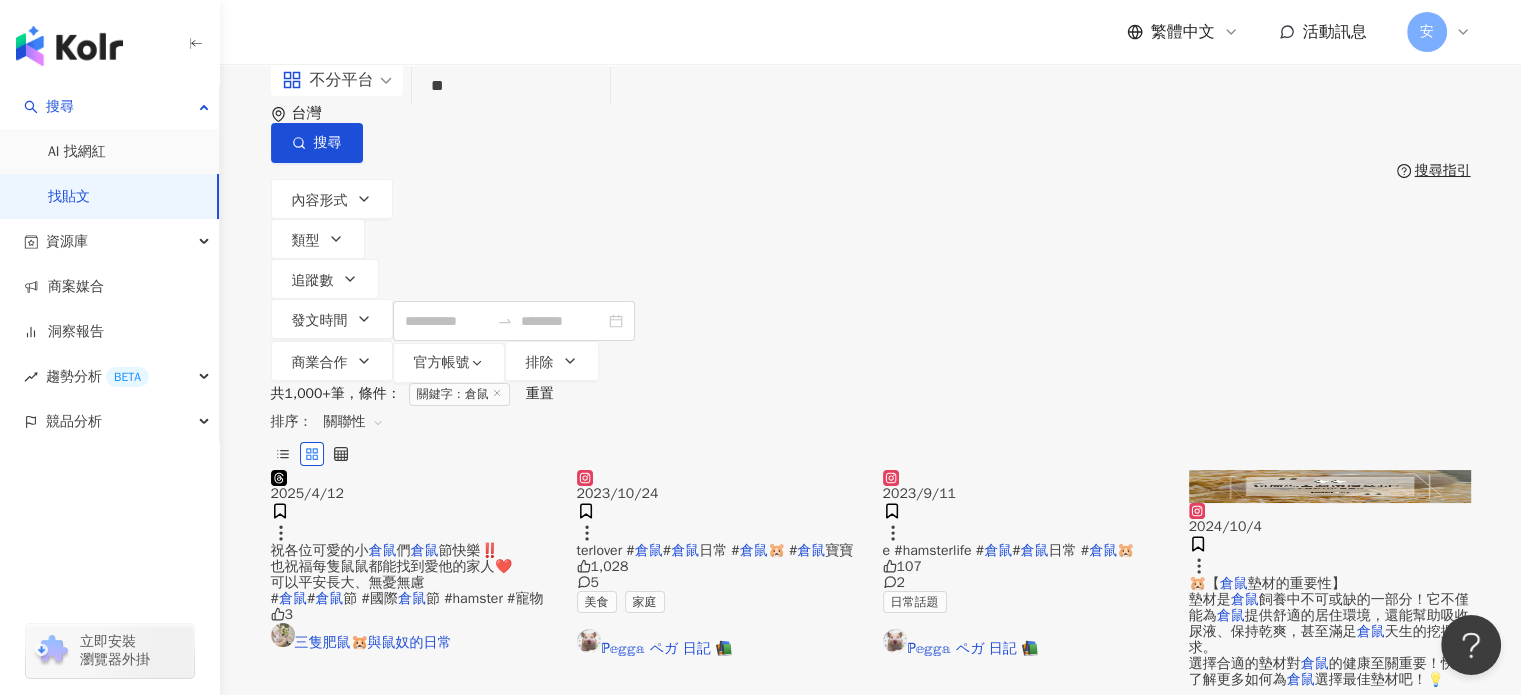 type on "**" 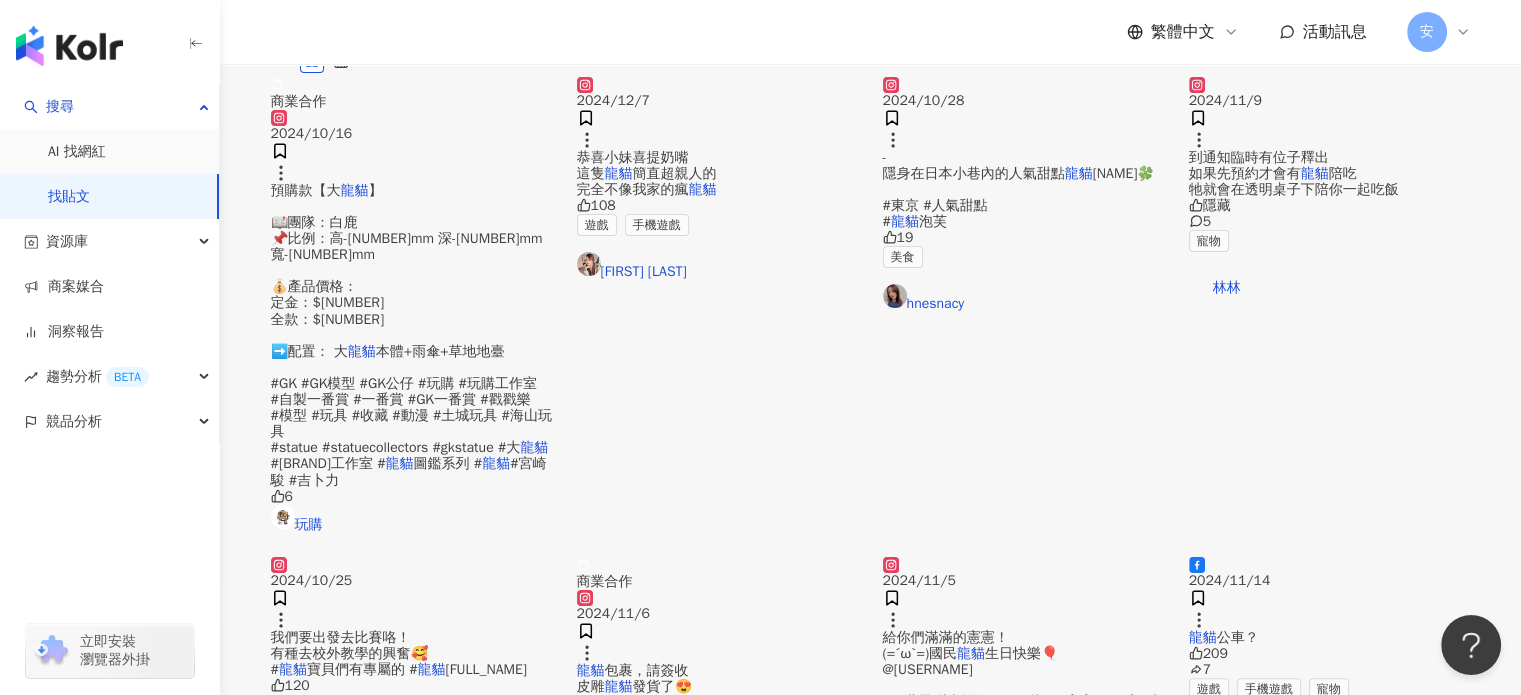 scroll, scrollTop: 400, scrollLeft: 0, axis: vertical 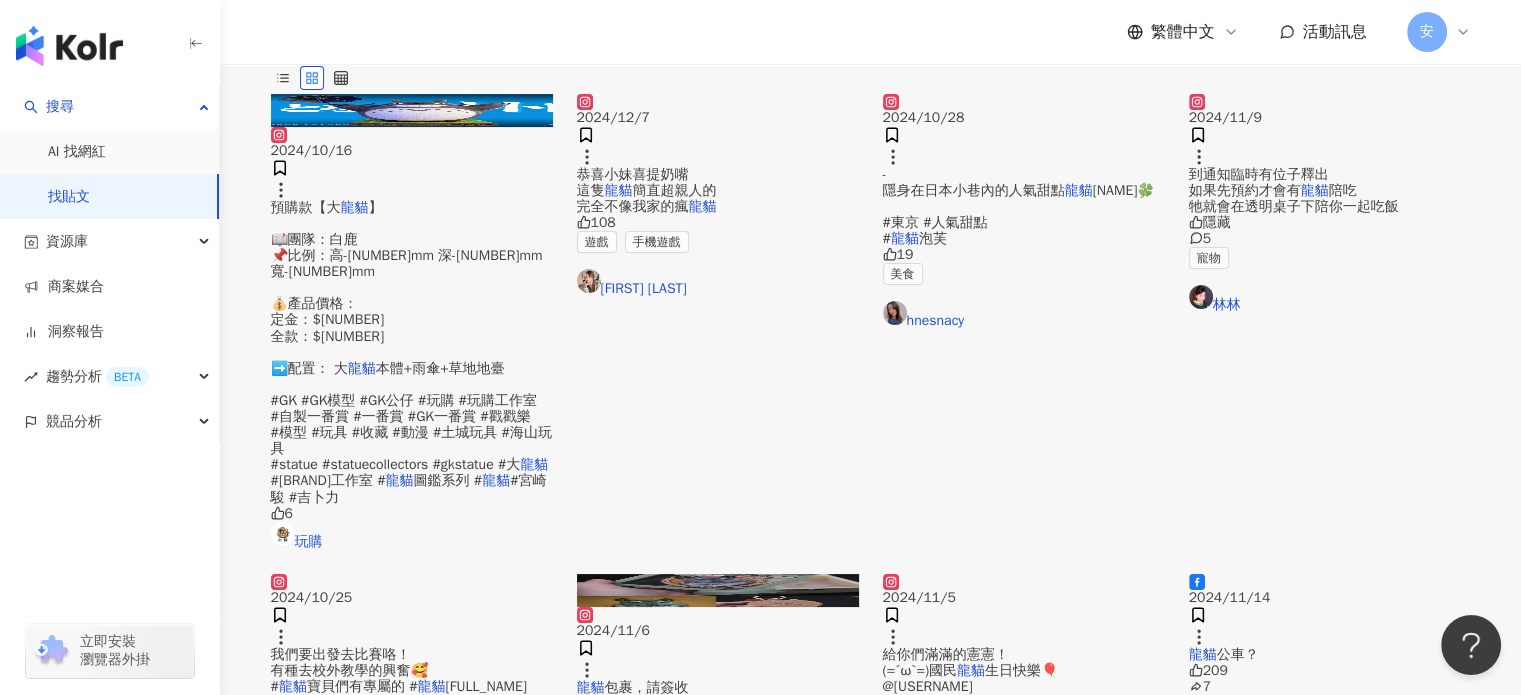 click at bounding box center (1024, 574) 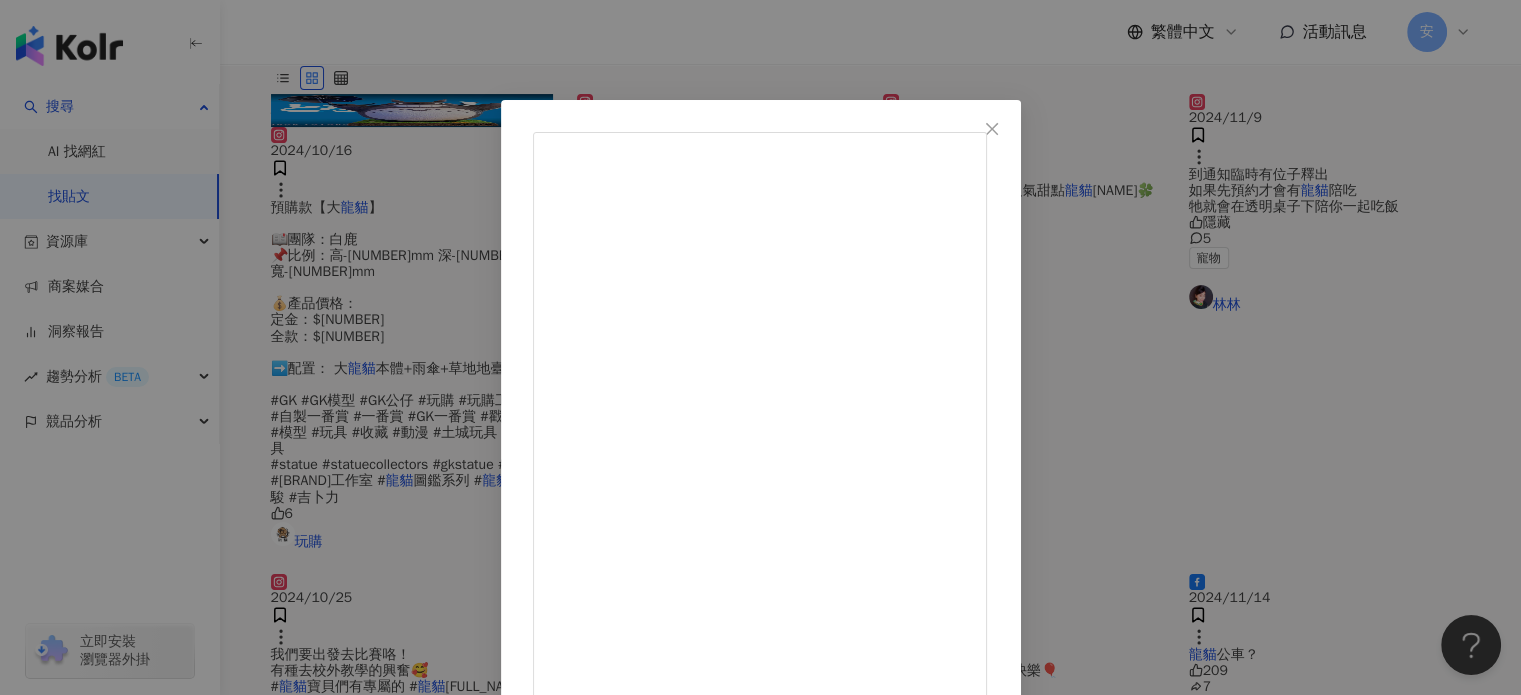 click on "王偉誠 2024/11/5 給你們滿滿的憲憲！
(=´ω`=)國民龍貓生日快樂🎈
@shiaanchang
#跟著鳳梨去旅行 #國民龍貓 #憲憲好可愛 #中山咖啡廳 #休假日常 2,646 19 查看原始貼文" at bounding box center (760, 347) 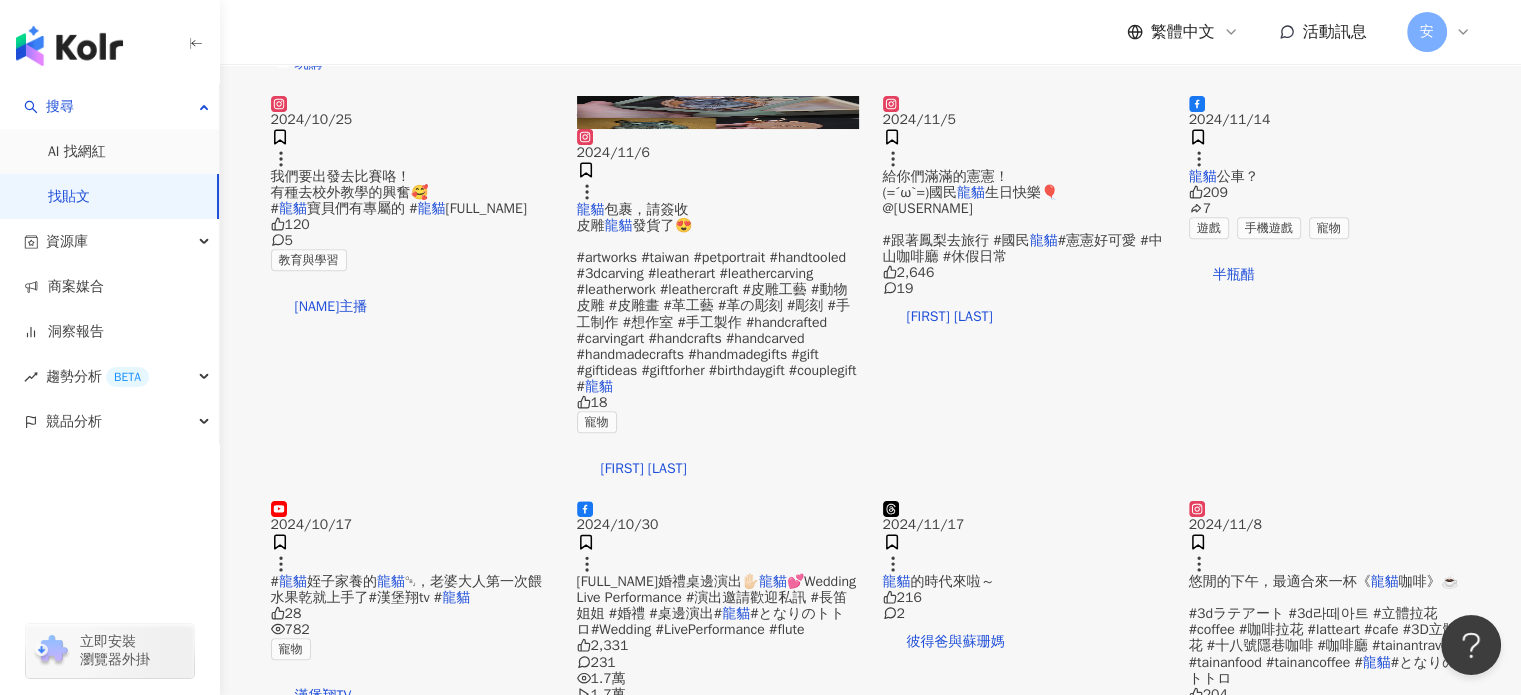 scroll, scrollTop: 976, scrollLeft: 0, axis: vertical 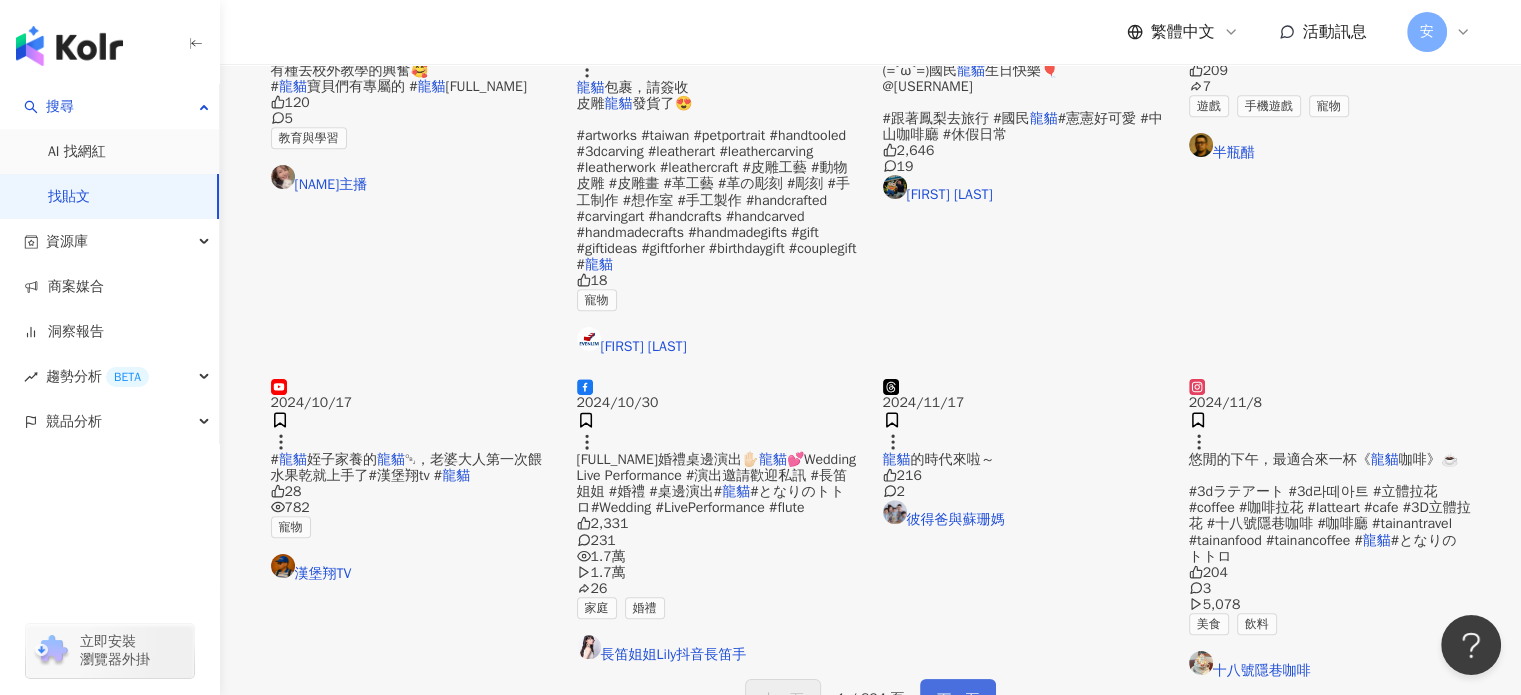 click on "下一頁" at bounding box center [958, 699] 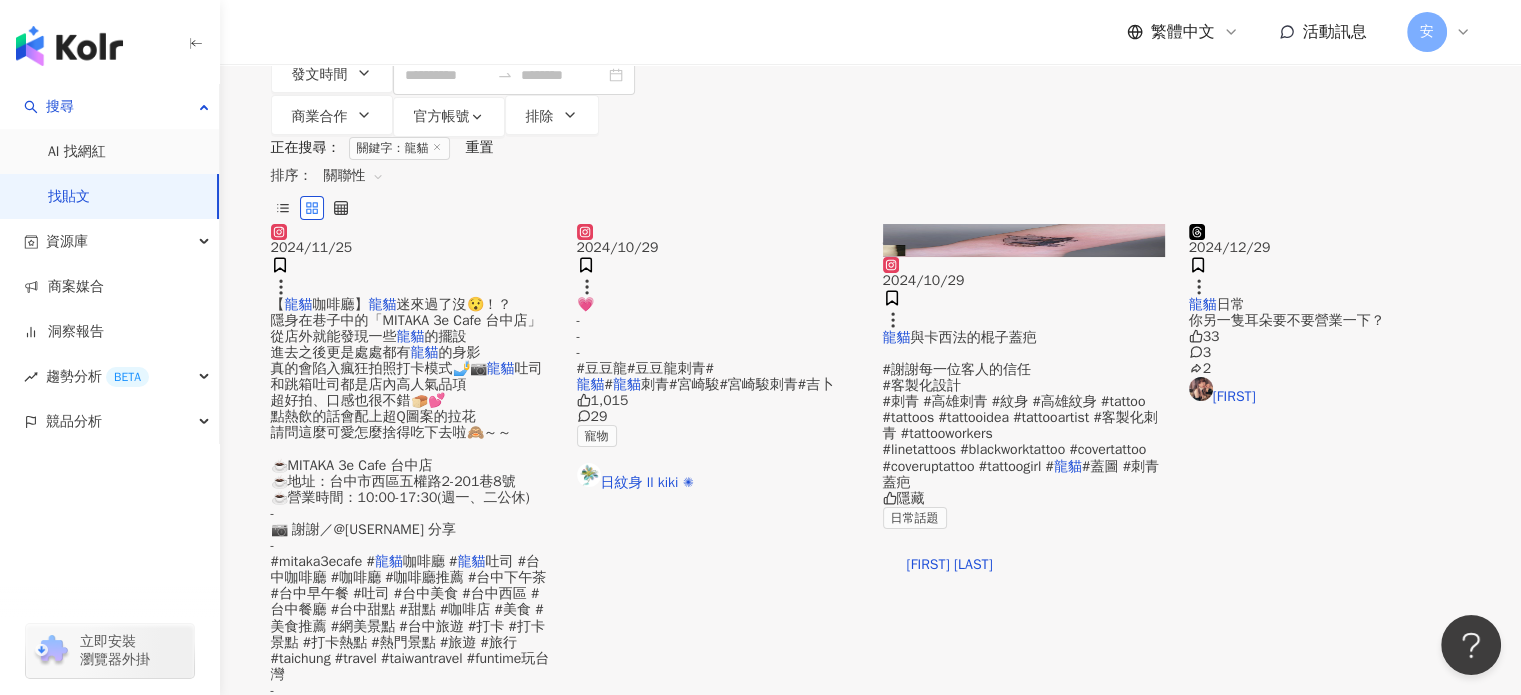 scroll, scrollTop: 0, scrollLeft: 0, axis: both 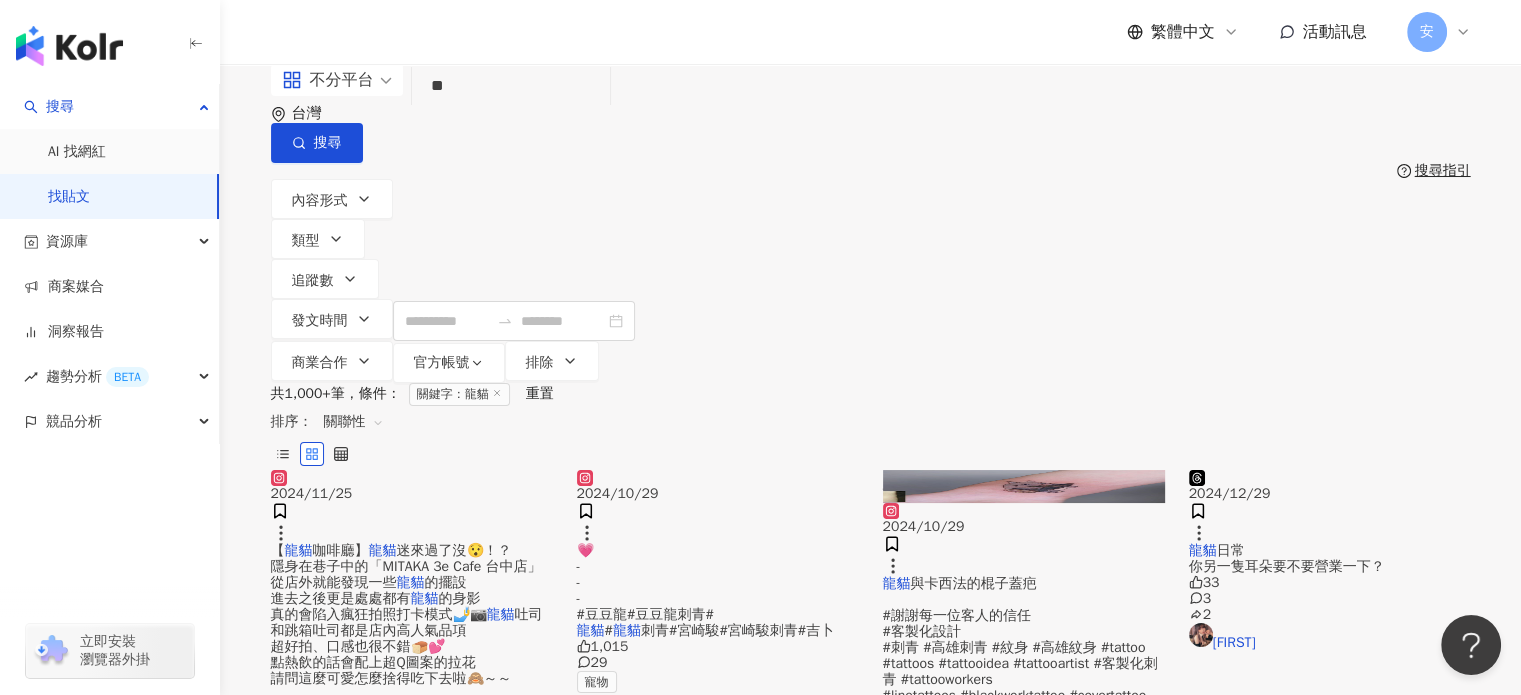 click at bounding box center (1330, 470) 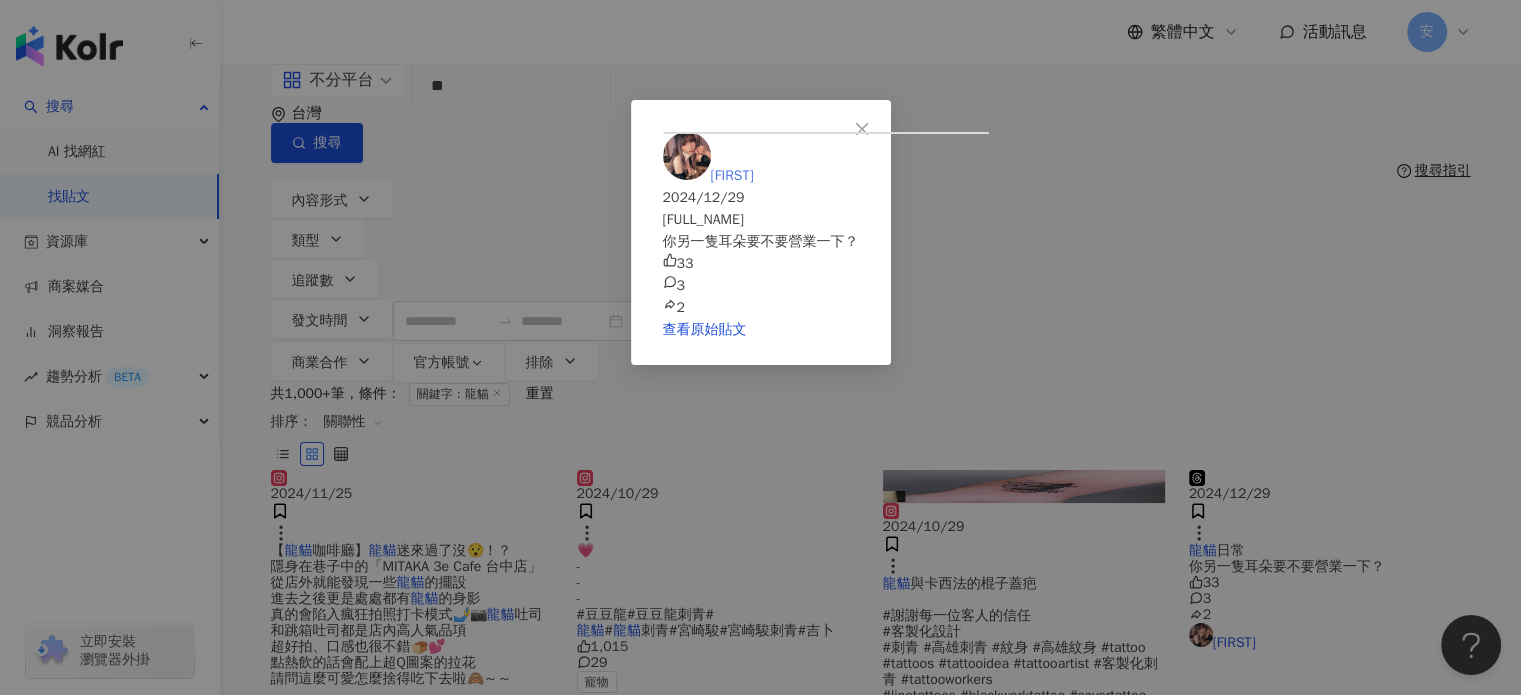 click on "梓芊" at bounding box center [732, 175] 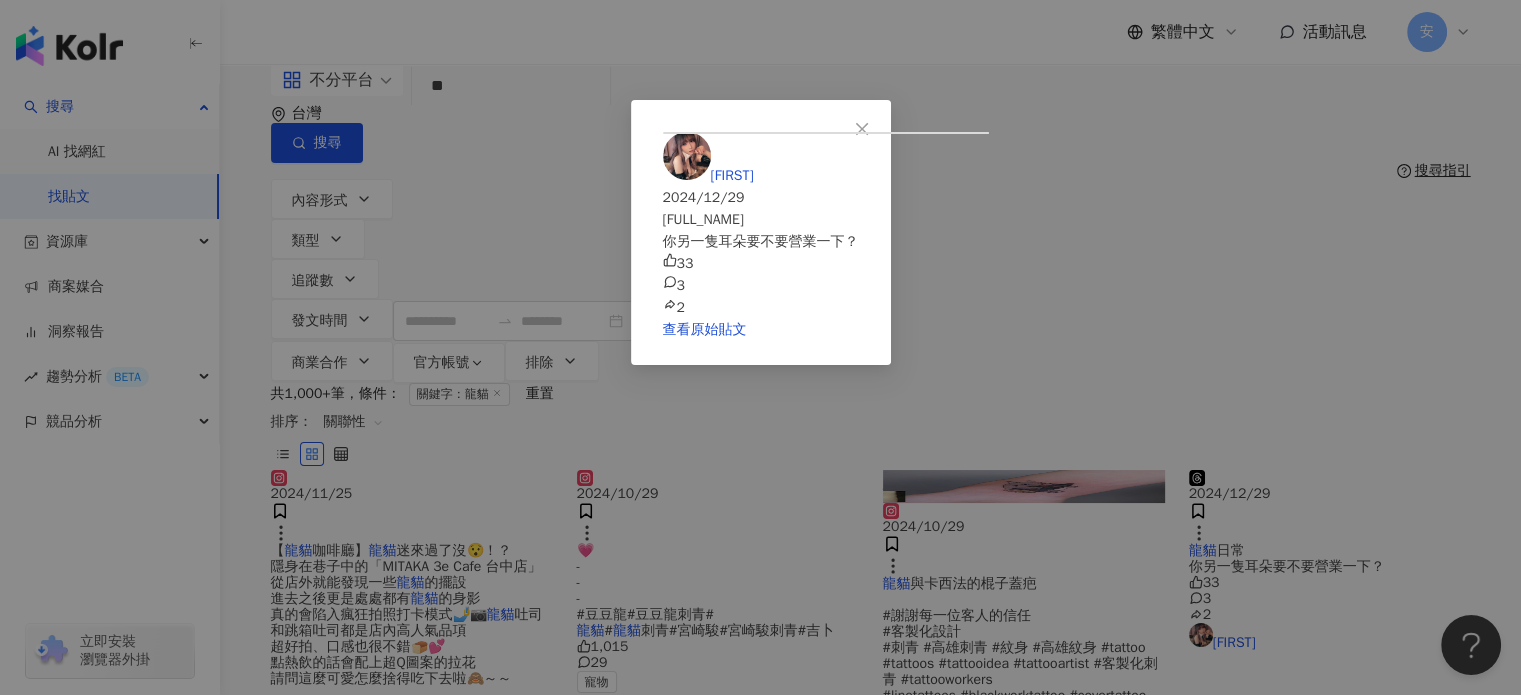 click on "梓芊 2024/12/29 龍貓日常
你另一隻耳朵要不要營業一下？ 33 3 2 查看原始貼文" at bounding box center (760, 347) 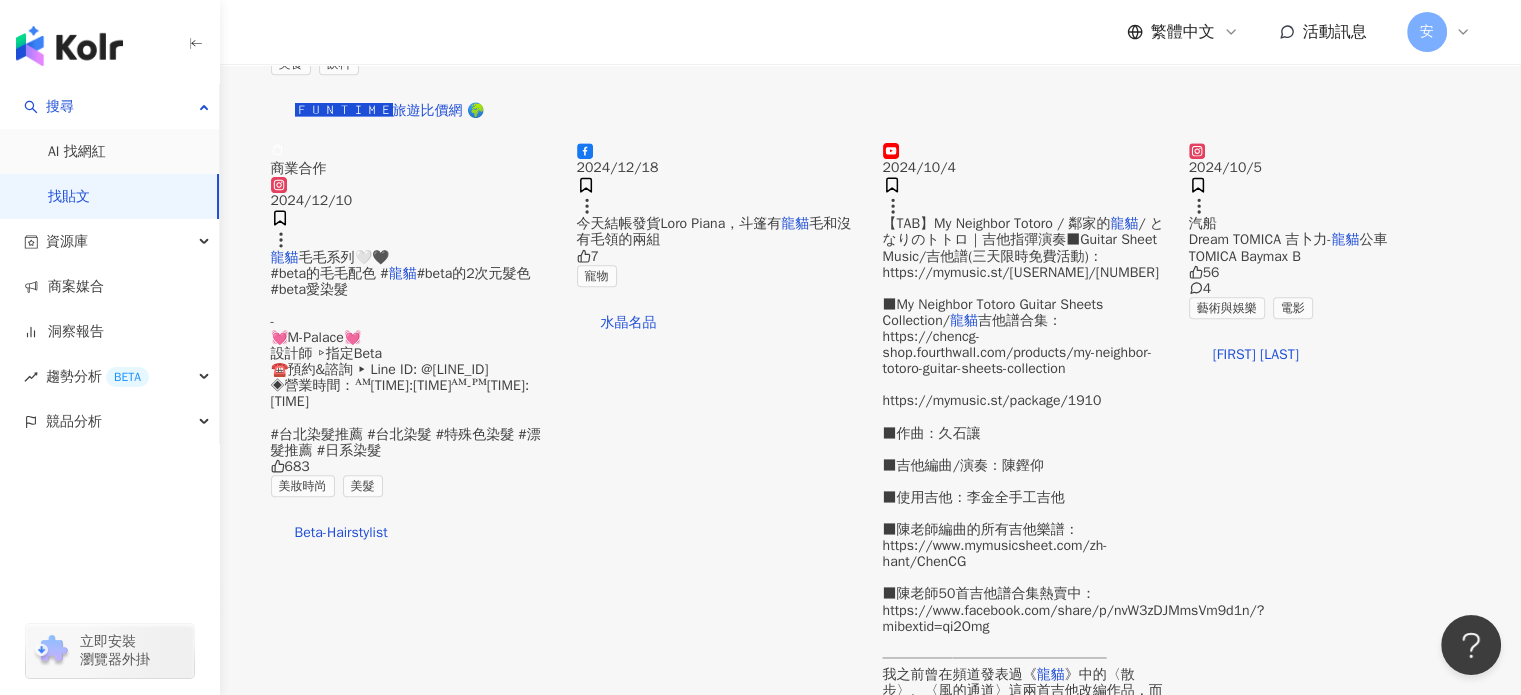 scroll, scrollTop: 920, scrollLeft: 0, axis: vertical 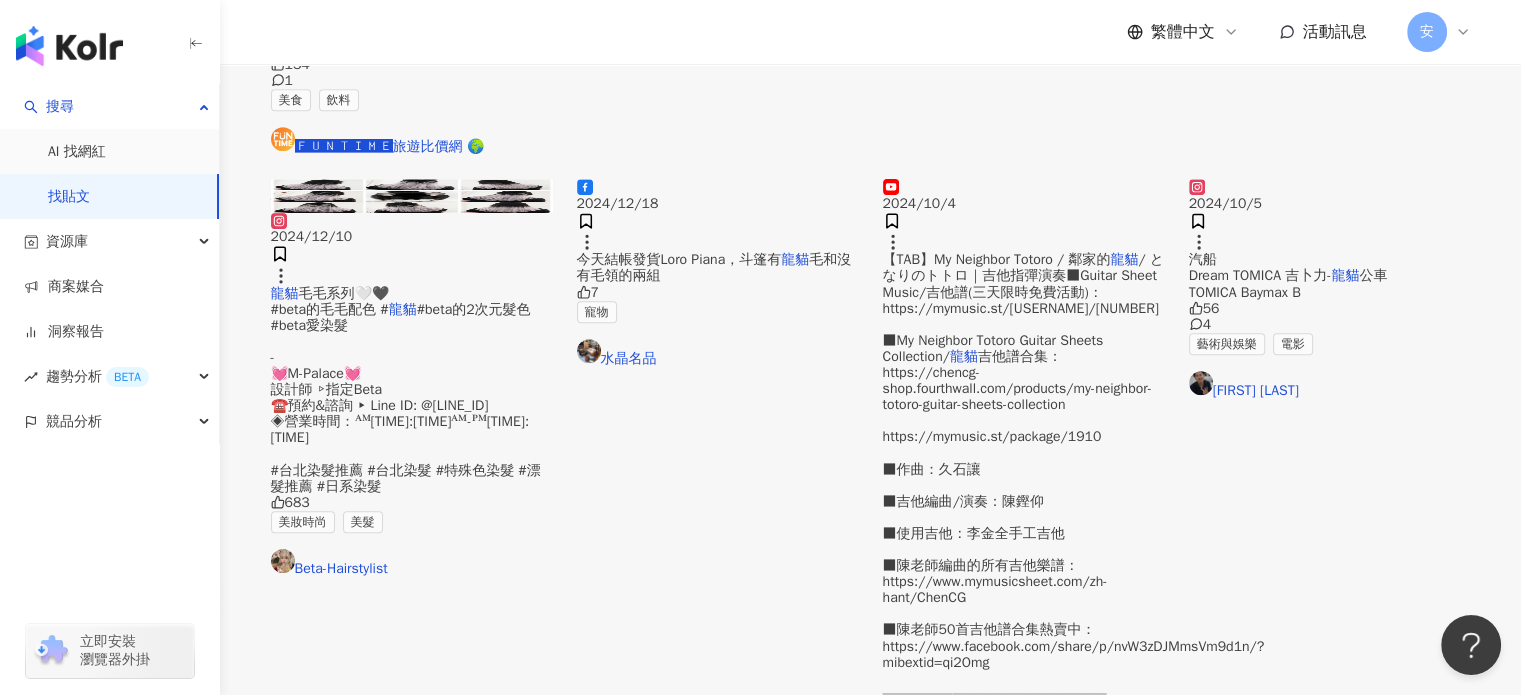 click at bounding box center [1024, 1389] 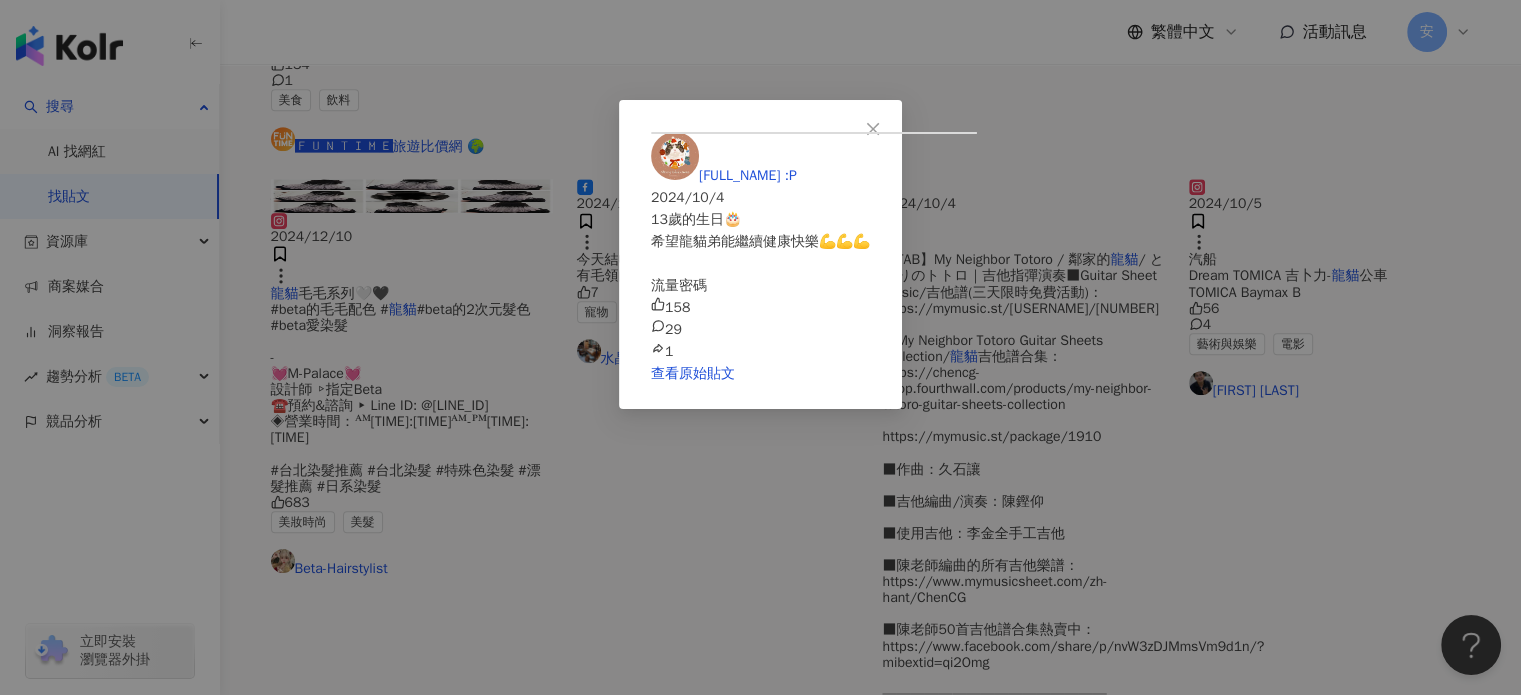 click on "龍貓弟來了My Name is Totoro :P 2024/10/4 13歲的生日🎂
希望龍貓弟能繼續健康快樂💪💪💪
流量密碼 158 29 1 查看原始貼文" at bounding box center (760, 347) 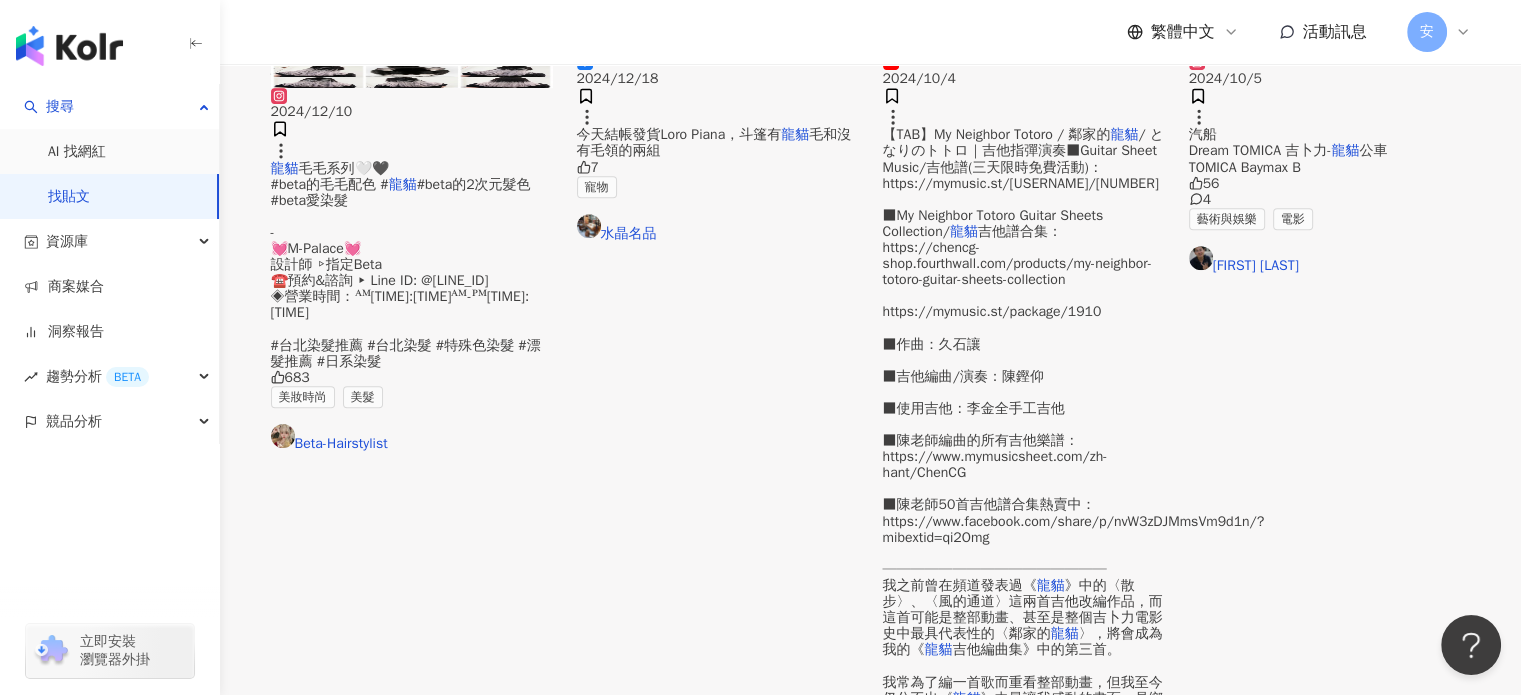 scroll, scrollTop: 1220, scrollLeft: 0, axis: vertical 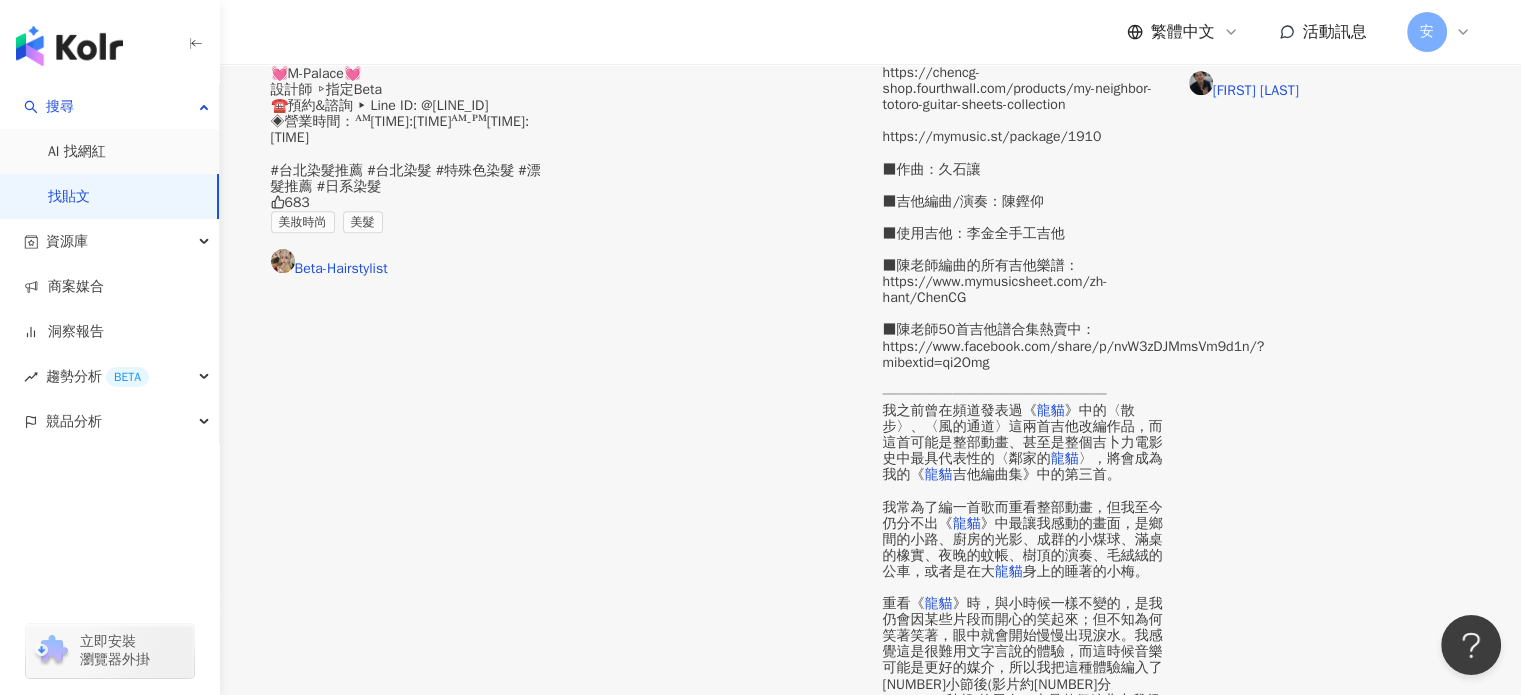 click on "下一頁" at bounding box center (958, 1361) 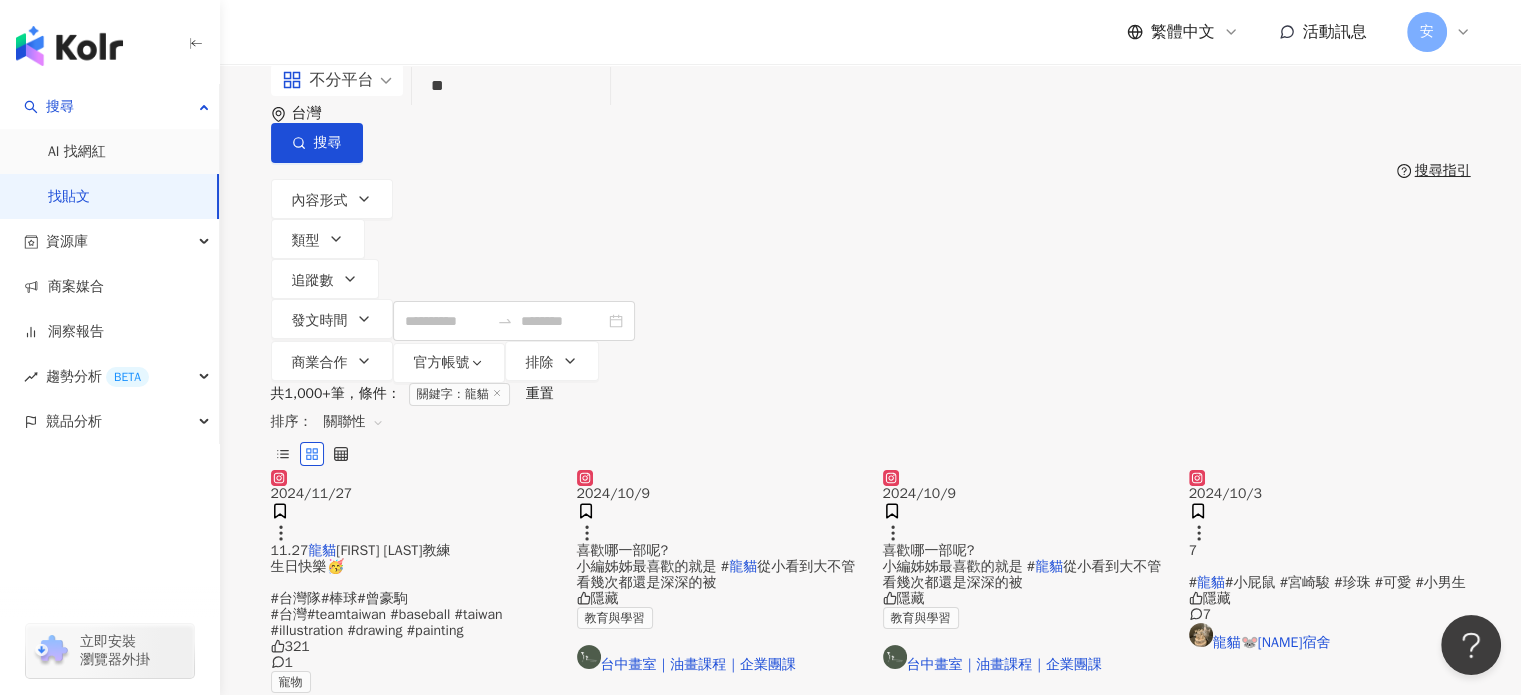scroll, scrollTop: 500, scrollLeft: 0, axis: vertical 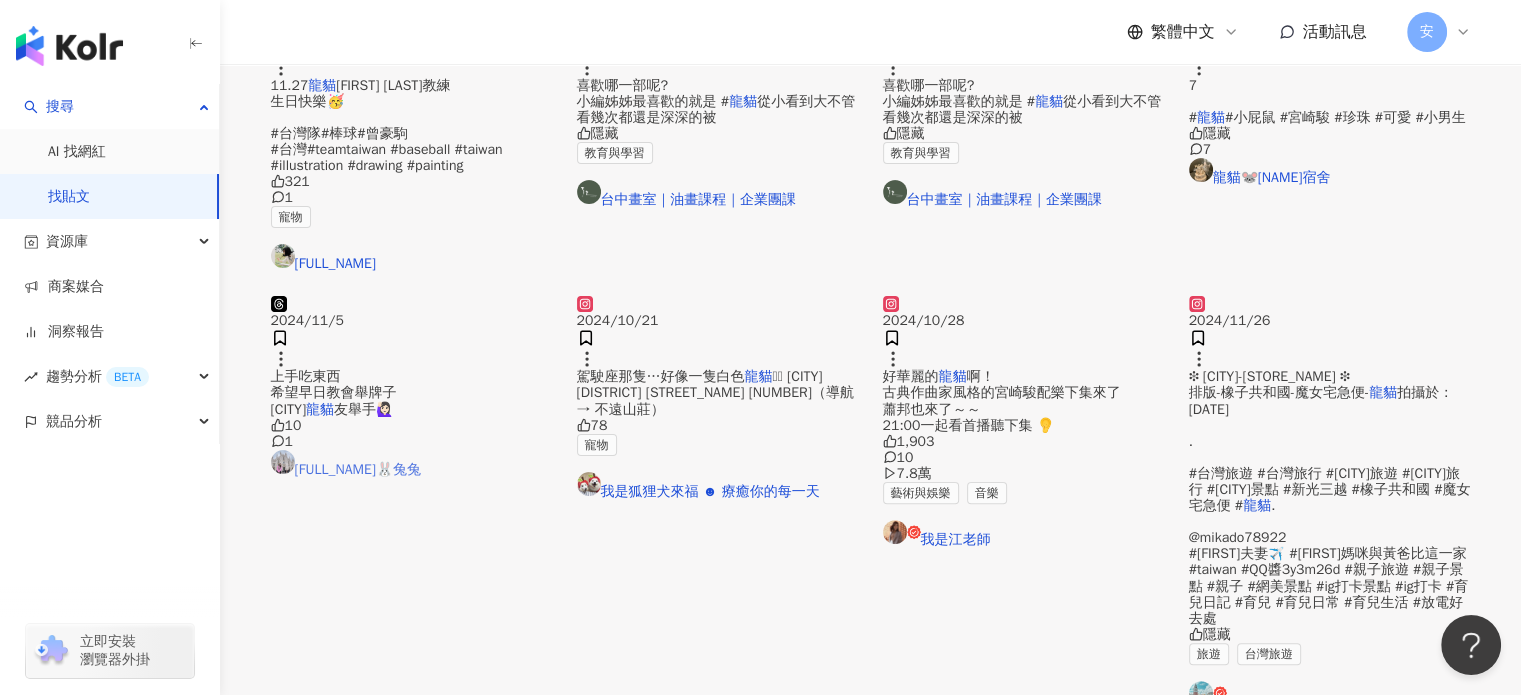 click on "瑞比欣🐰兔兔" at bounding box center (412, 464) 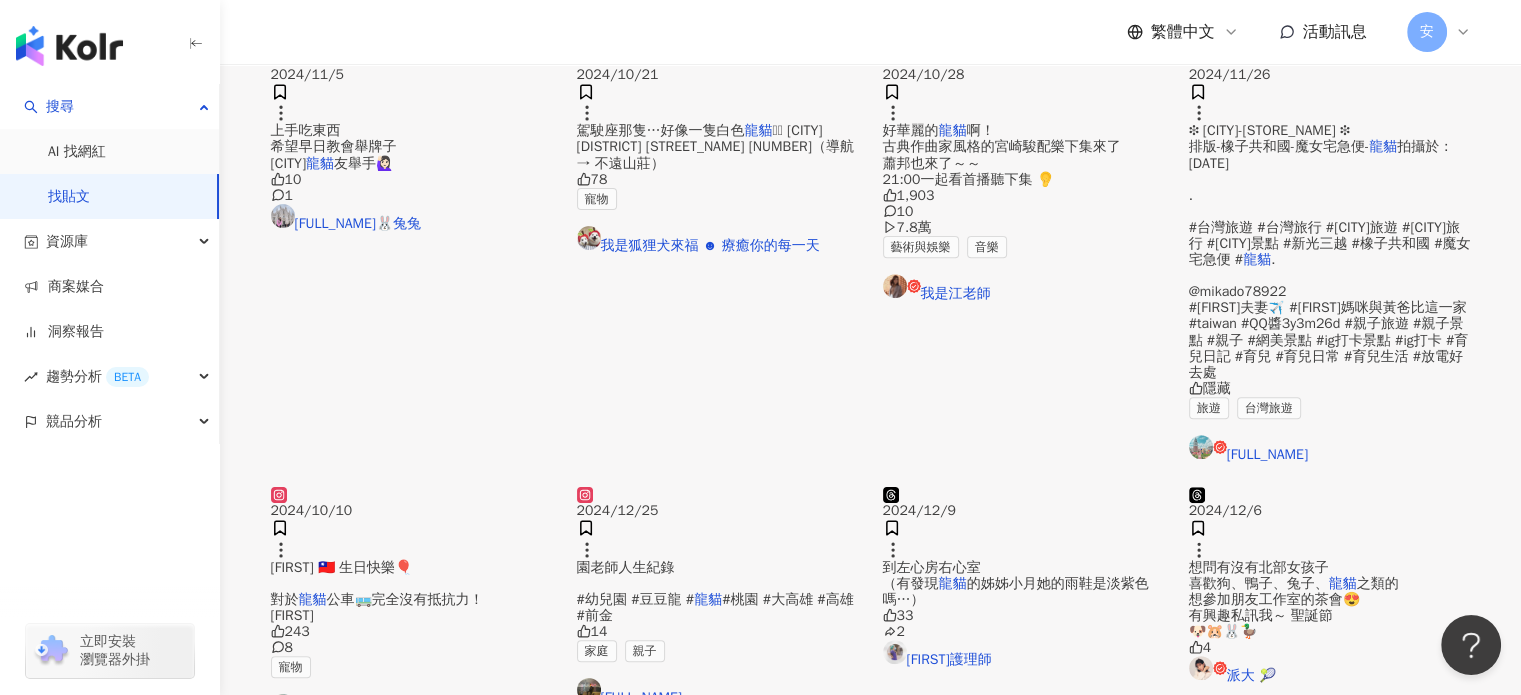 scroll, scrollTop: 965, scrollLeft: 0, axis: vertical 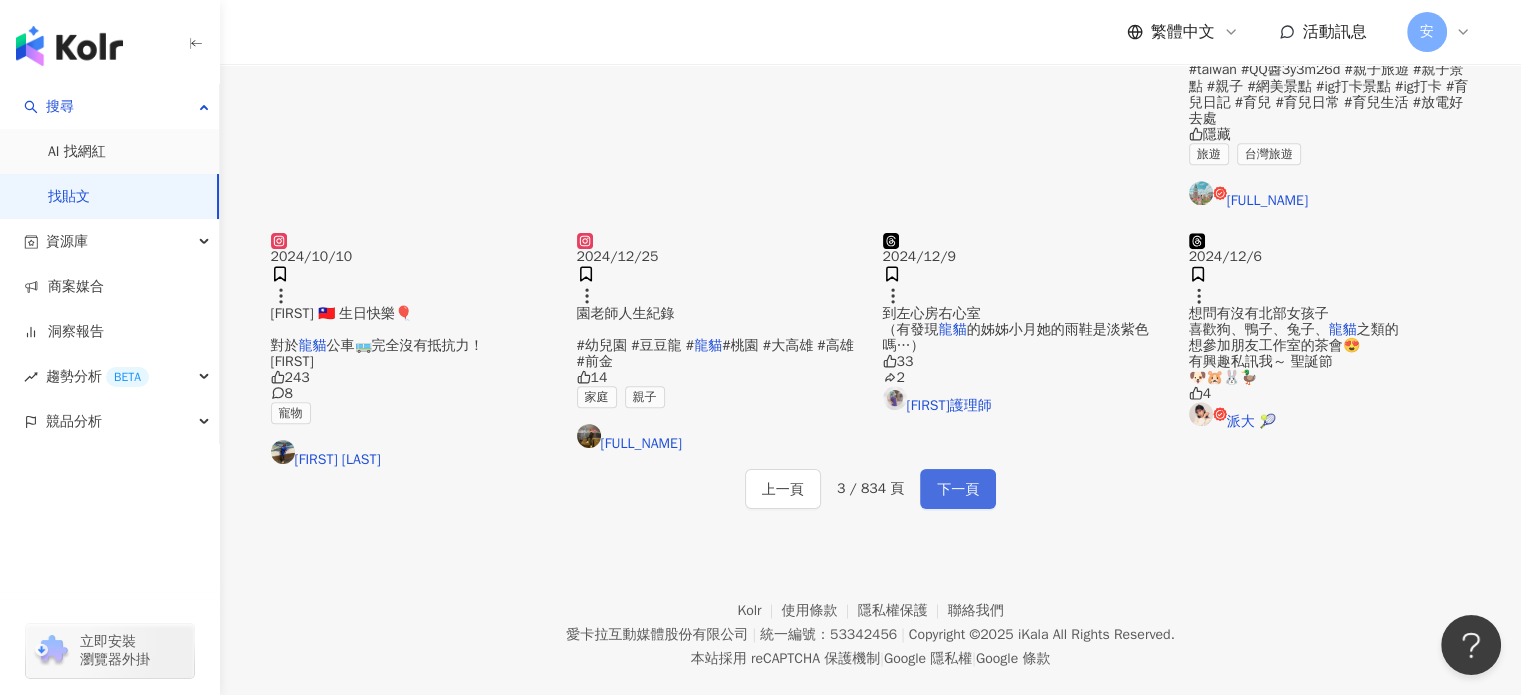 click on "下一頁" at bounding box center (958, 490) 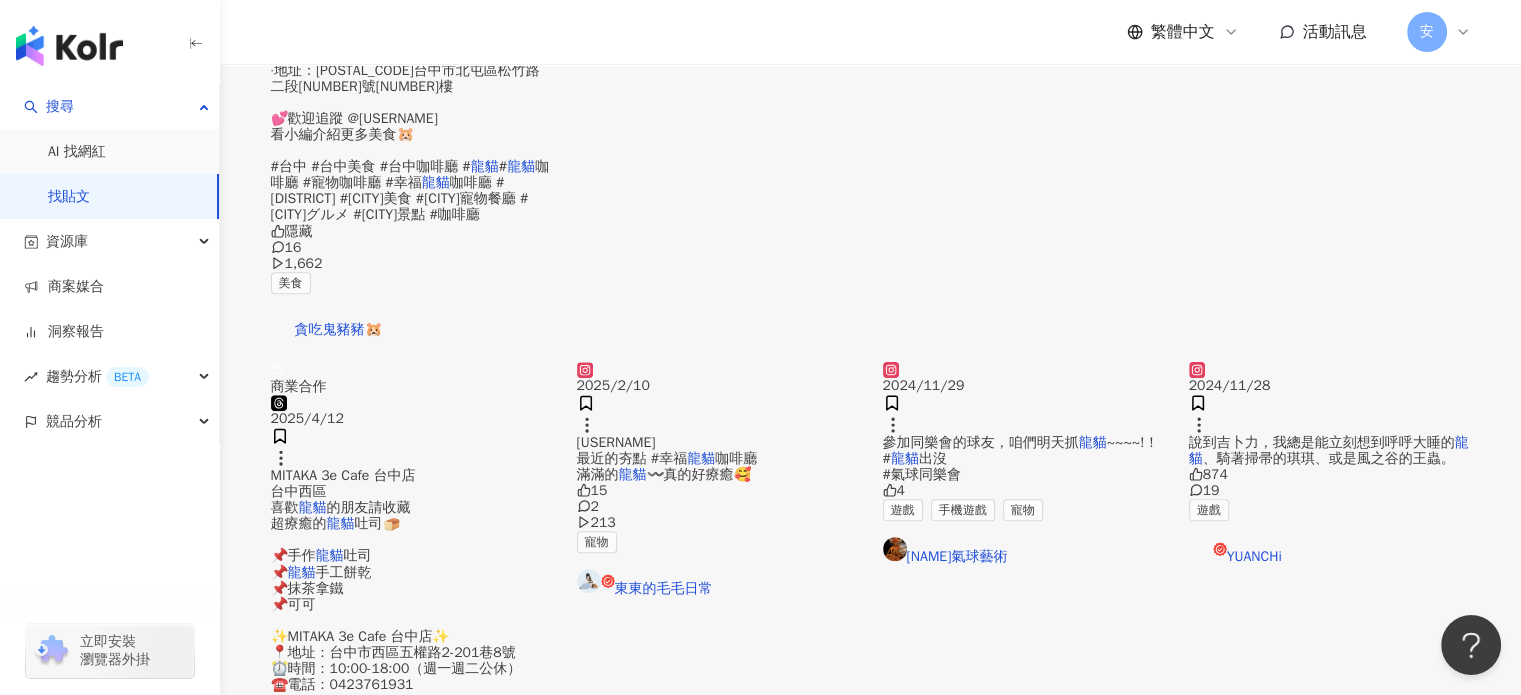 scroll, scrollTop: 965, scrollLeft: 0, axis: vertical 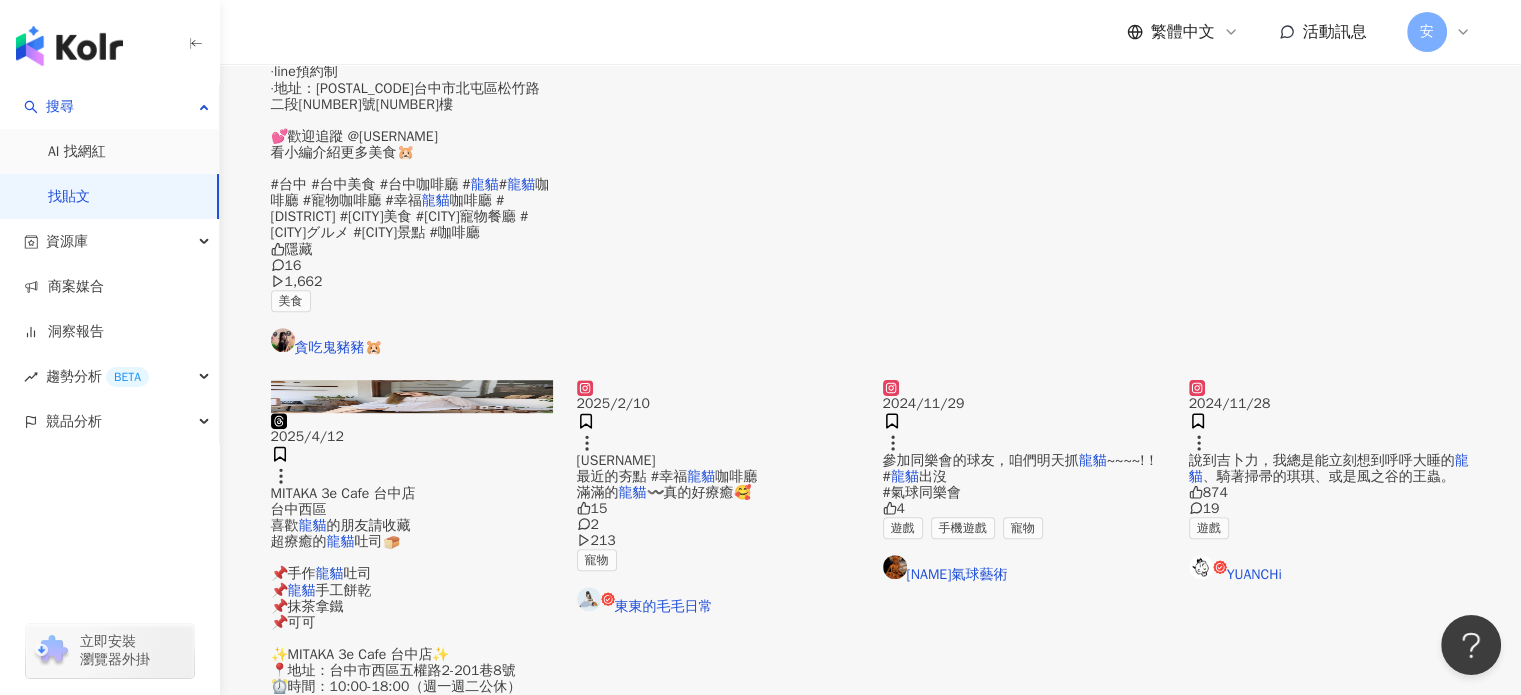 click on "〰️真的好療癒🥰" at bounding box center (699, 492) 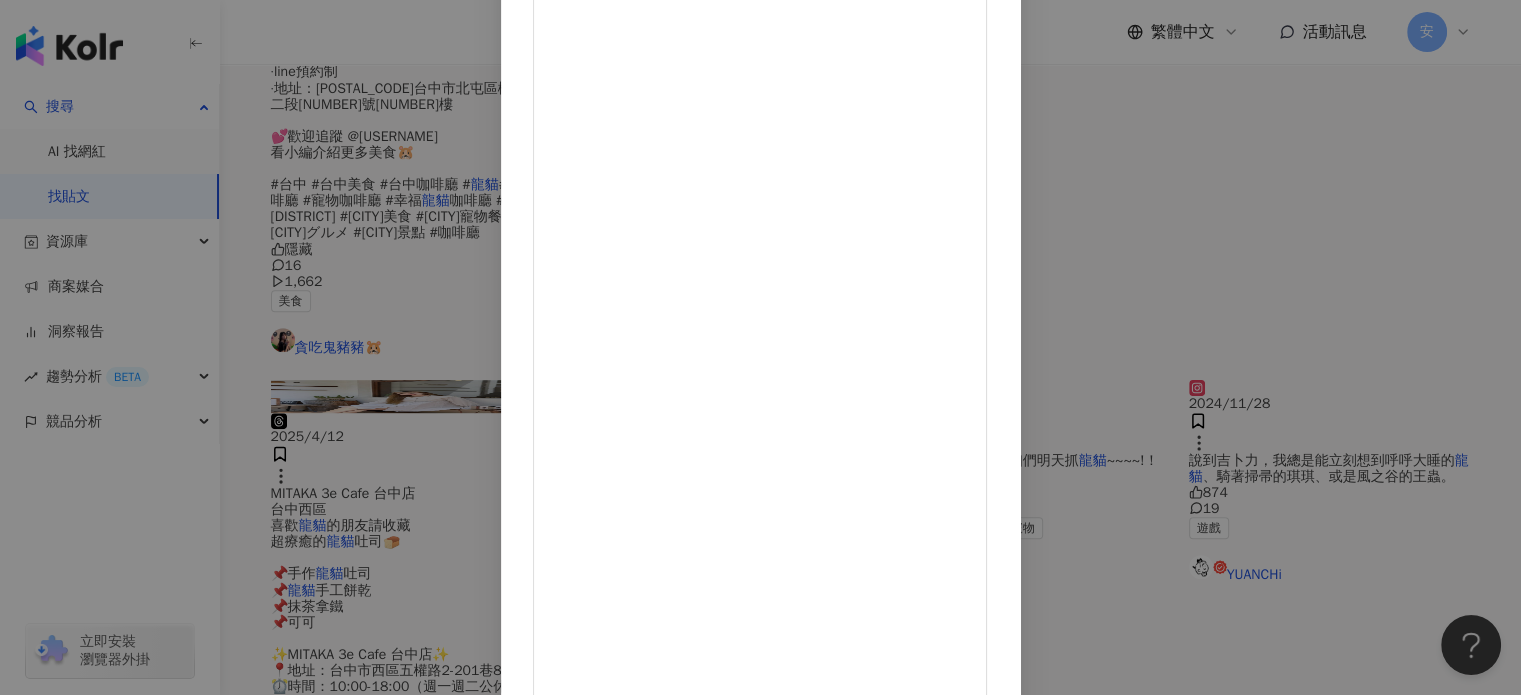 scroll, scrollTop: 204, scrollLeft: 0, axis: vertical 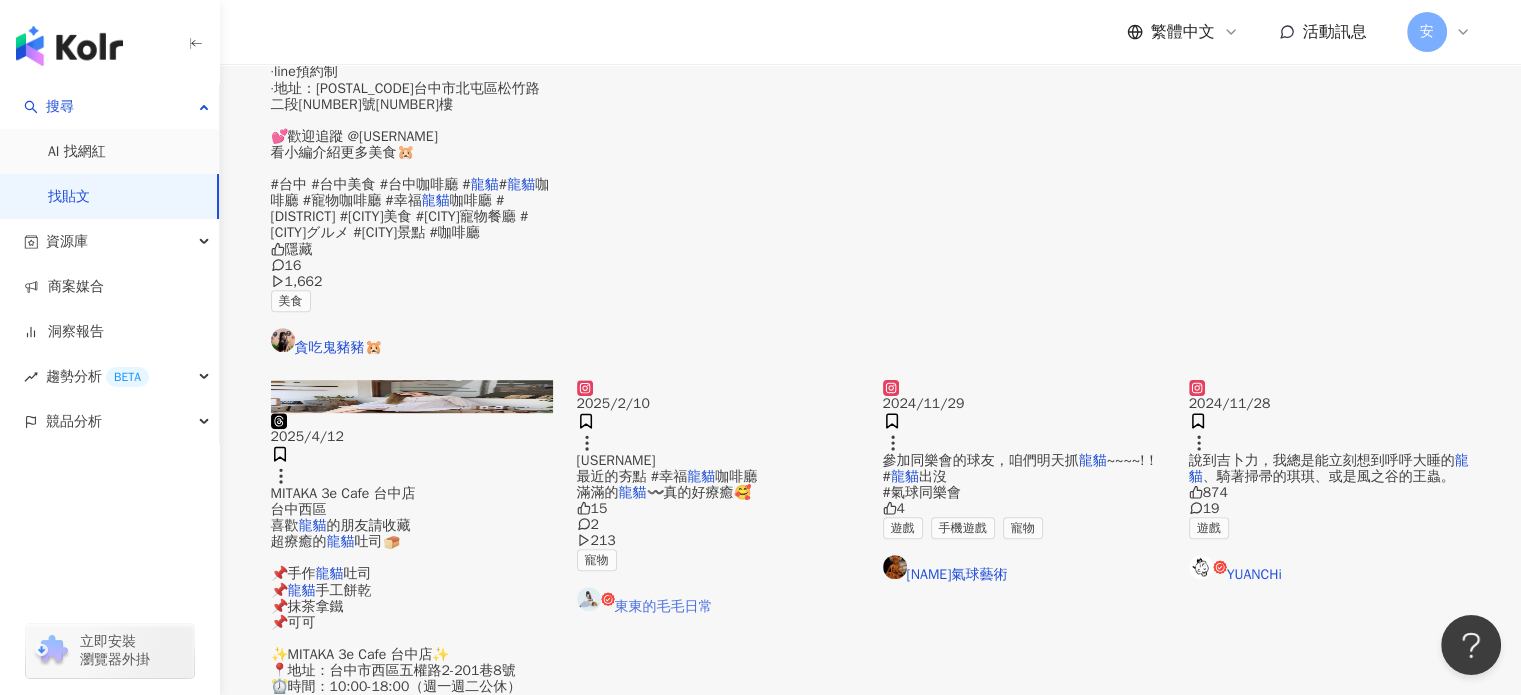 click on "東東的毛毛日常" at bounding box center [718, 601] 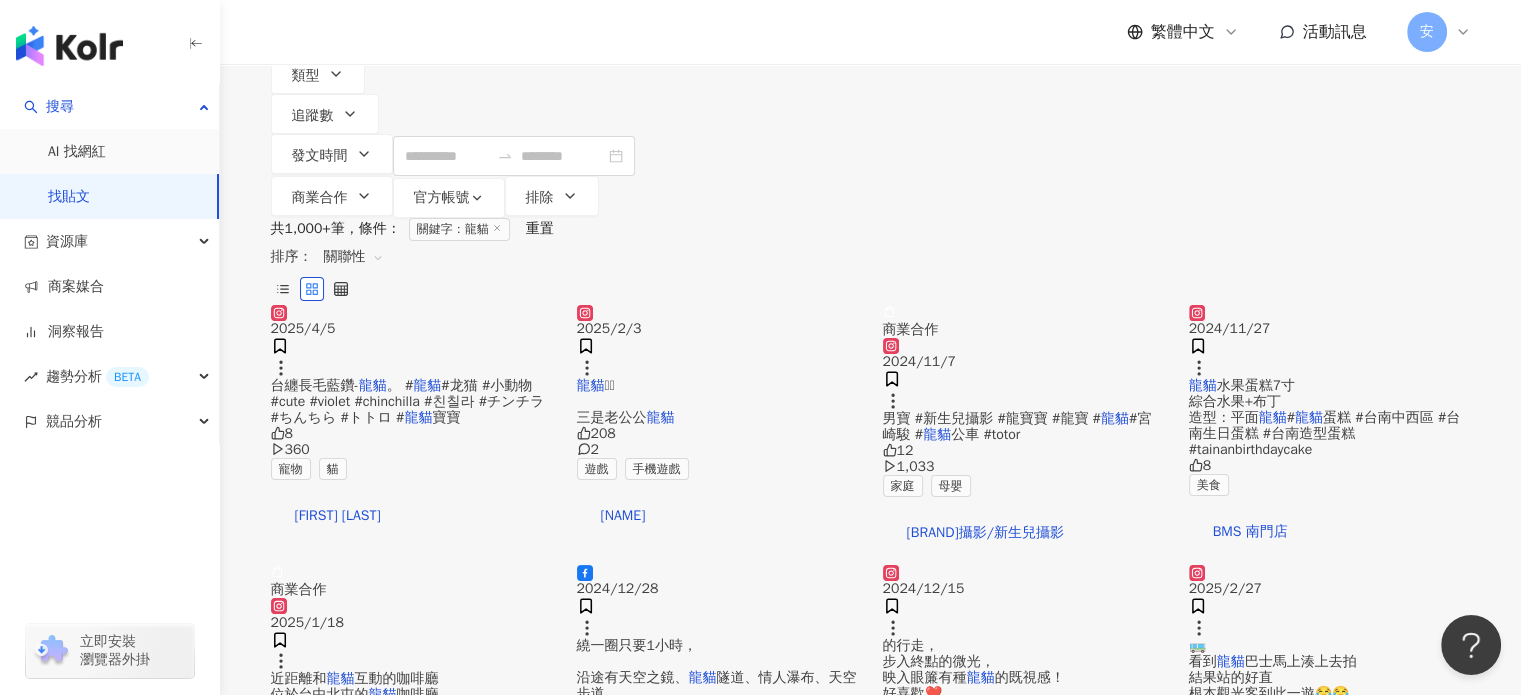 scroll, scrollTop: 65, scrollLeft: 0, axis: vertical 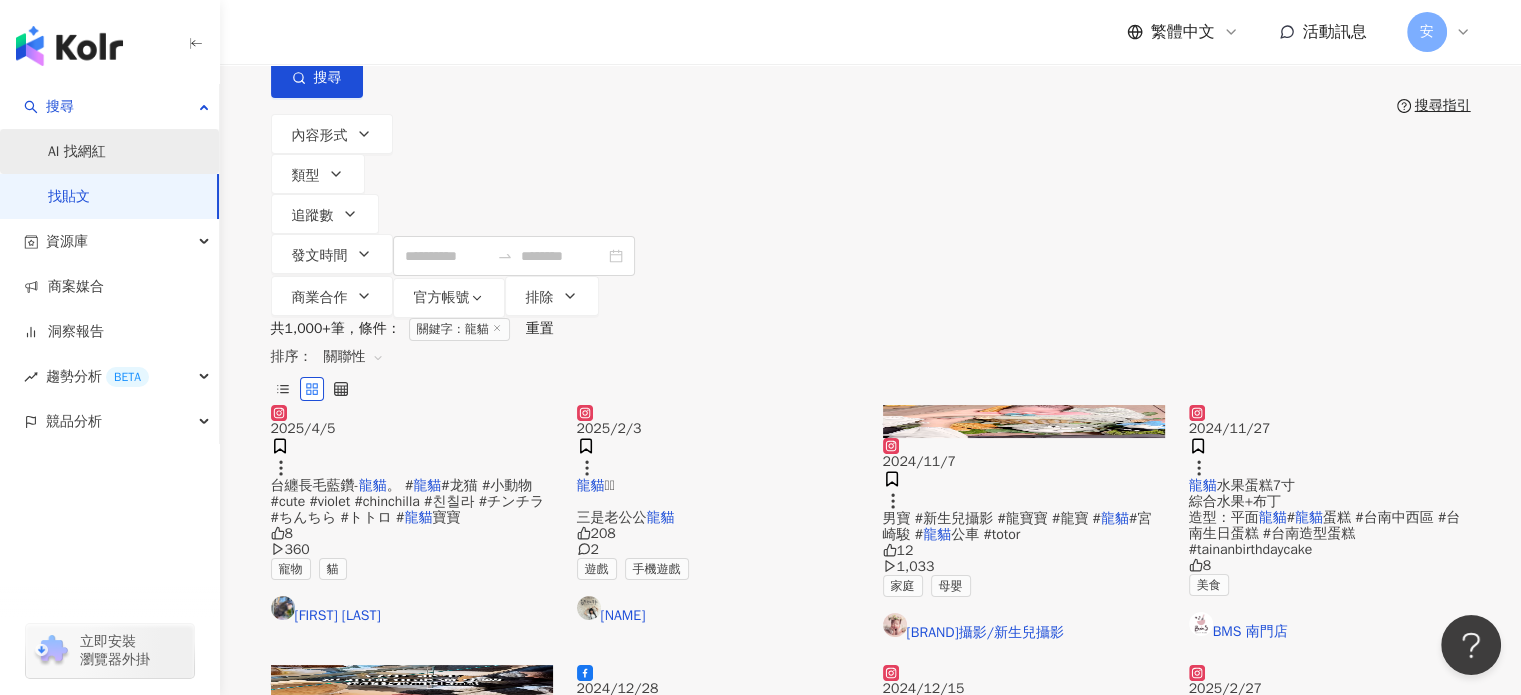 click on "AI 找網紅" at bounding box center [77, 152] 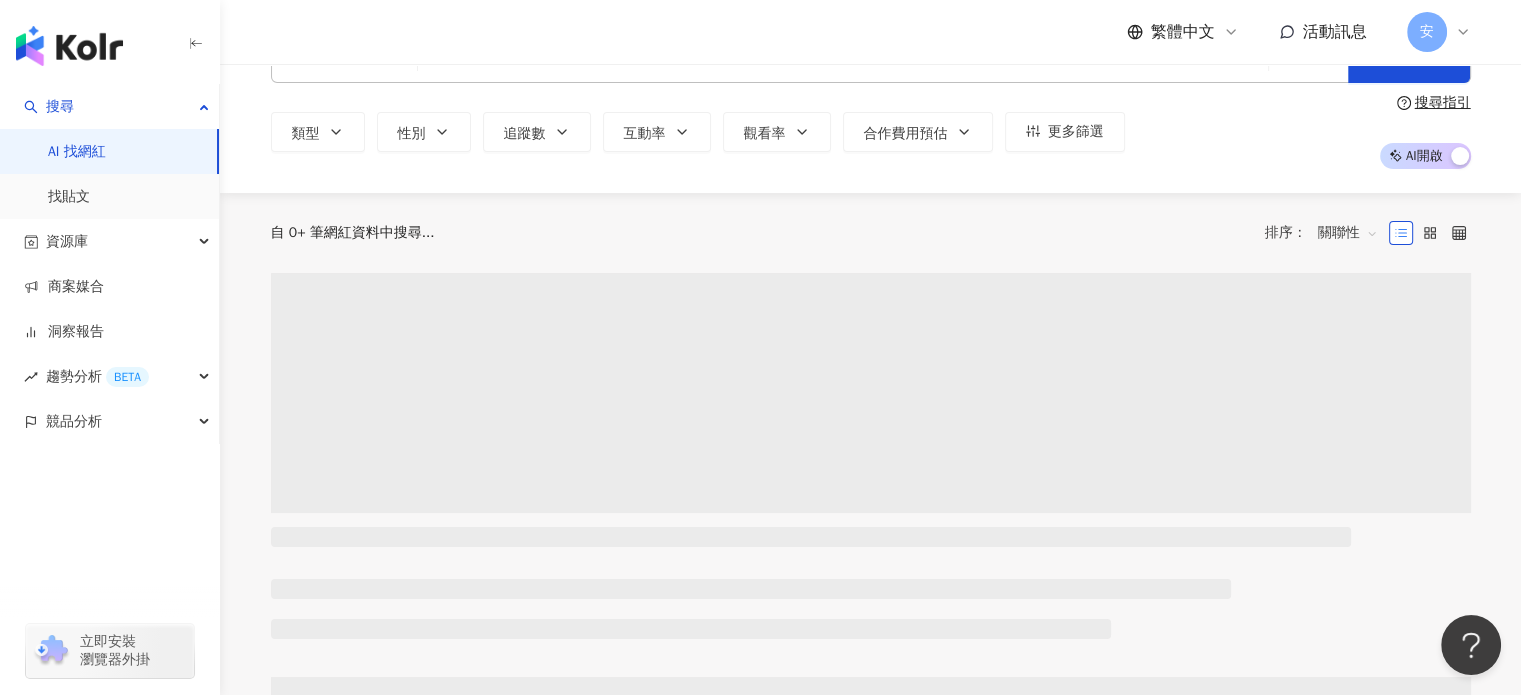 scroll, scrollTop: 0, scrollLeft: 0, axis: both 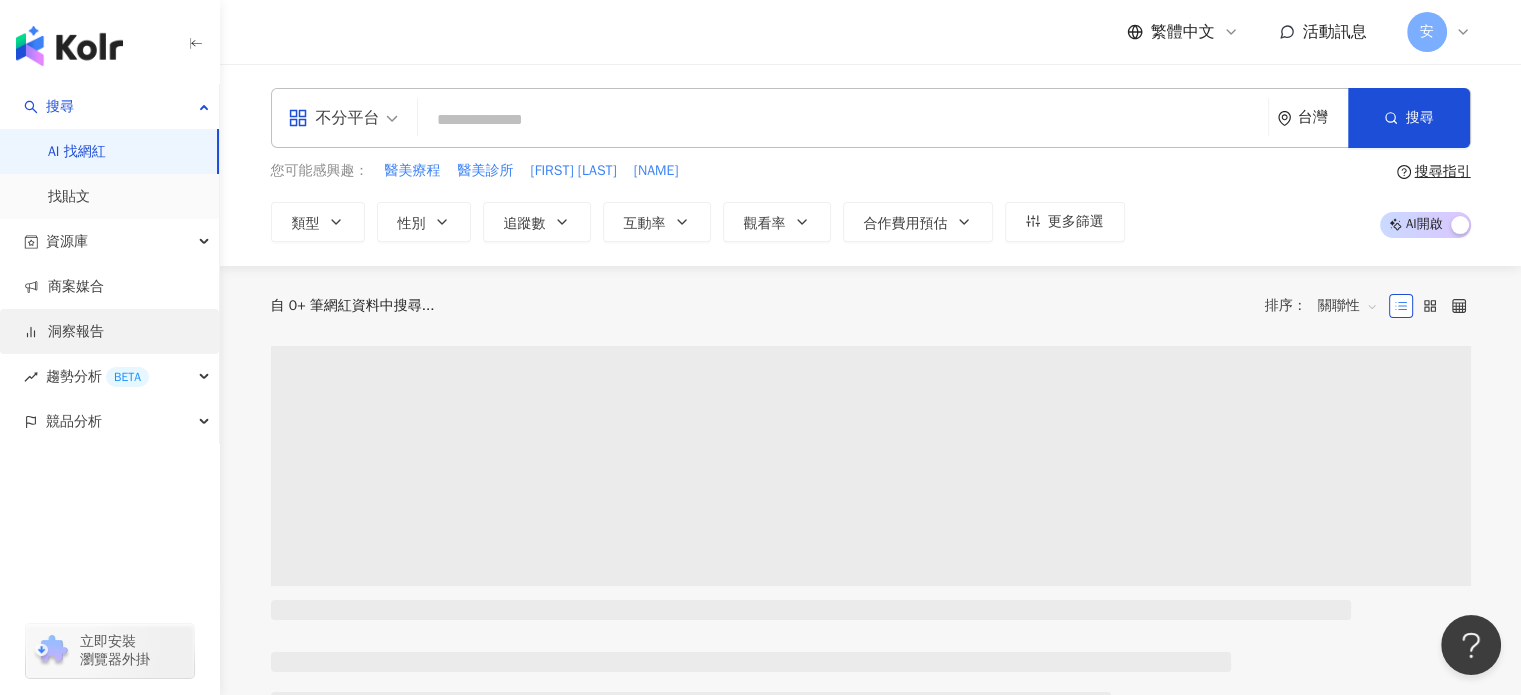 click on "洞察報告" at bounding box center (64, 332) 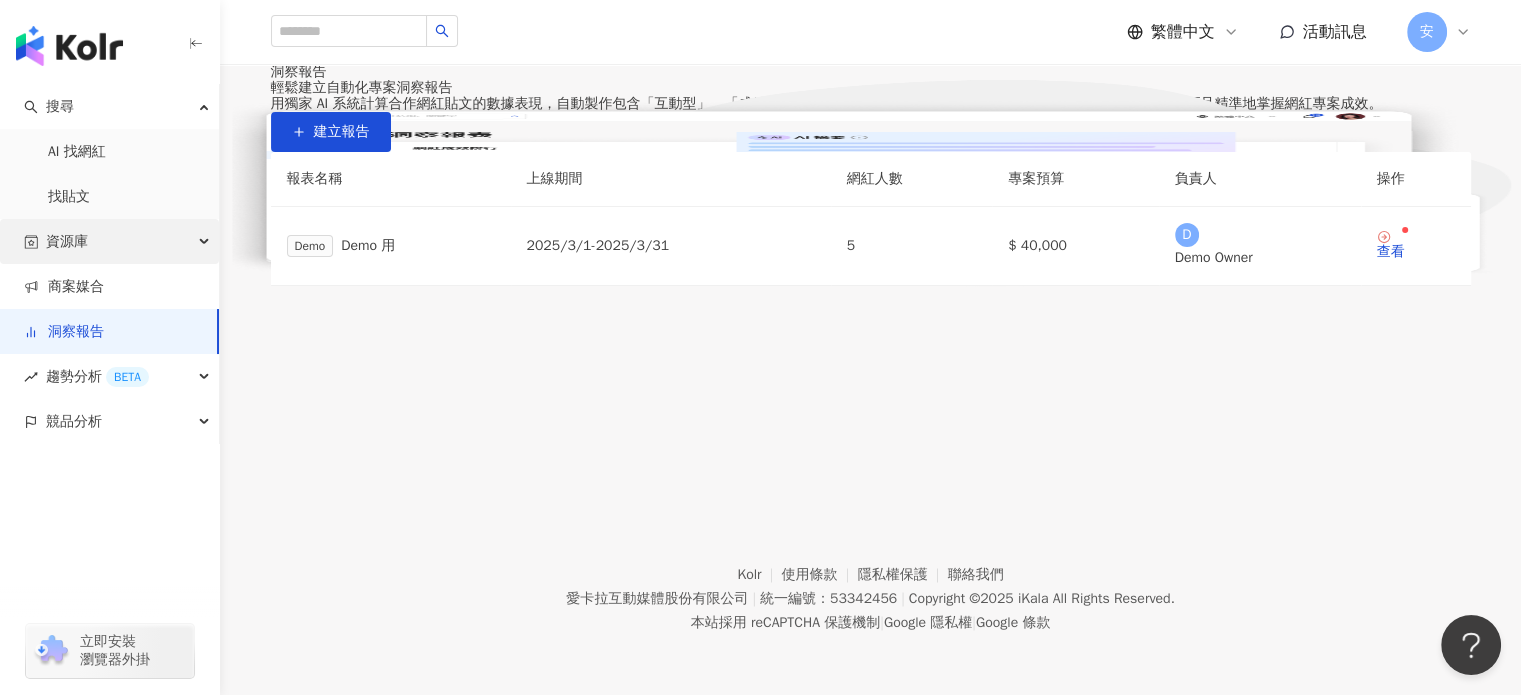 click on "資源庫" at bounding box center [67, 241] 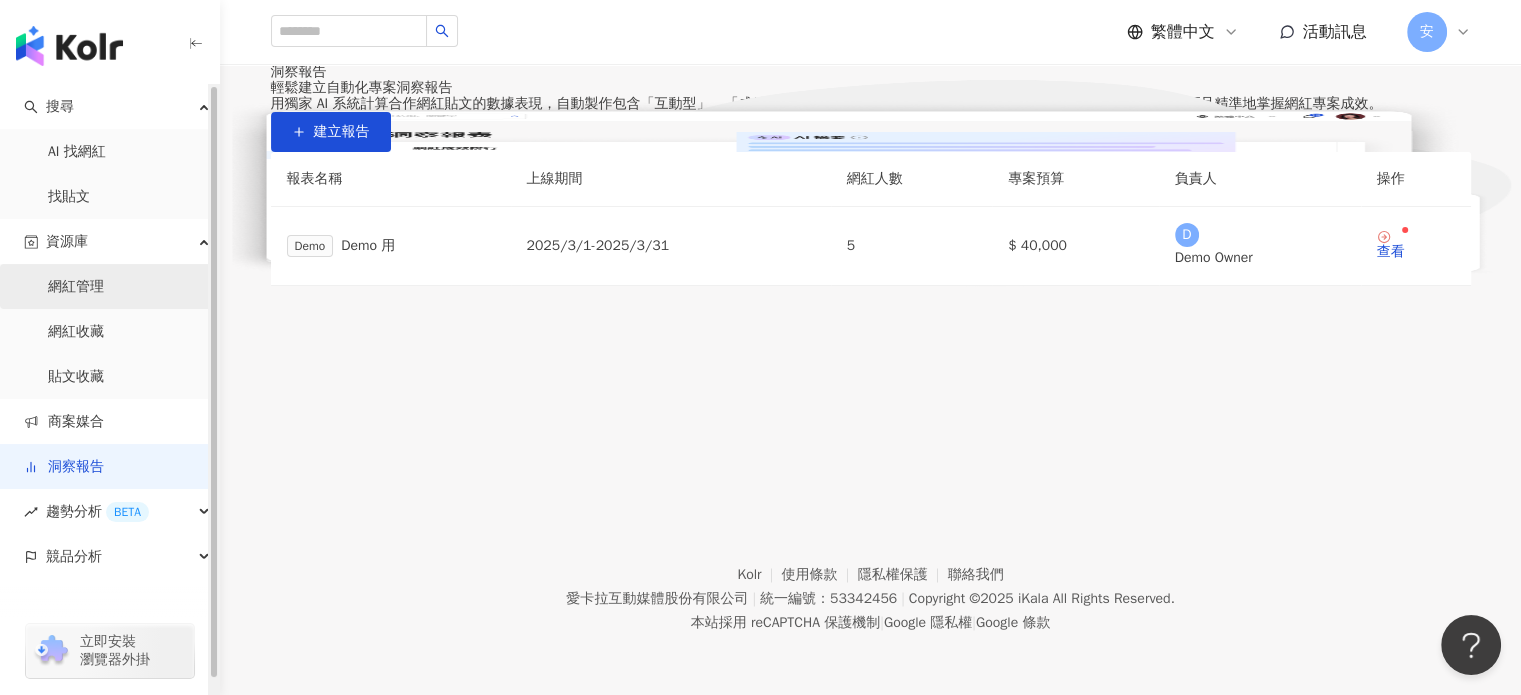click on "網紅管理" at bounding box center (76, 287) 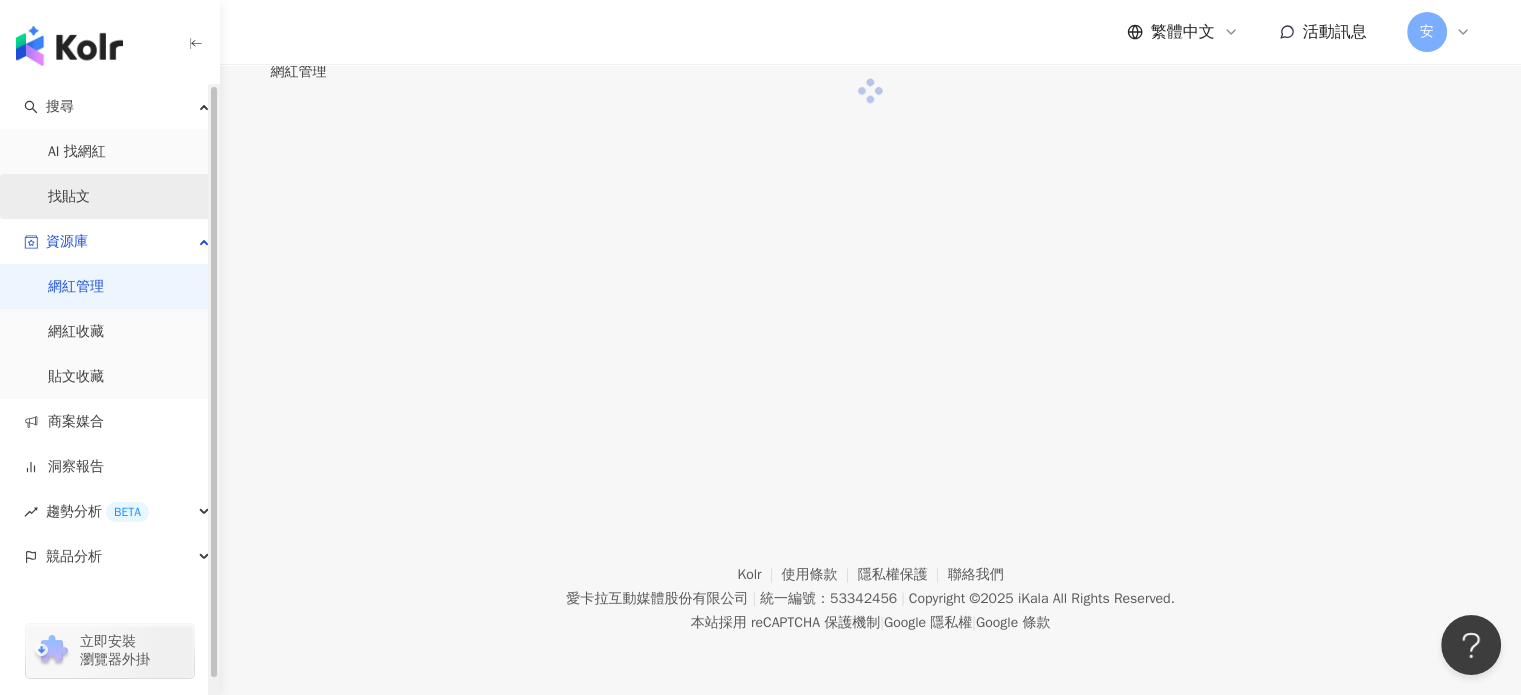 click on "找貼文" at bounding box center [69, 197] 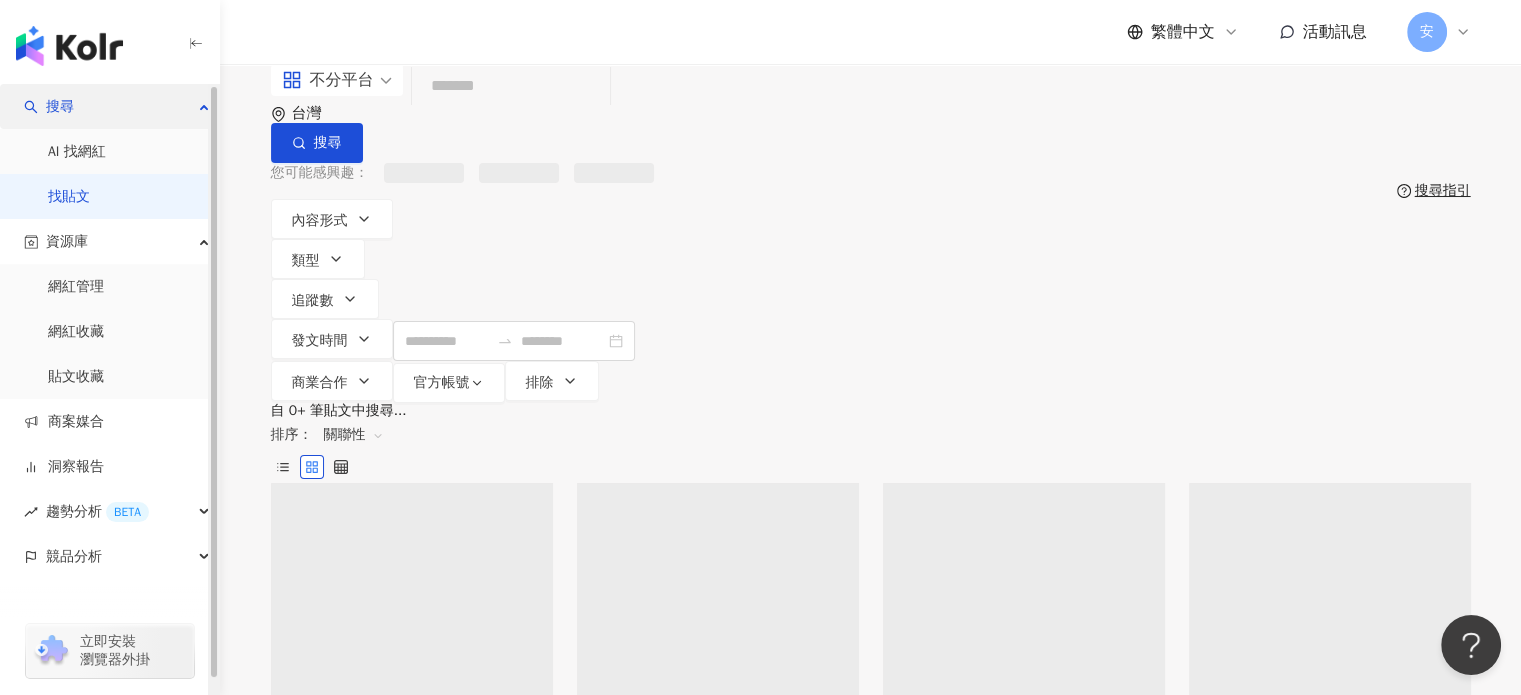 click on "搜尋" at bounding box center (109, 106) 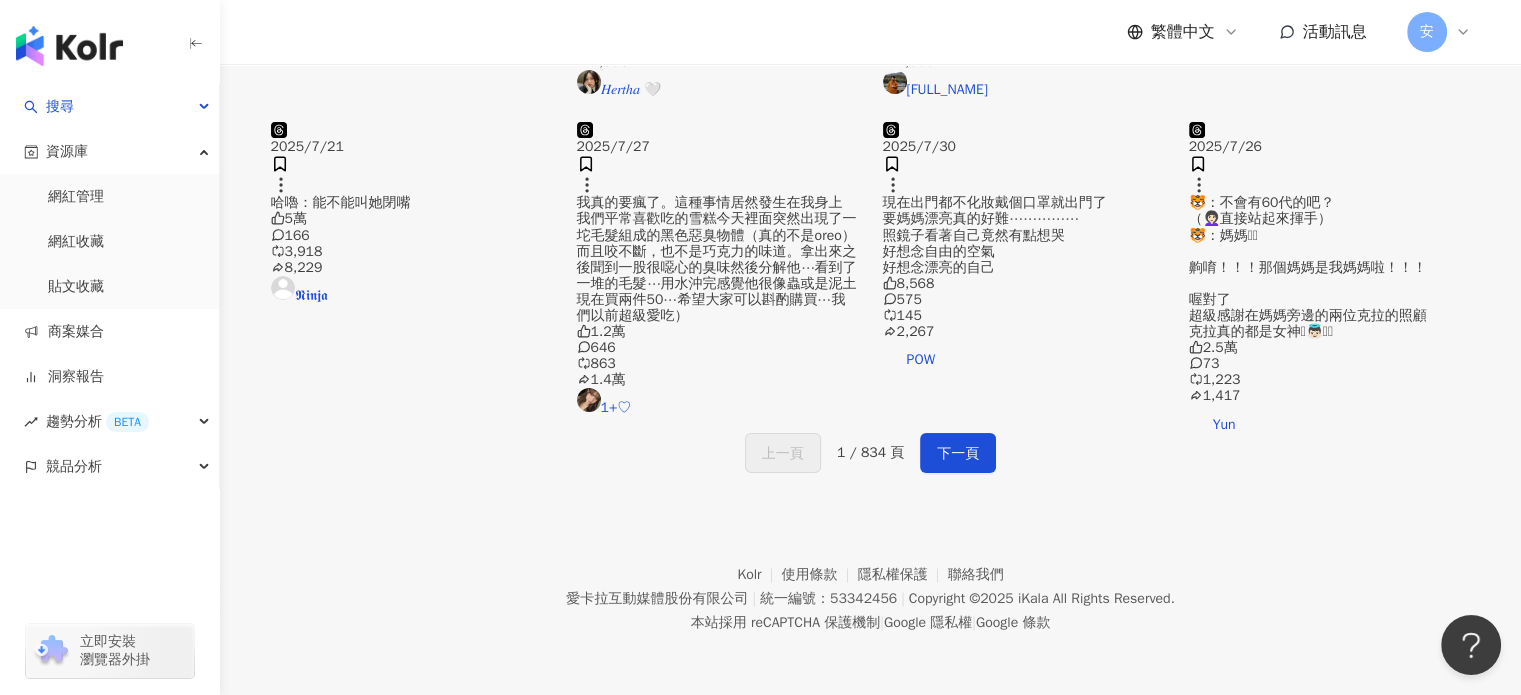 scroll, scrollTop: 1111, scrollLeft: 0, axis: vertical 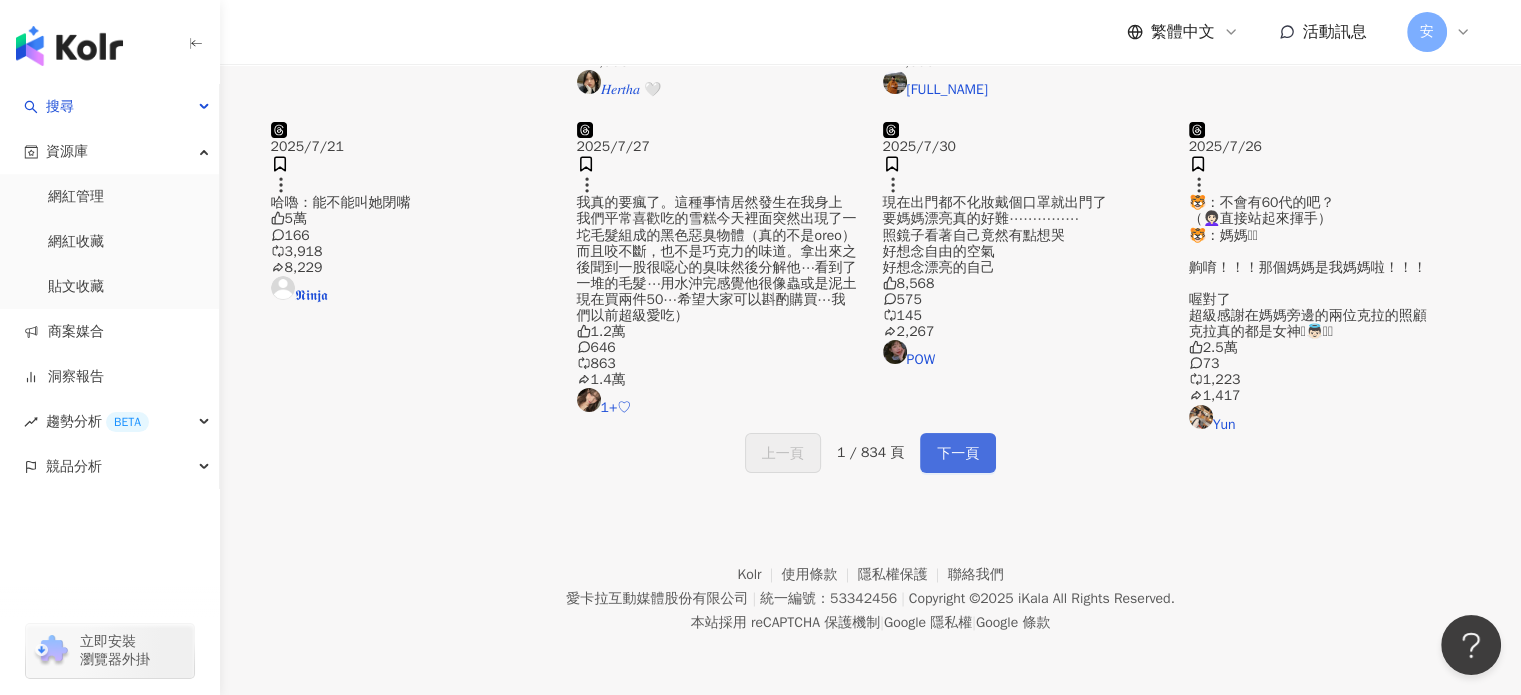 click on "下一頁" at bounding box center [958, 454] 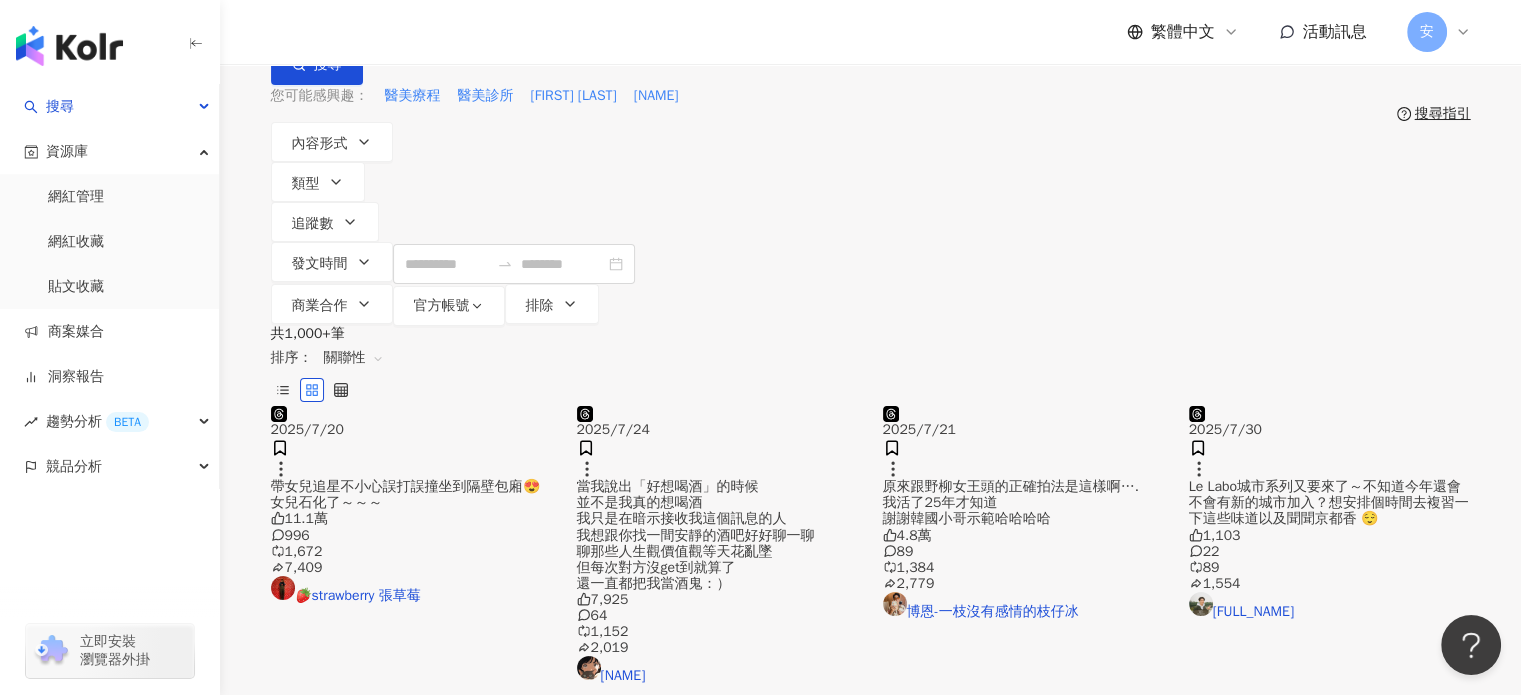 scroll, scrollTop: 0, scrollLeft: 0, axis: both 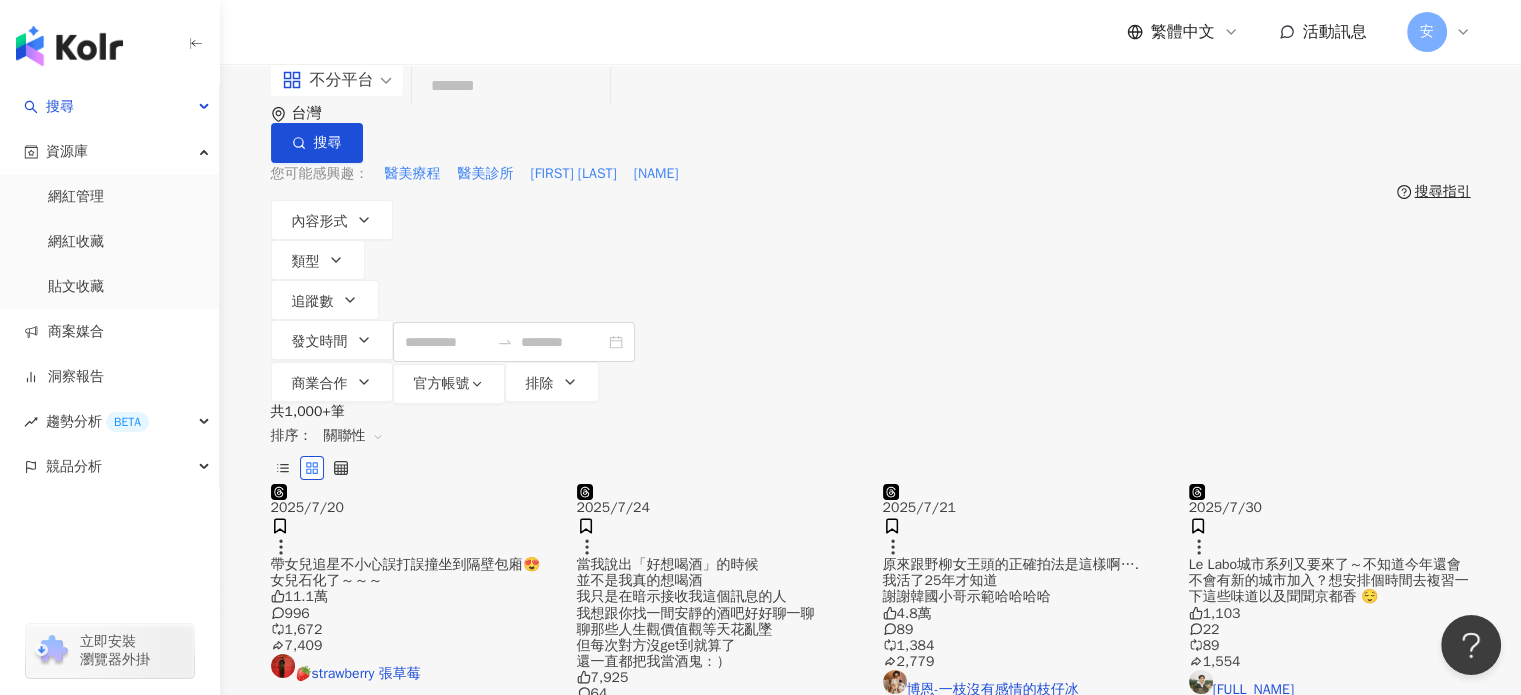 click at bounding box center (511, 86) 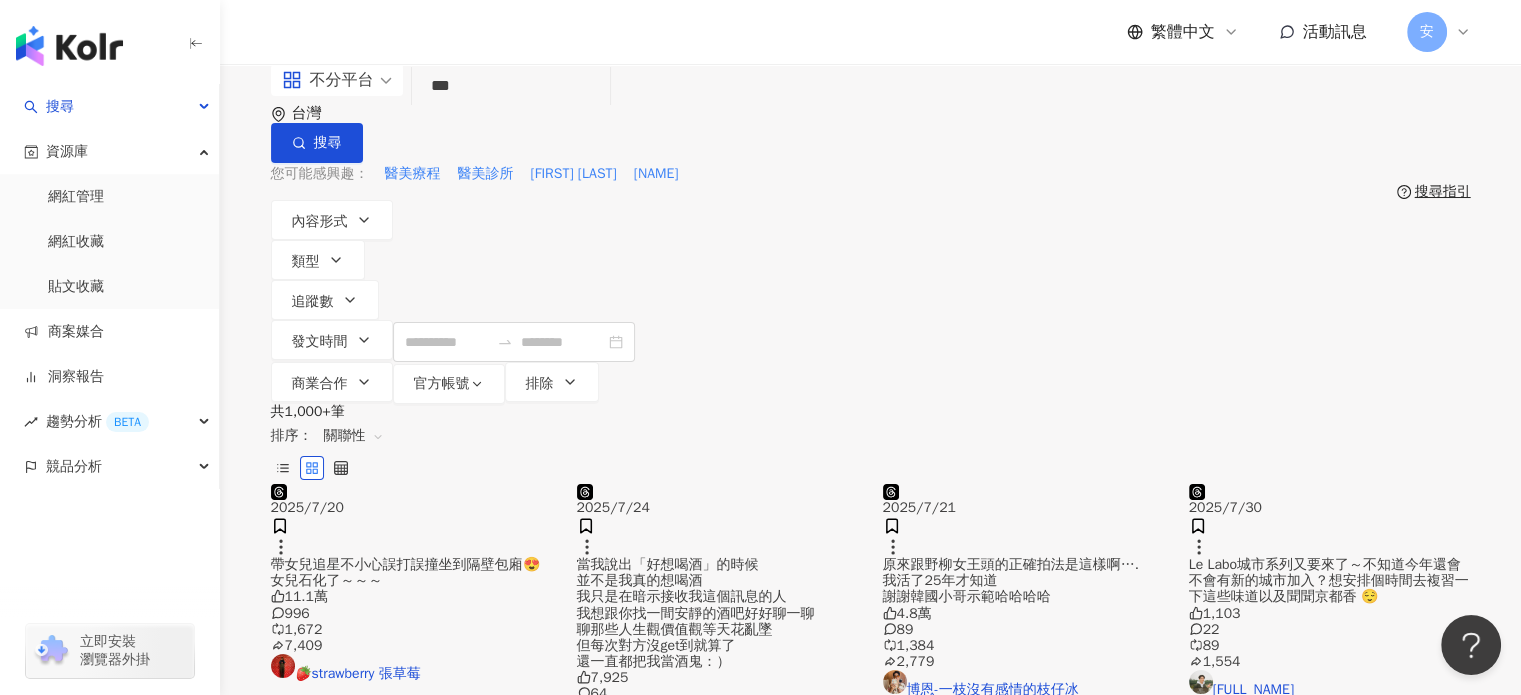 type on "***" 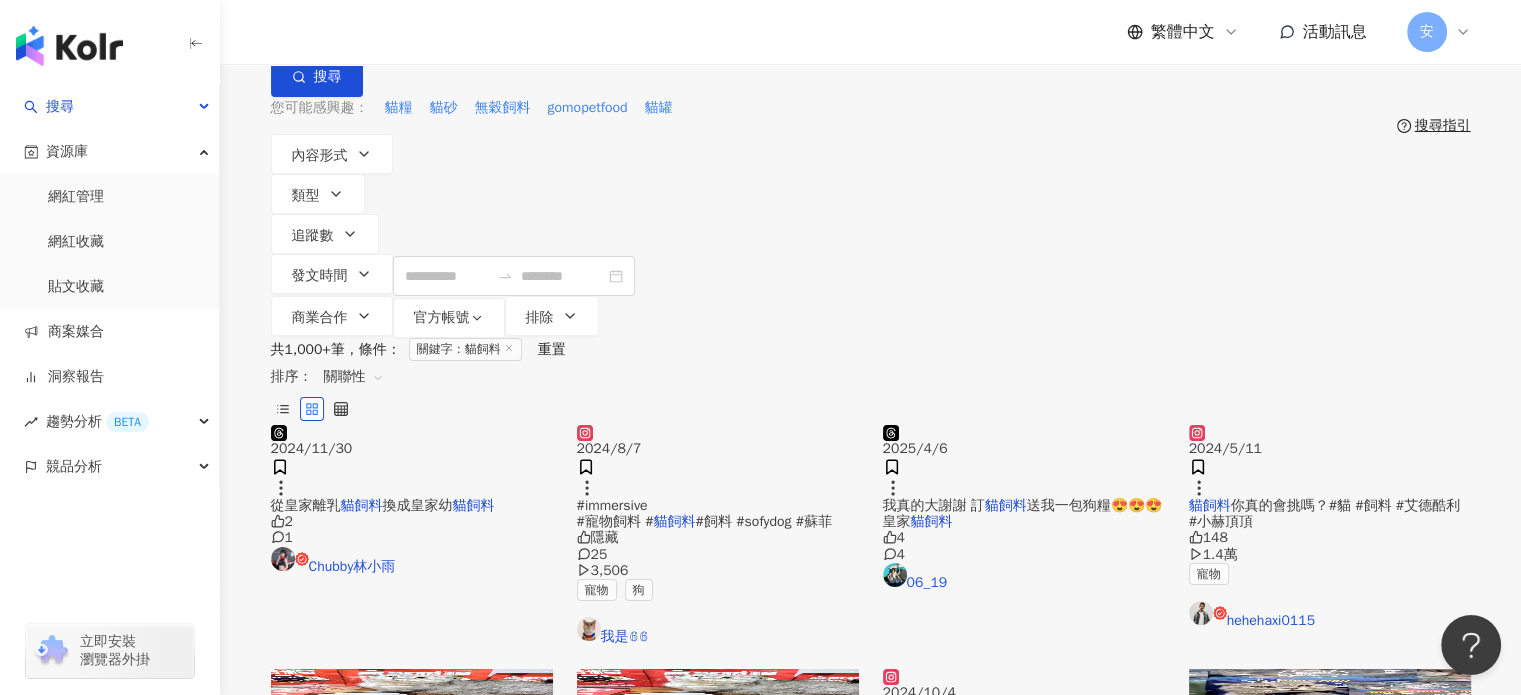 scroll, scrollTop: 200, scrollLeft: 0, axis: vertical 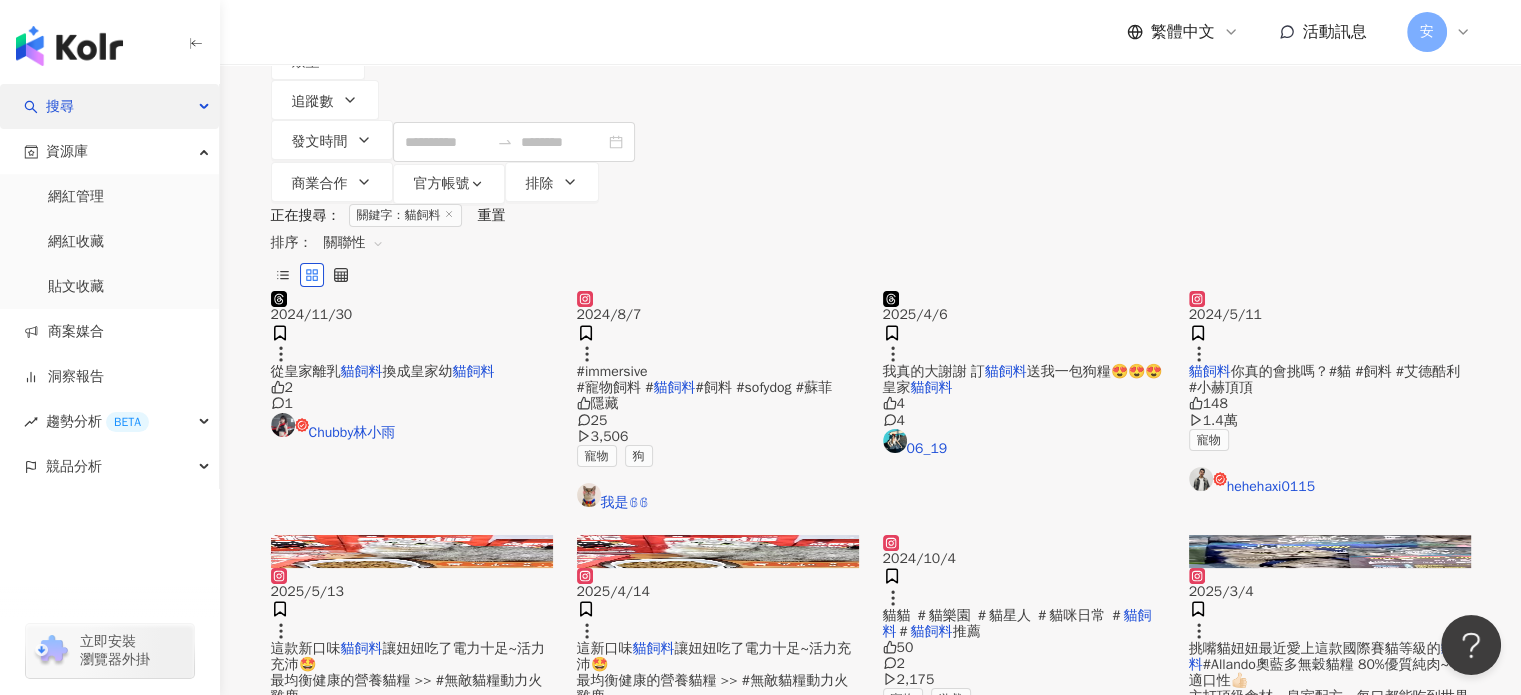 click on "搜尋" at bounding box center (109, 106) 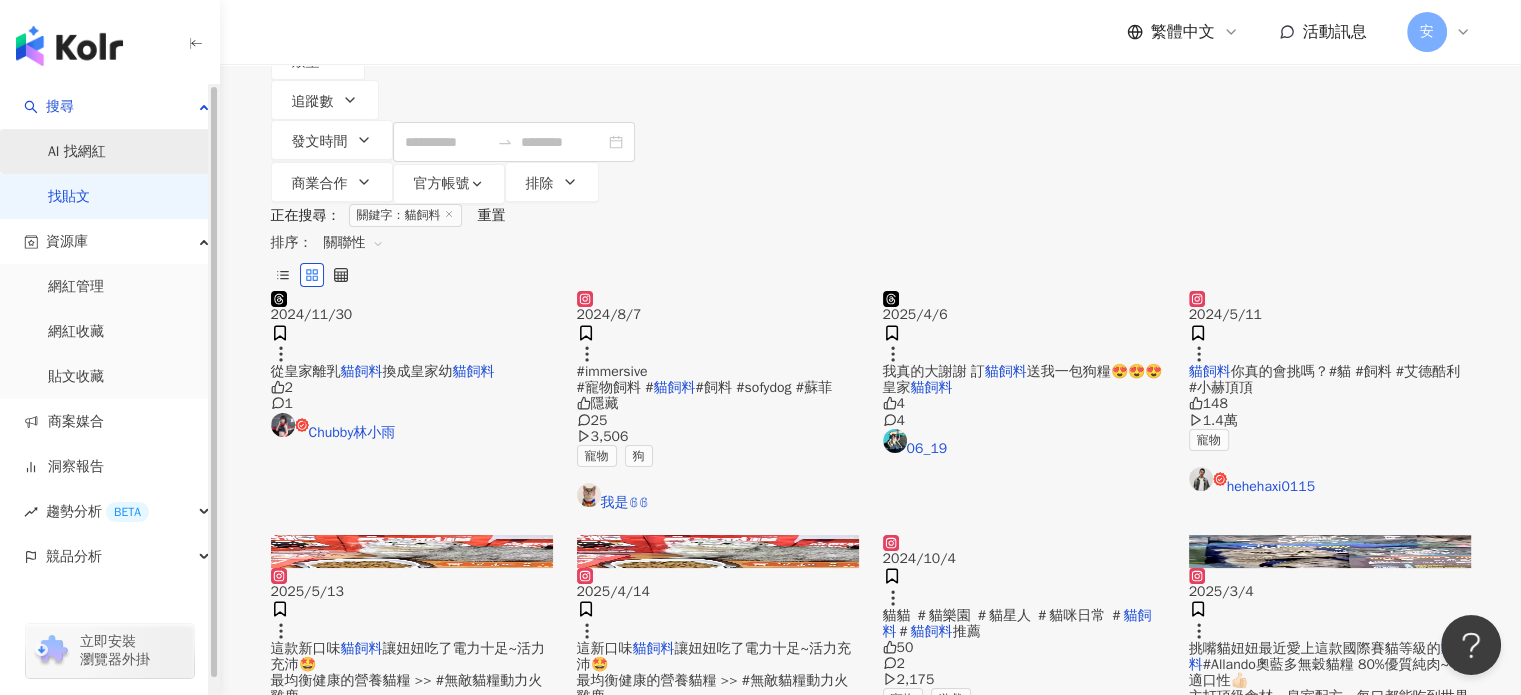 click on "AI 找網紅" at bounding box center (77, 152) 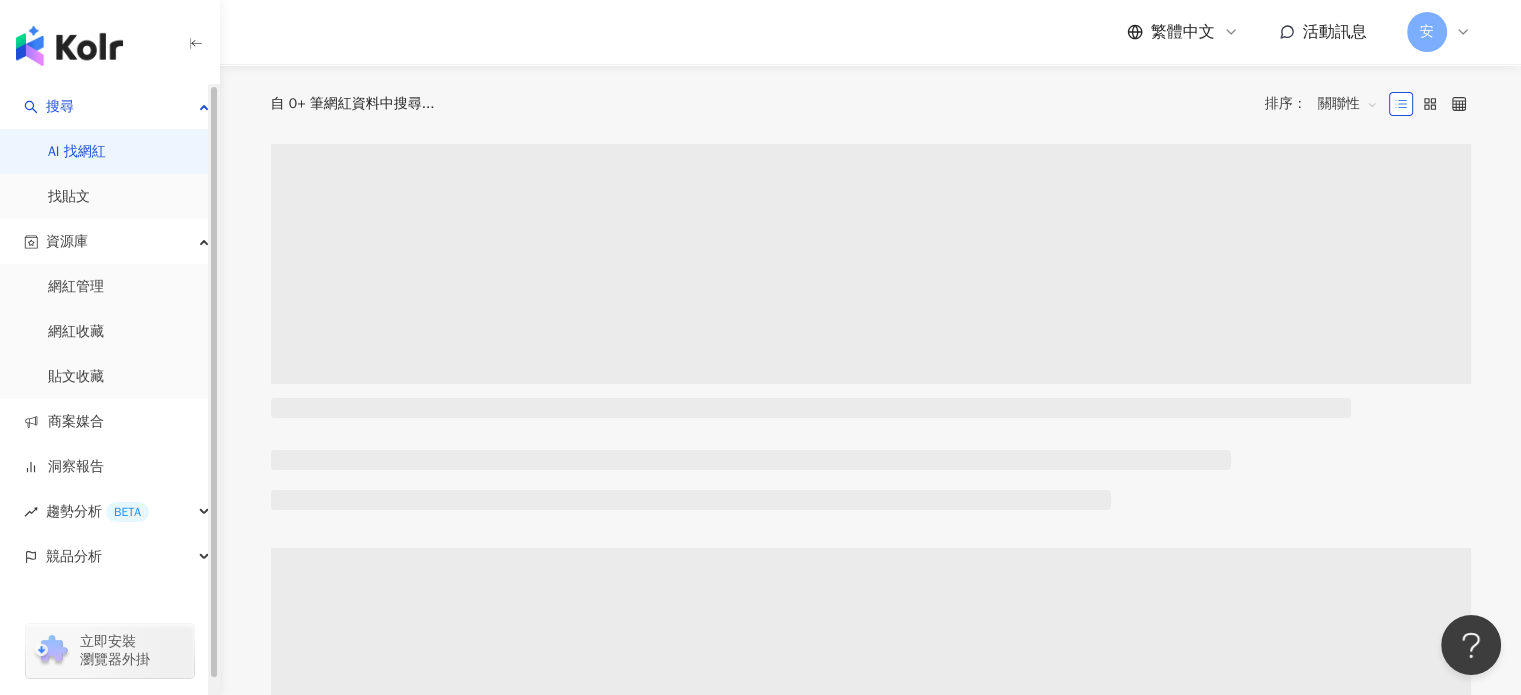 scroll, scrollTop: 0, scrollLeft: 0, axis: both 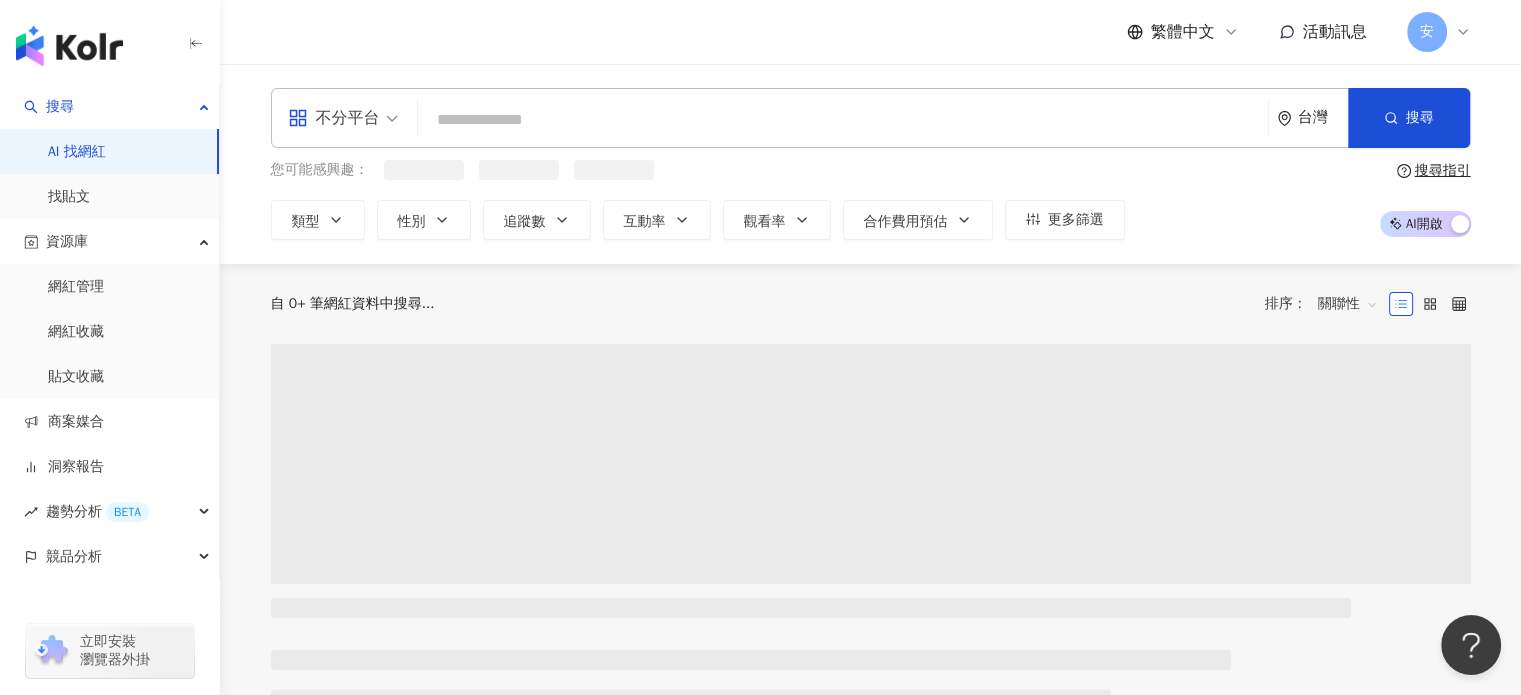 click at bounding box center [843, 120] 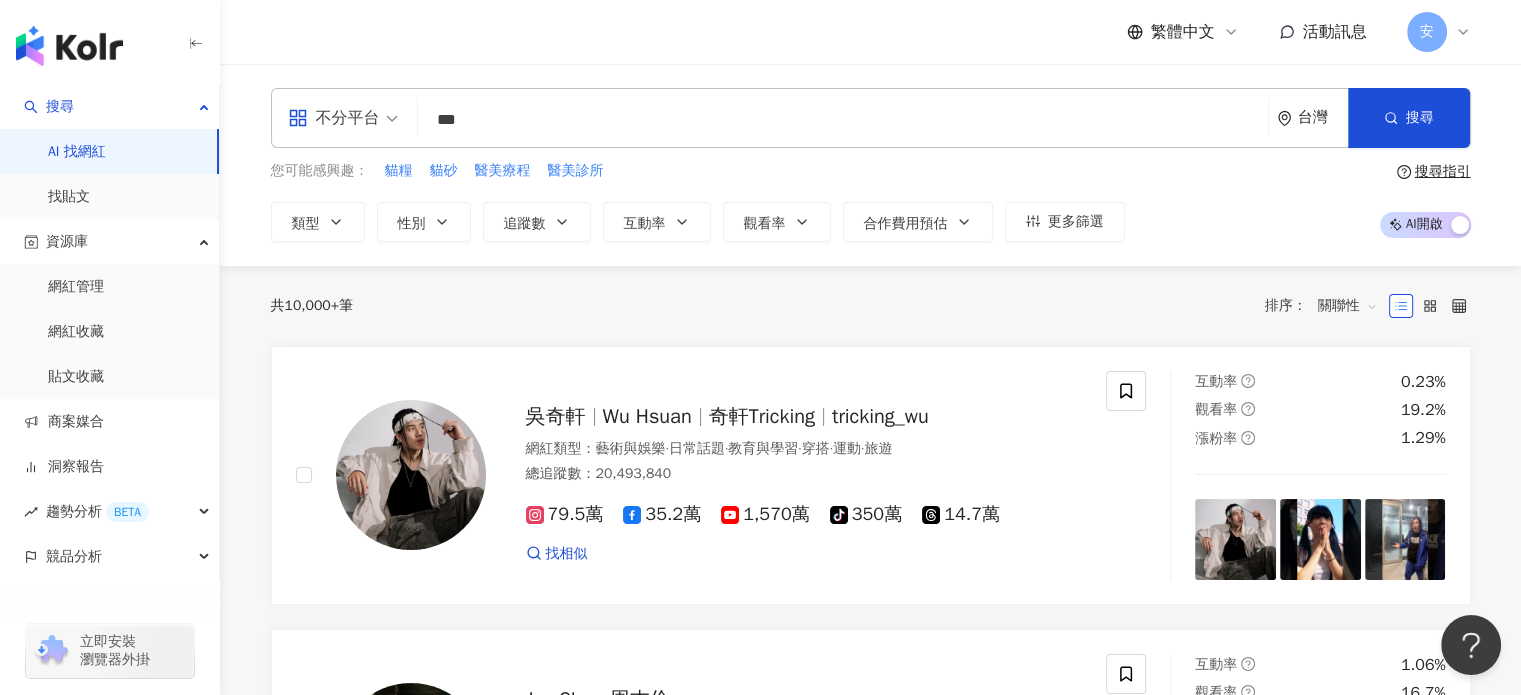 type on "***" 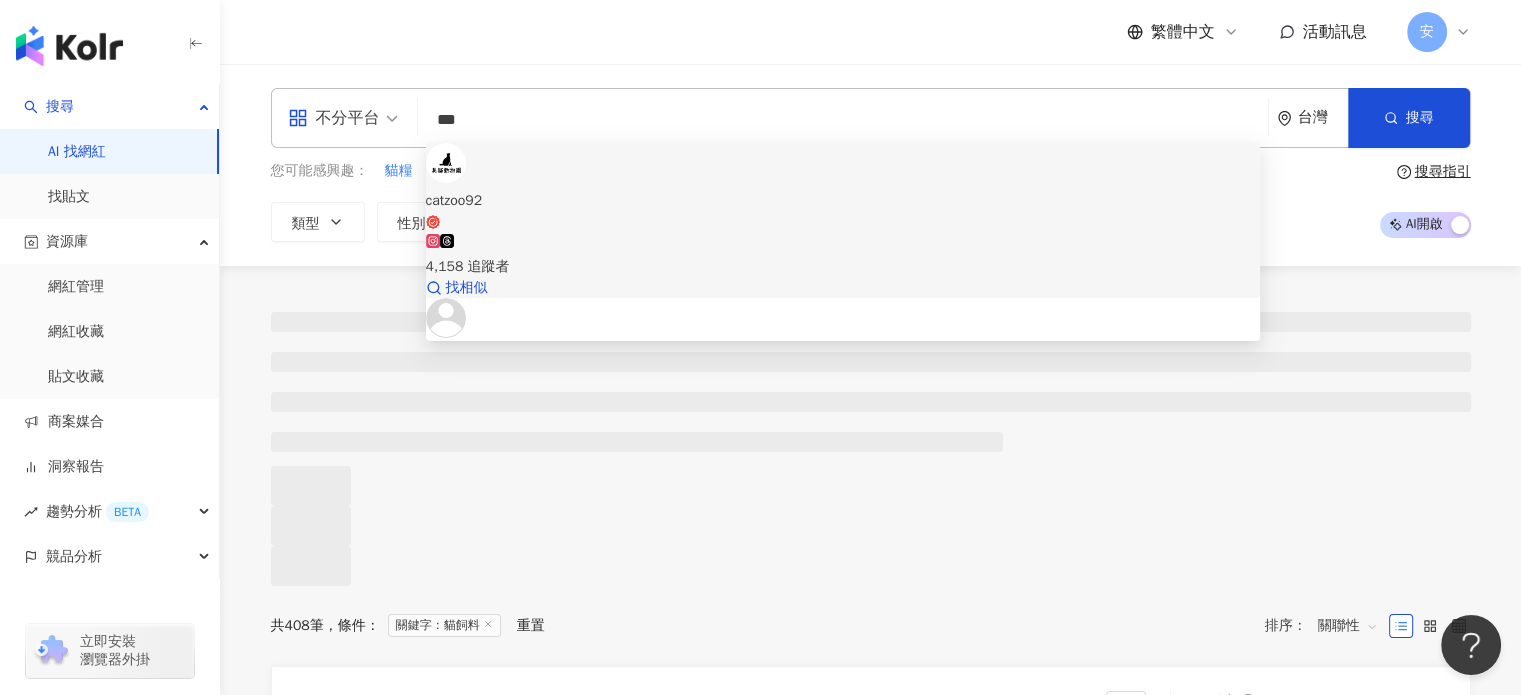 click on "4,158   追蹤者" at bounding box center [843, 256] 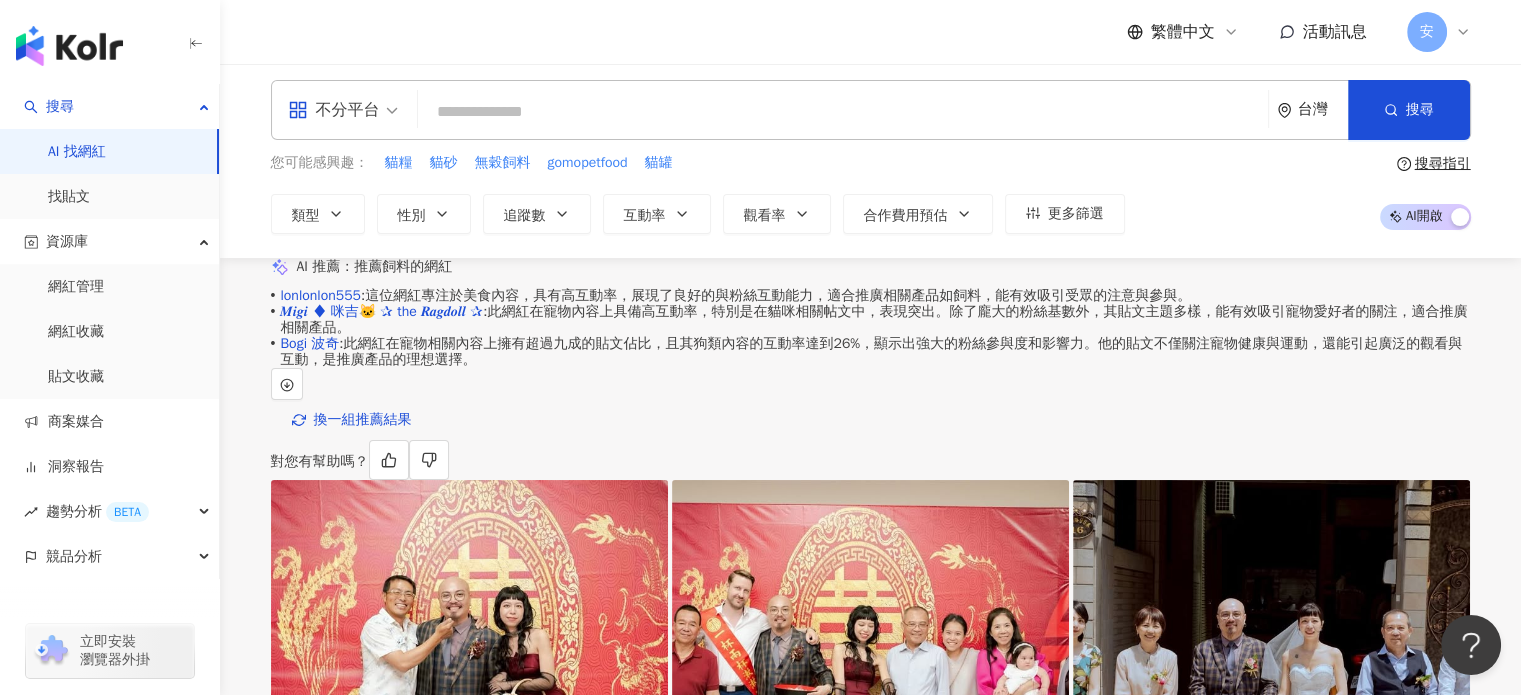scroll, scrollTop: 0, scrollLeft: 0, axis: both 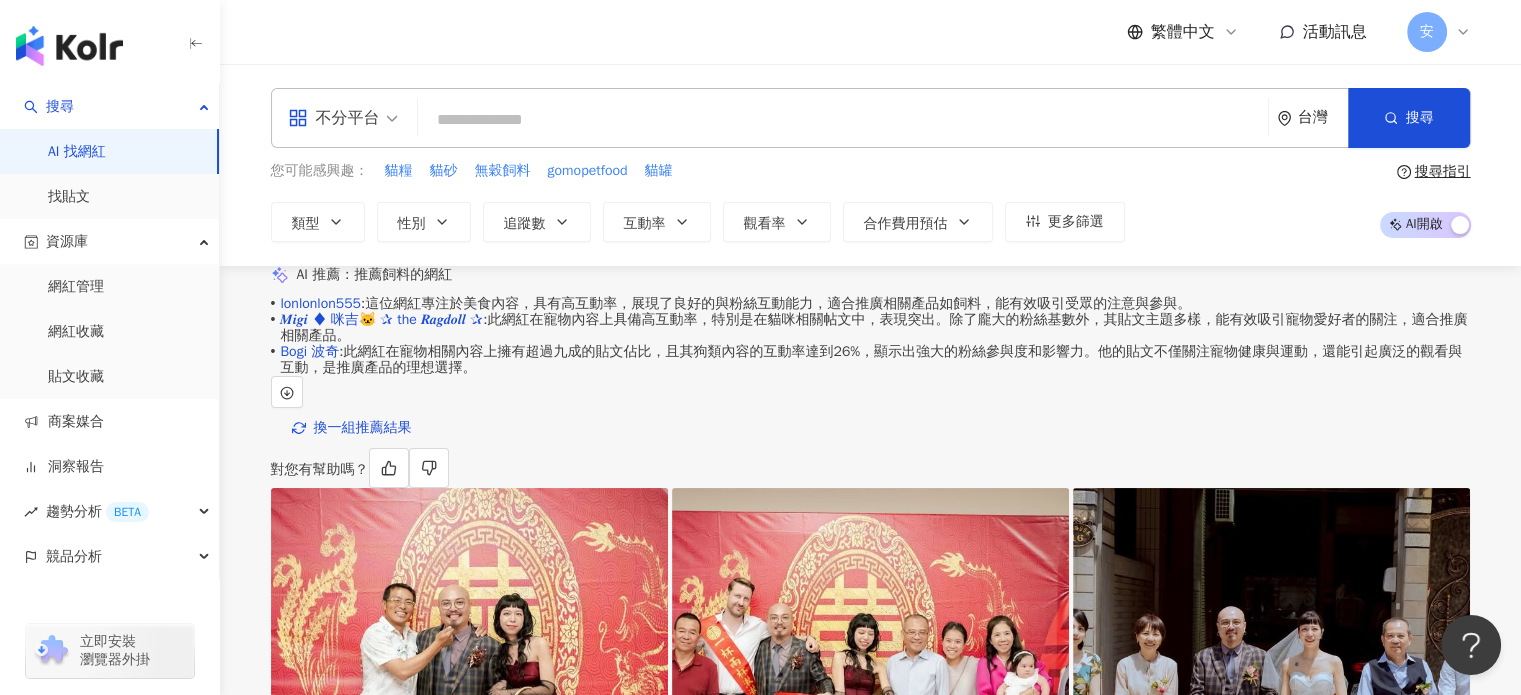 click at bounding box center (843, 120) 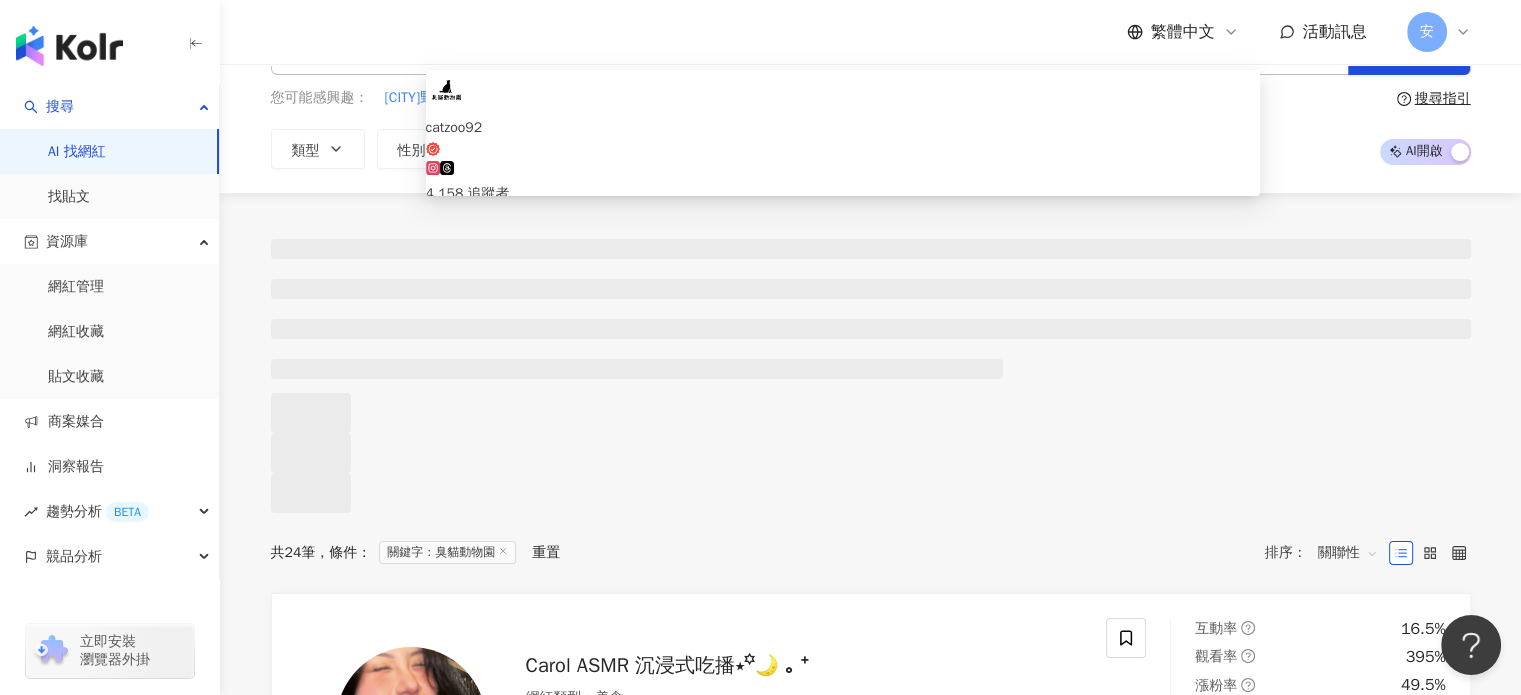 scroll, scrollTop: 0, scrollLeft: 0, axis: both 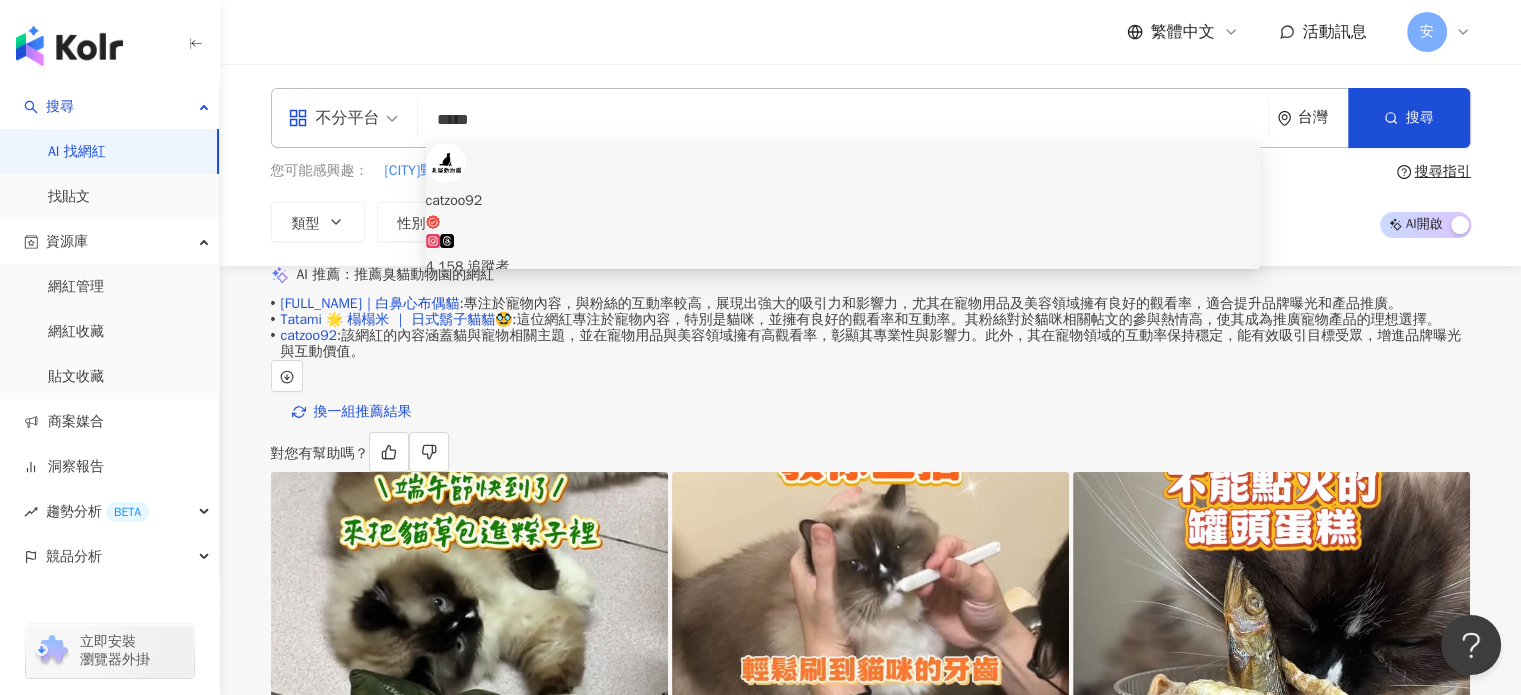 drag, startPoint x: 541, startPoint y: 102, endPoint x: 257, endPoint y: 69, distance: 285.91083 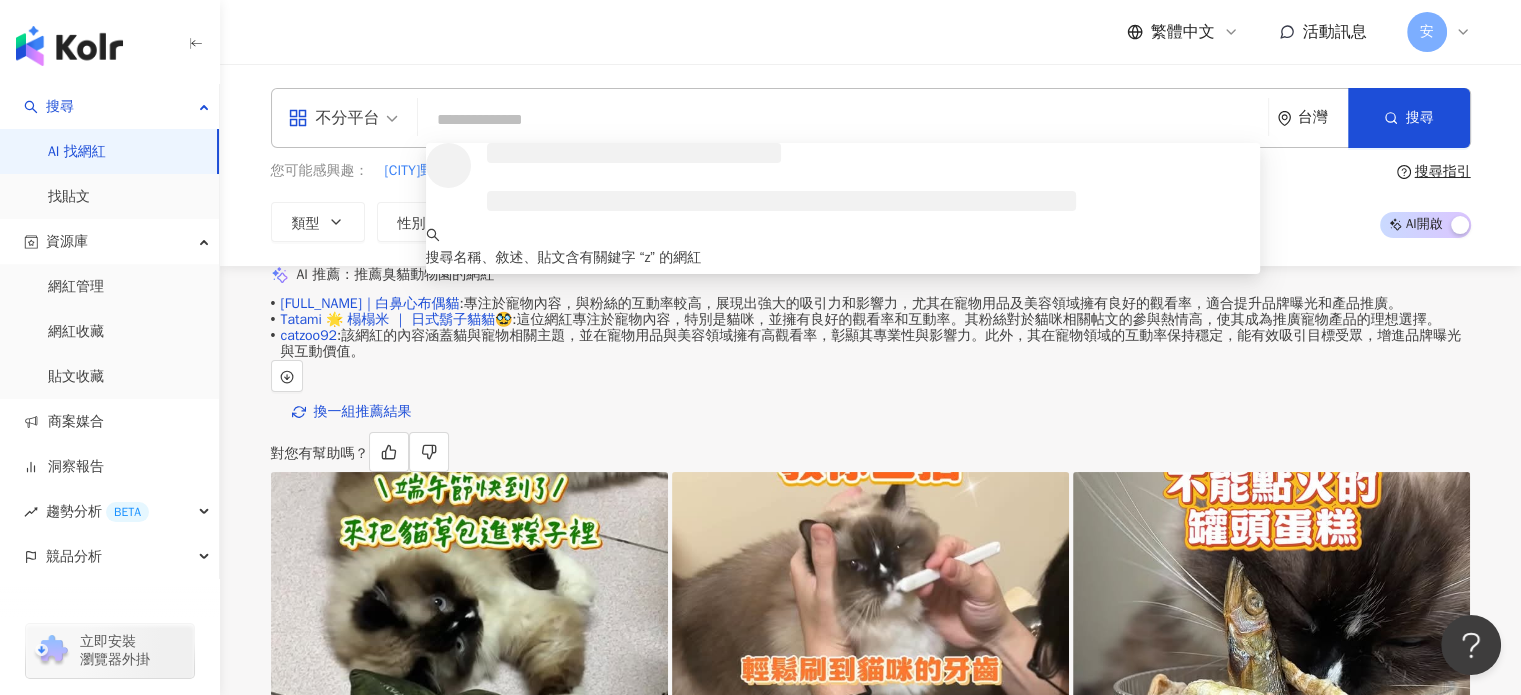 type on "*" 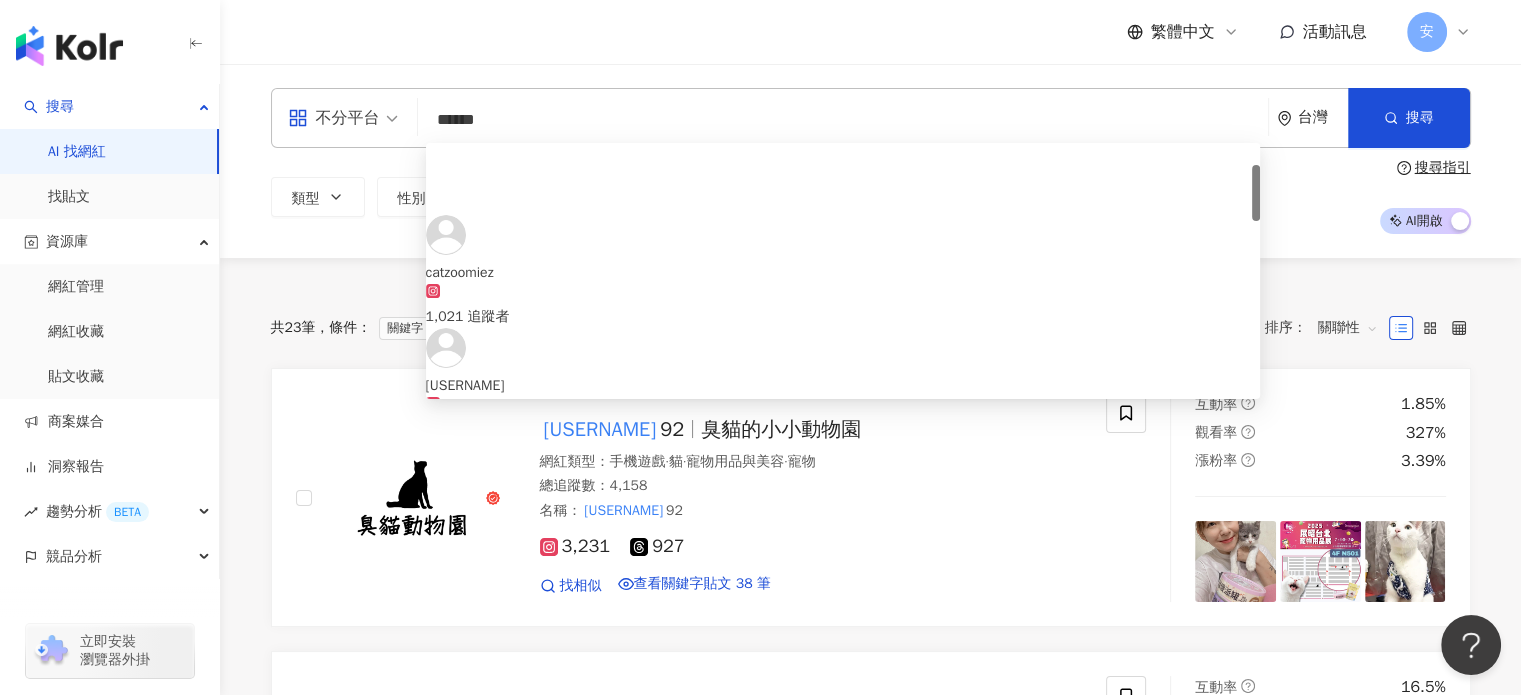scroll, scrollTop: 100, scrollLeft: 0, axis: vertical 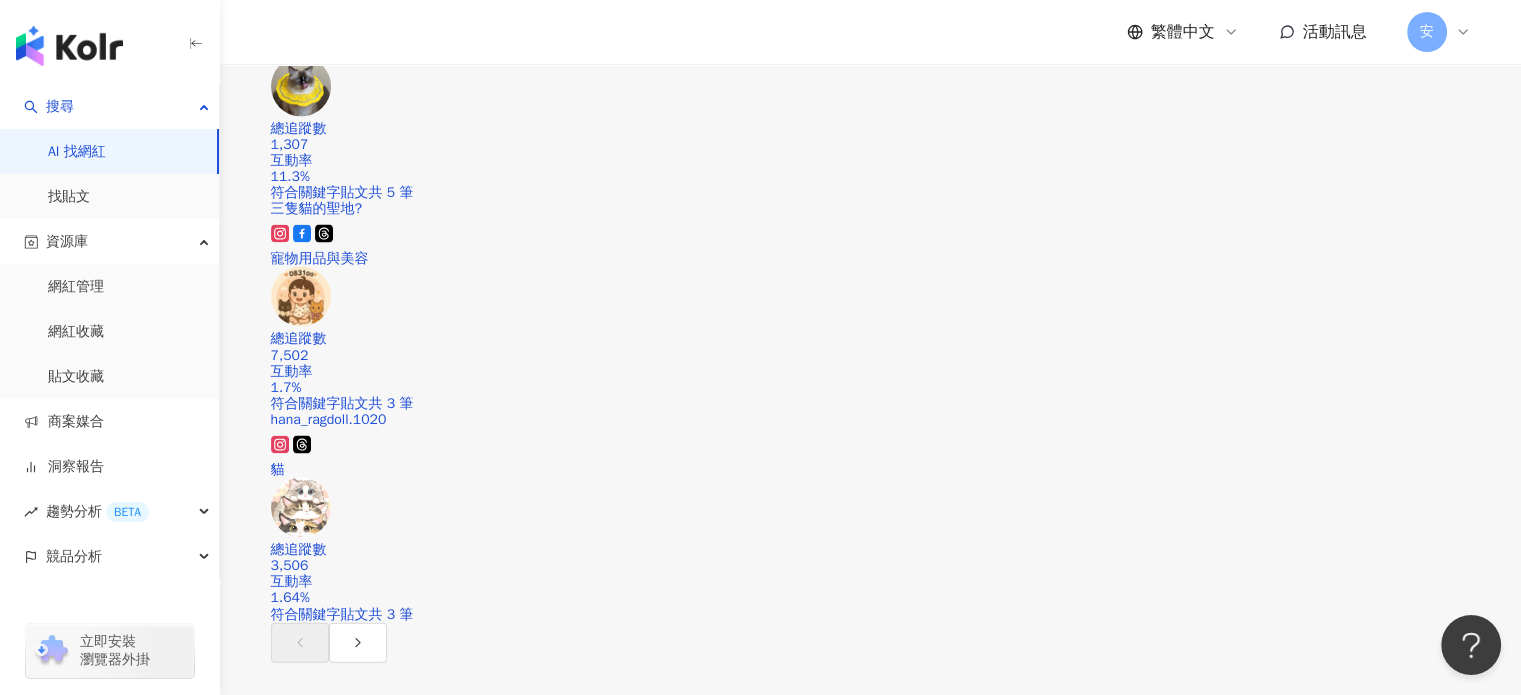 type on "******" 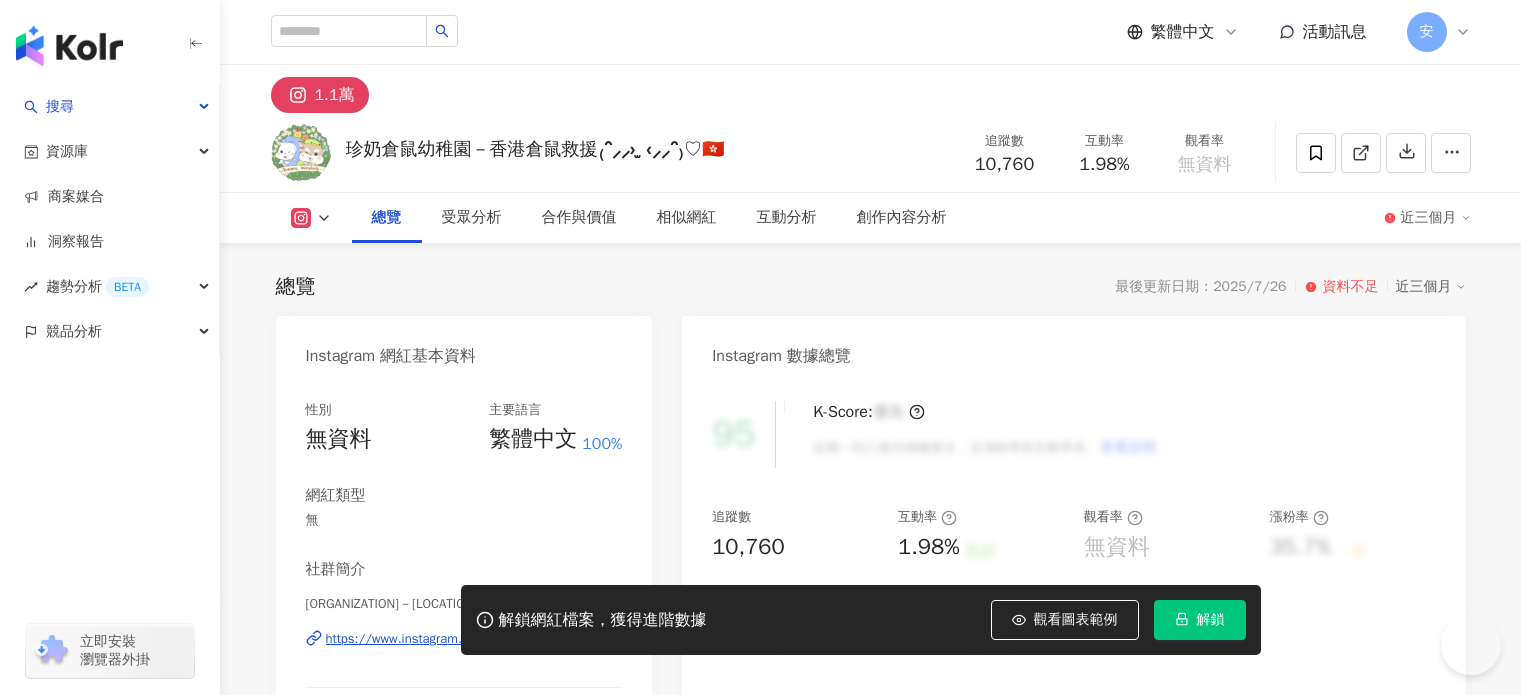 scroll, scrollTop: 0, scrollLeft: 0, axis: both 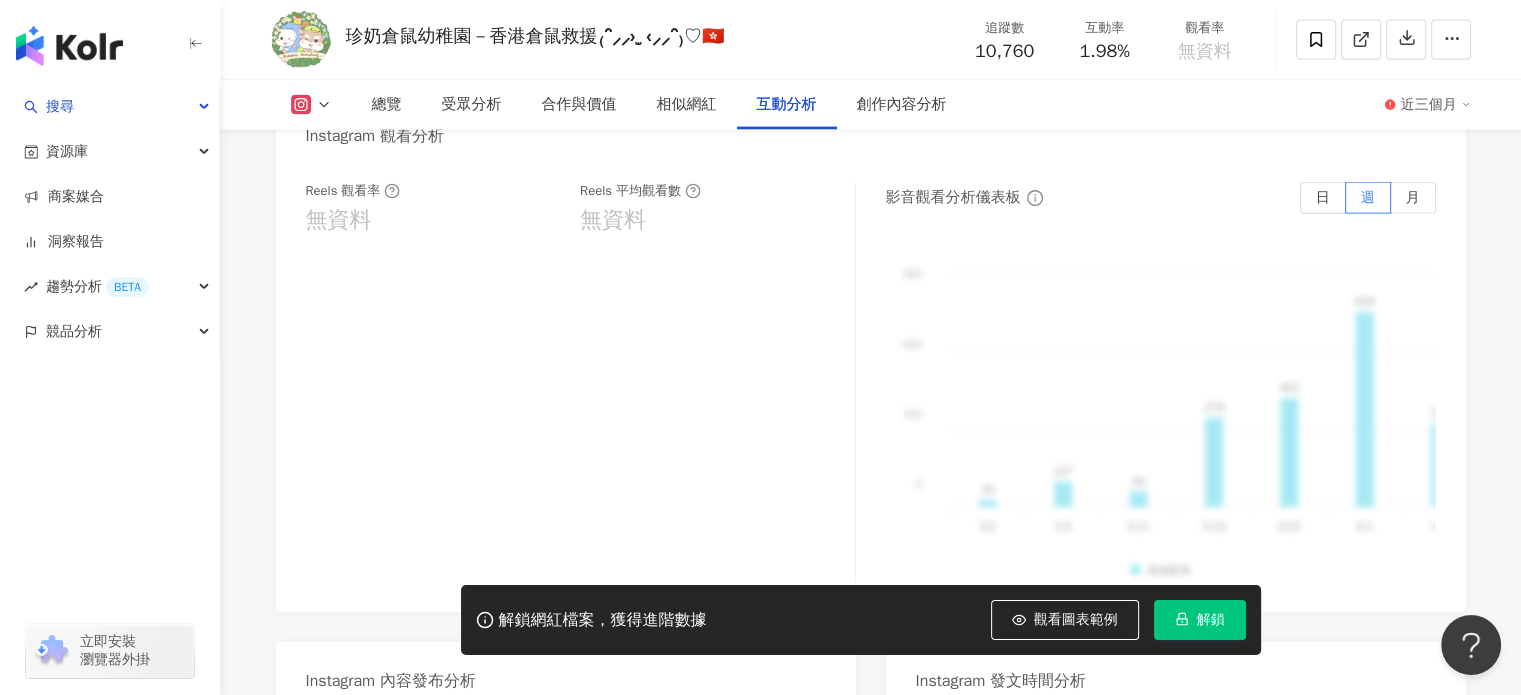 drag, startPoint x: 1061, startPoint y: 623, endPoint x: 1036, endPoint y: 597, distance: 36.069378 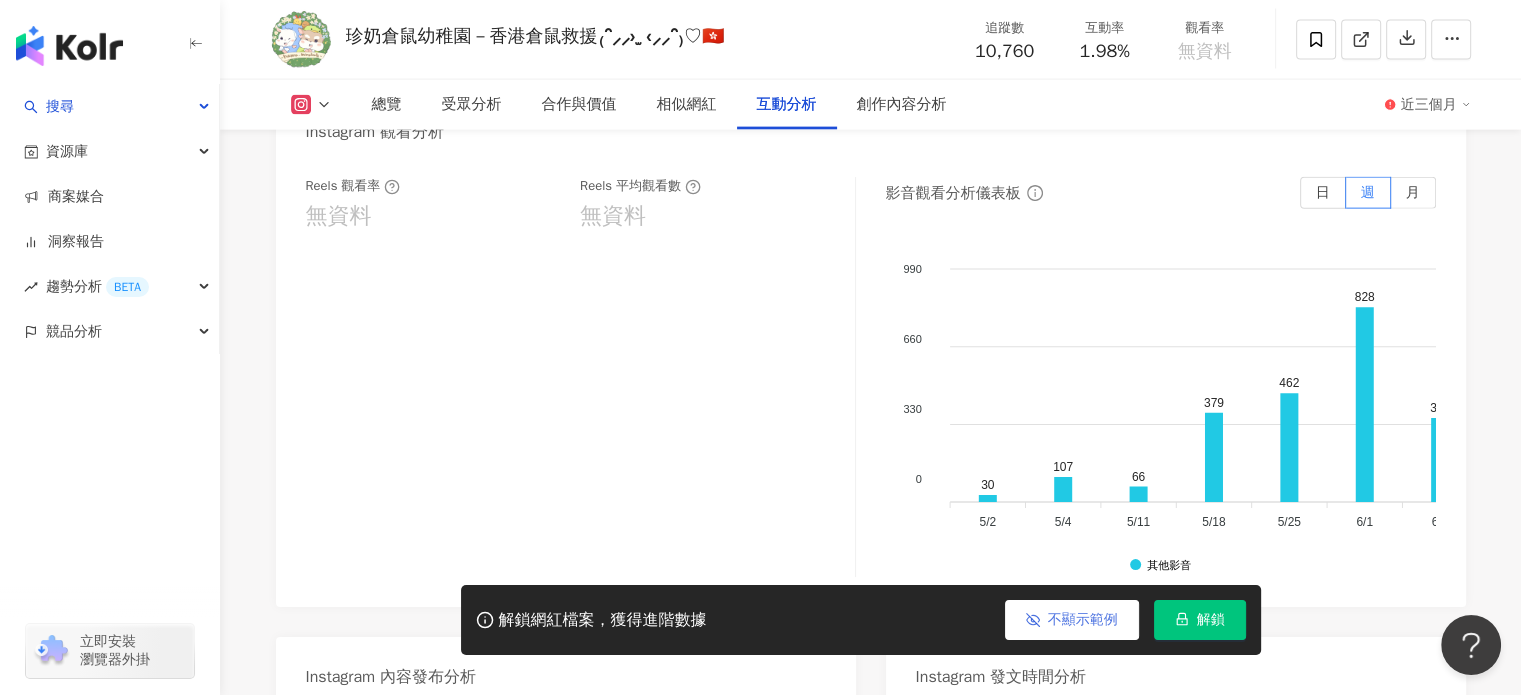 click 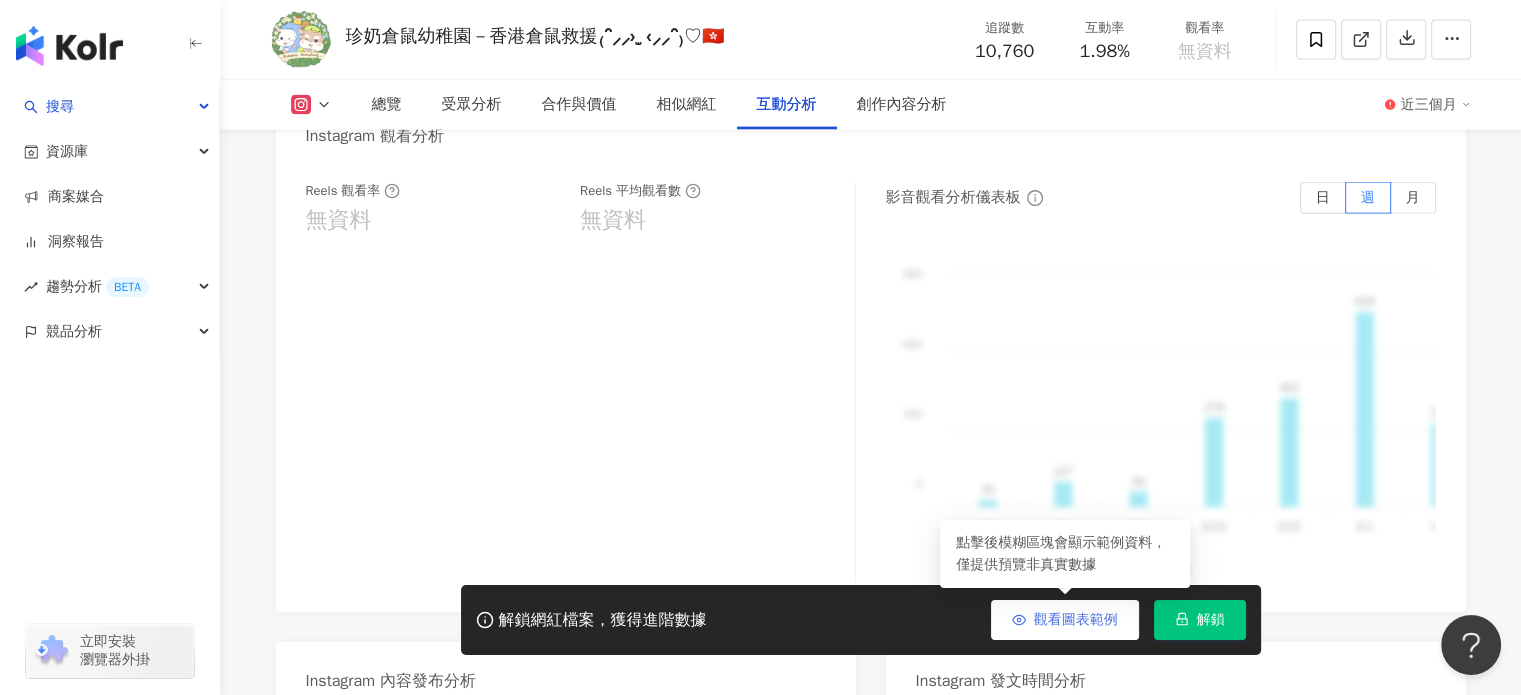 click on "觀看圖表範例" at bounding box center (1065, 620) 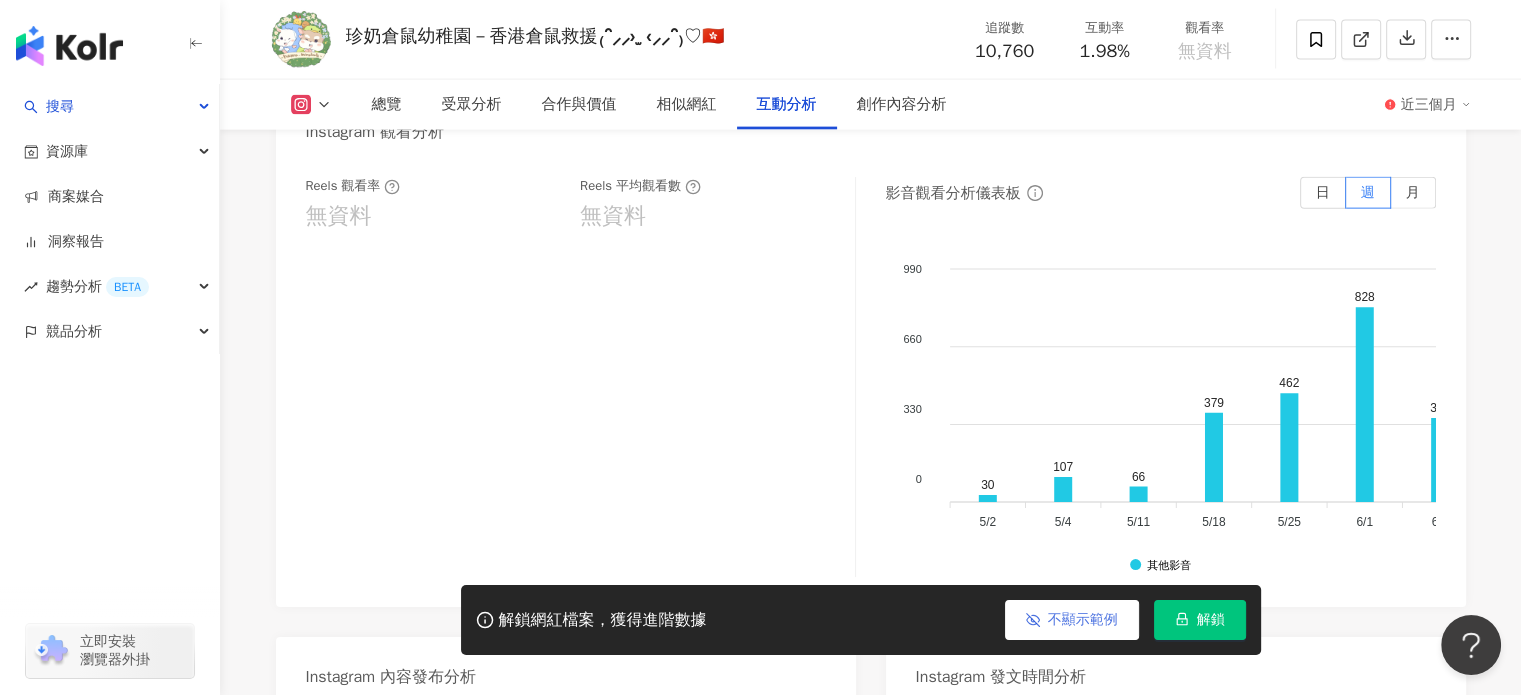 click on "不顯示範例" at bounding box center (1072, 620) 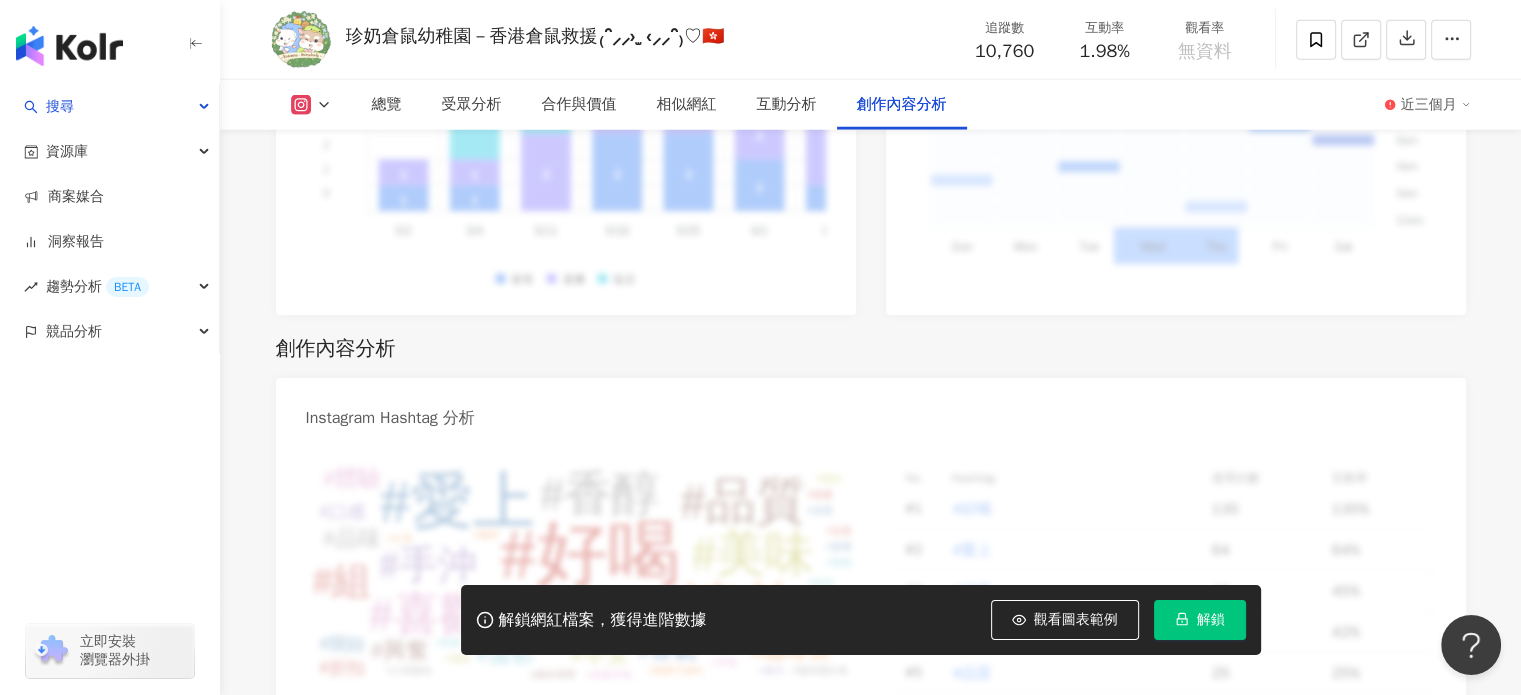 scroll, scrollTop: 5900, scrollLeft: 0, axis: vertical 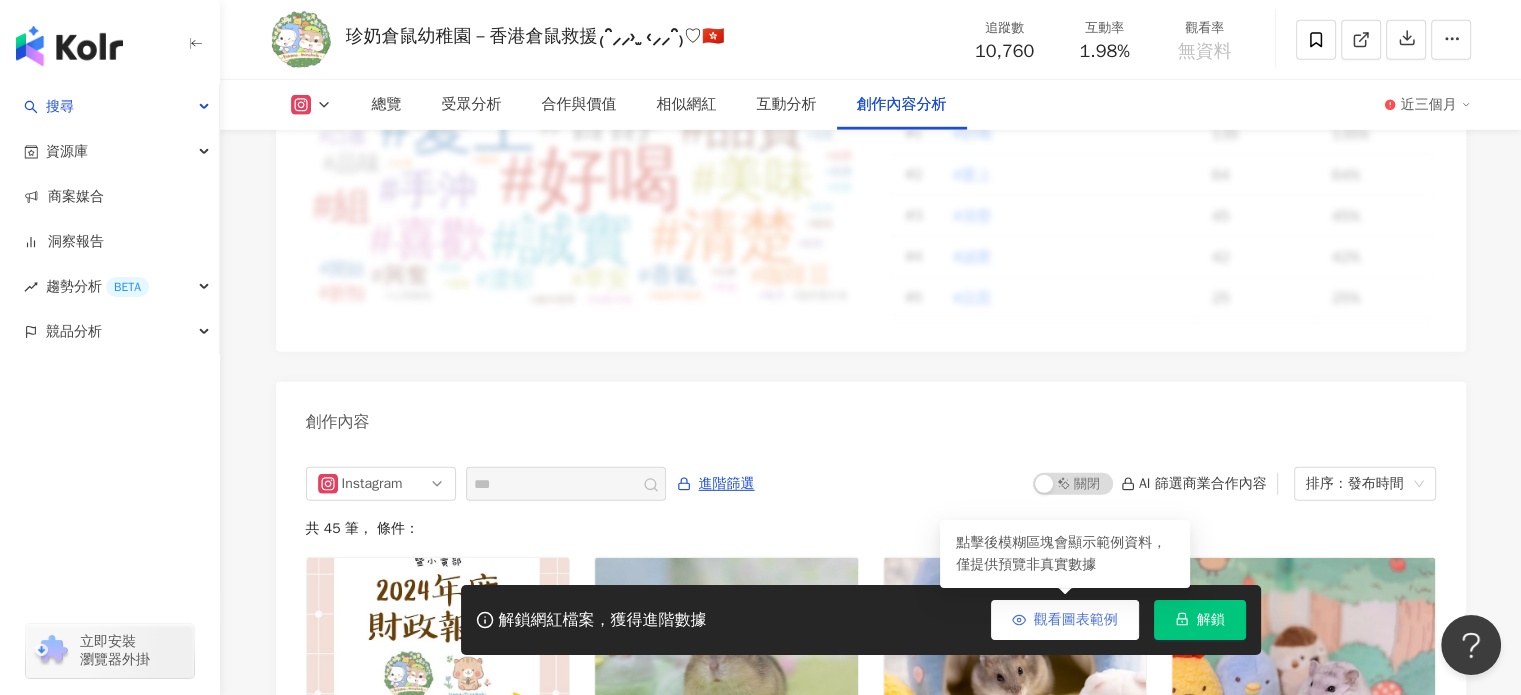 click on "觀看圖表範例" at bounding box center (1065, 620) 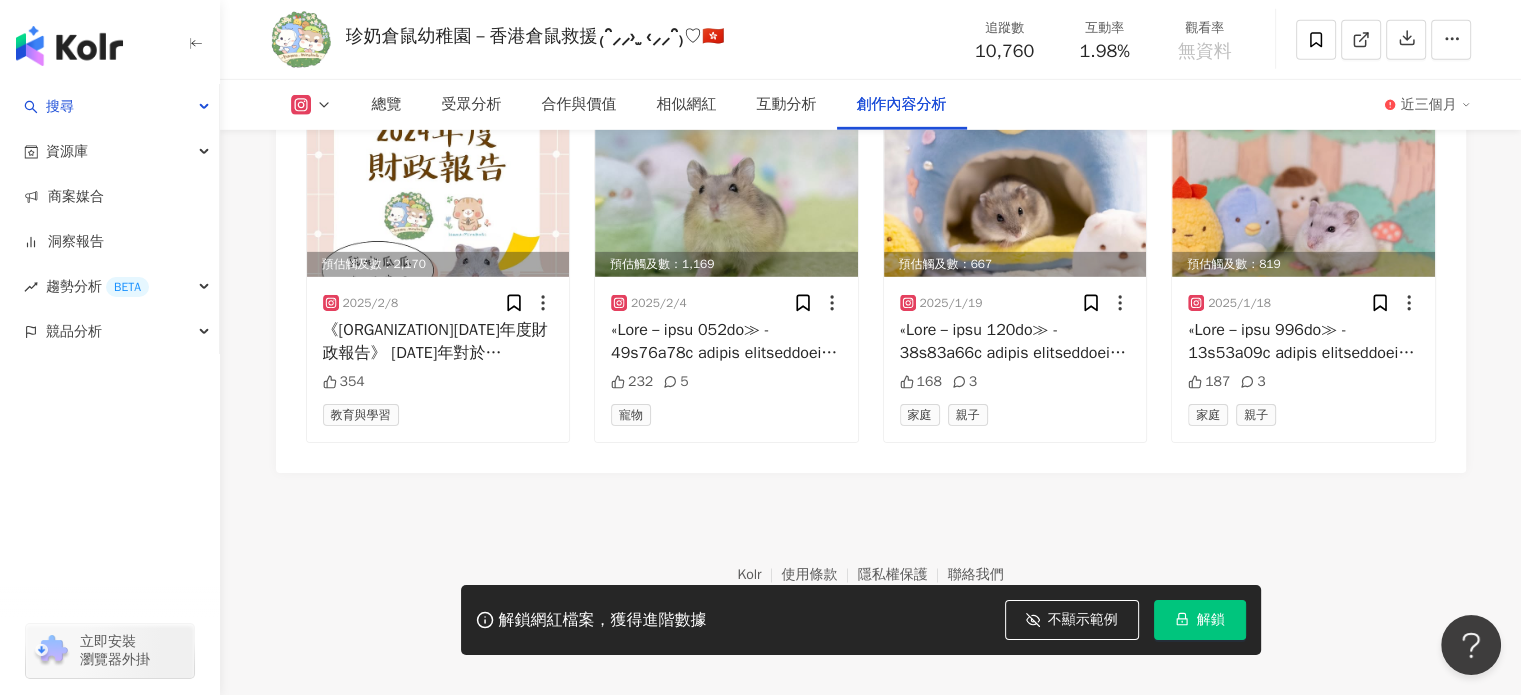 scroll, scrollTop: 6372, scrollLeft: 0, axis: vertical 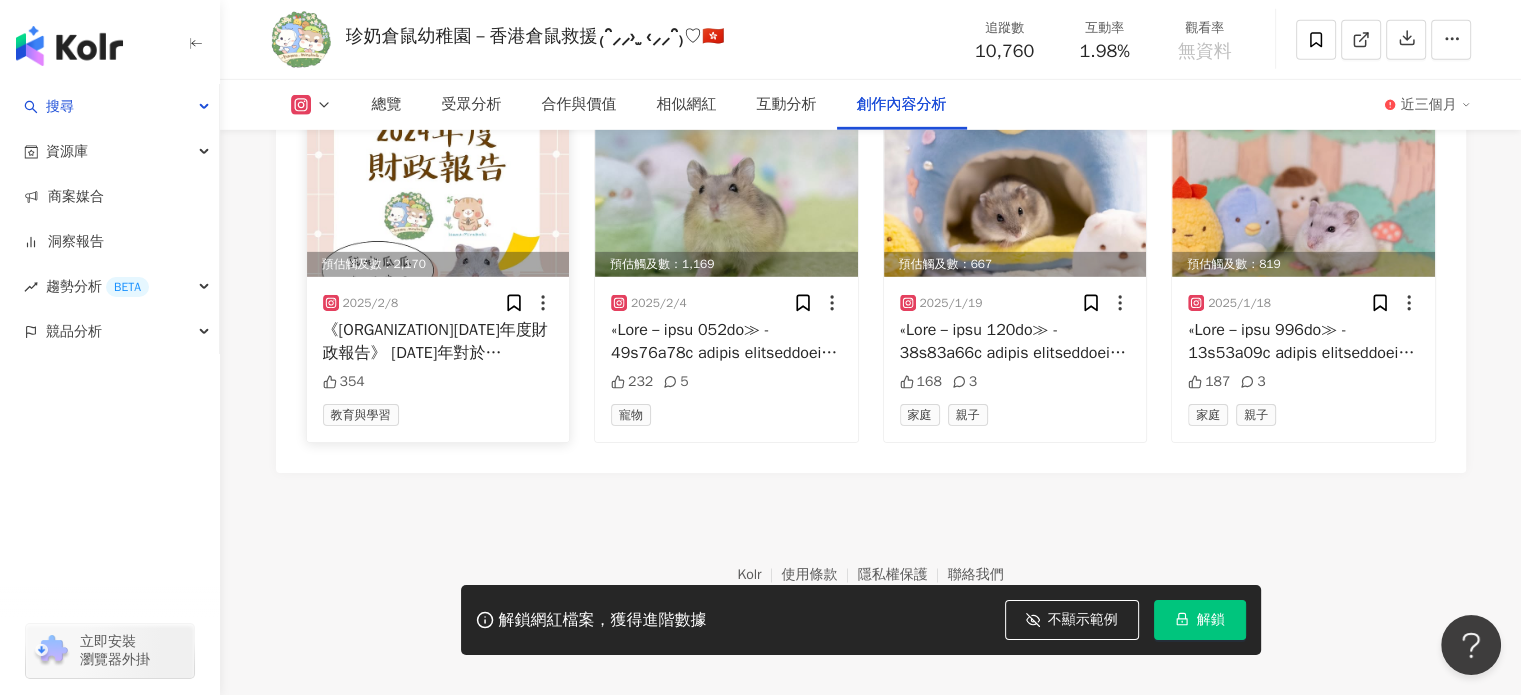 click on "《珍奶倉鼠幼稚園2024年度財政報告》
2024年對於幼稚園來說是一個重大的挑戰。在成立的第四年，我們決定跳出舒適圈，於2024年8月租下屬於幼稚園的新空間，這是幼稚園邁向成為合法慈善團體的重要里程碑。
然而，租用場地的費用加重了幼稚園營運的開支。幸運的是我們得到了「Niteangle艾特」的信任和支持，與幼稚園攜手合作，減輕了幼稚園一部分經濟負擔。
隨著營運模式的改變，週末校舍的營業導致市集和領養日的收入減少，幼稚園小賣部的收入未如理想。儘管面臨入不敷出的困境，幼稚園的老師們依然堅守初心，努力提升鼠鼠們的福祉。
在新的一年裡，懇請大家繼續支持幼稚園的拯救工作，以領養代替購買。" at bounding box center [438, 341] 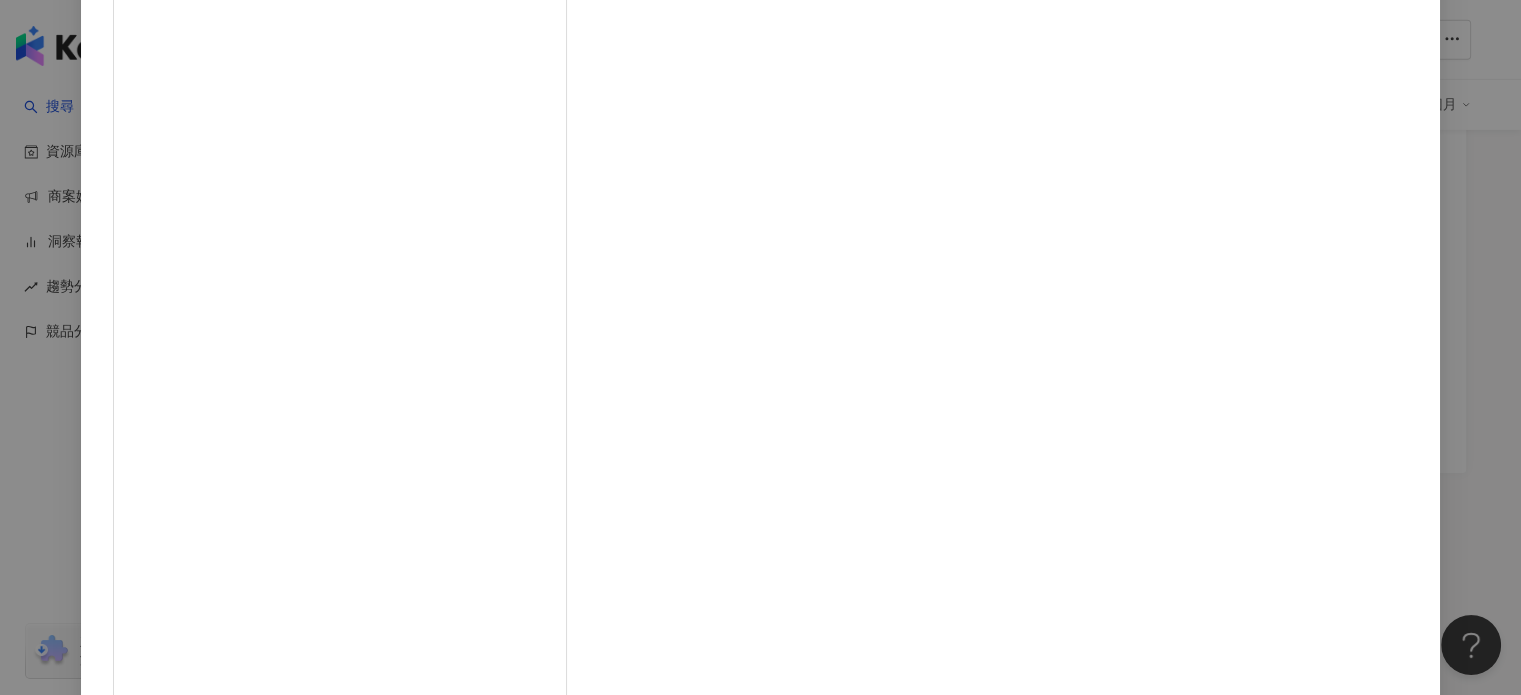 scroll, scrollTop: 100, scrollLeft: 0, axis: vertical 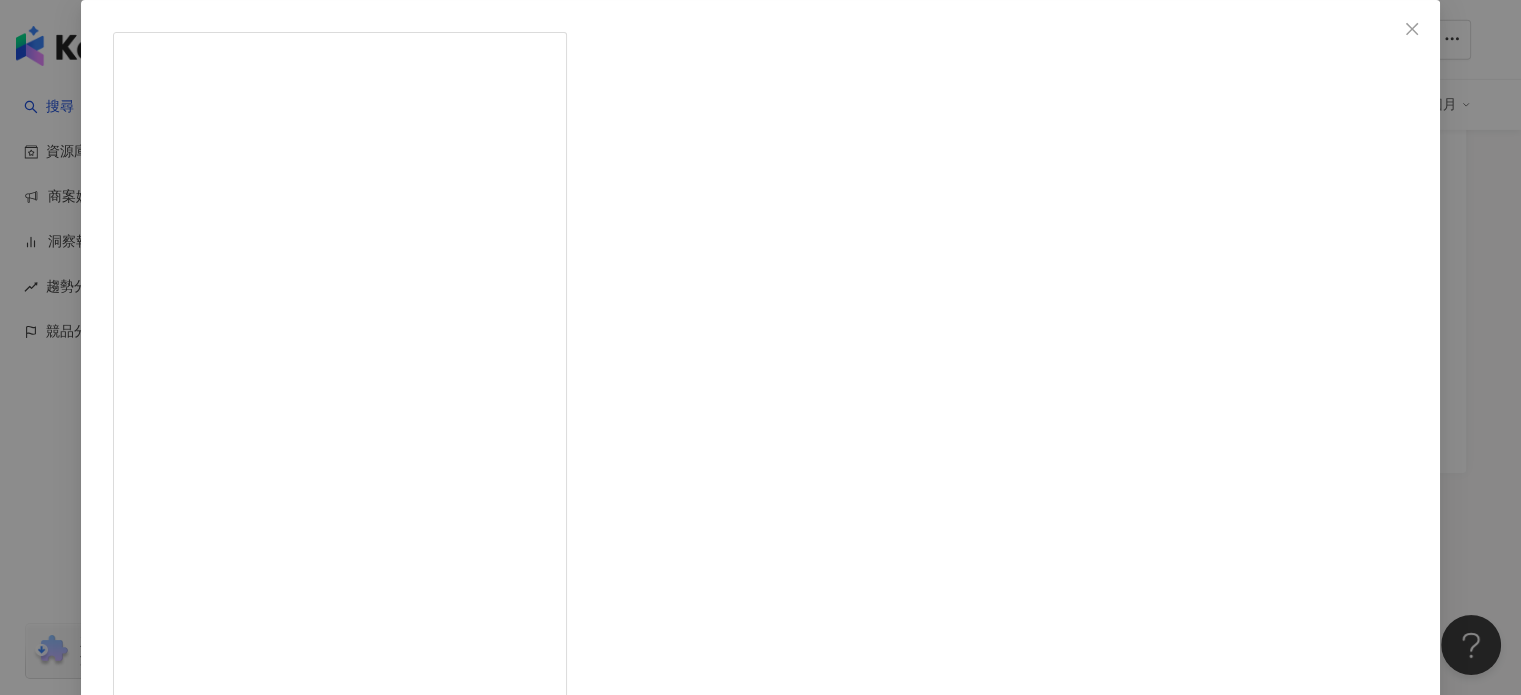 click on "珍奶倉鼠幼稚園－香港倉鼠救援₍ᐢ⸝⸝› ̫ ‹⸝⸝ᐢ₎♡🇭🇰 2025/2/8 《珍奶倉鼠幼稚園2024年度財政報告》
2024年對於幼稚園來說是一個重大的挑戰。在成立的第四年，我們決定跳出舒適圈，於2024年8月租下屬於幼稚園的新空間，這是幼稚園邁向成為合法慈善團體的重要里程碑。
然而，租用場地的費用加重了幼稚園營運的開支。幸運的是我們得到了「Niteangle艾特」的信任和支持，與幼稚園攜手合作，減輕了幼稚園一部分經濟負擔。
隨著營運模式的改變，週末校舍的營業導致市集和領養日的收入減少，幼稚園小賣部的收入未如理想。儘管面臨入不敷出的困境，幼稚園的老師們依然堅守初心，努力提升鼠鼠們的福祉。
在新的一年裡，懇請大家繼續支持幼稚園的拯救工作，以領養代替購買。 354 查看原始貼文" at bounding box center (760, 347) 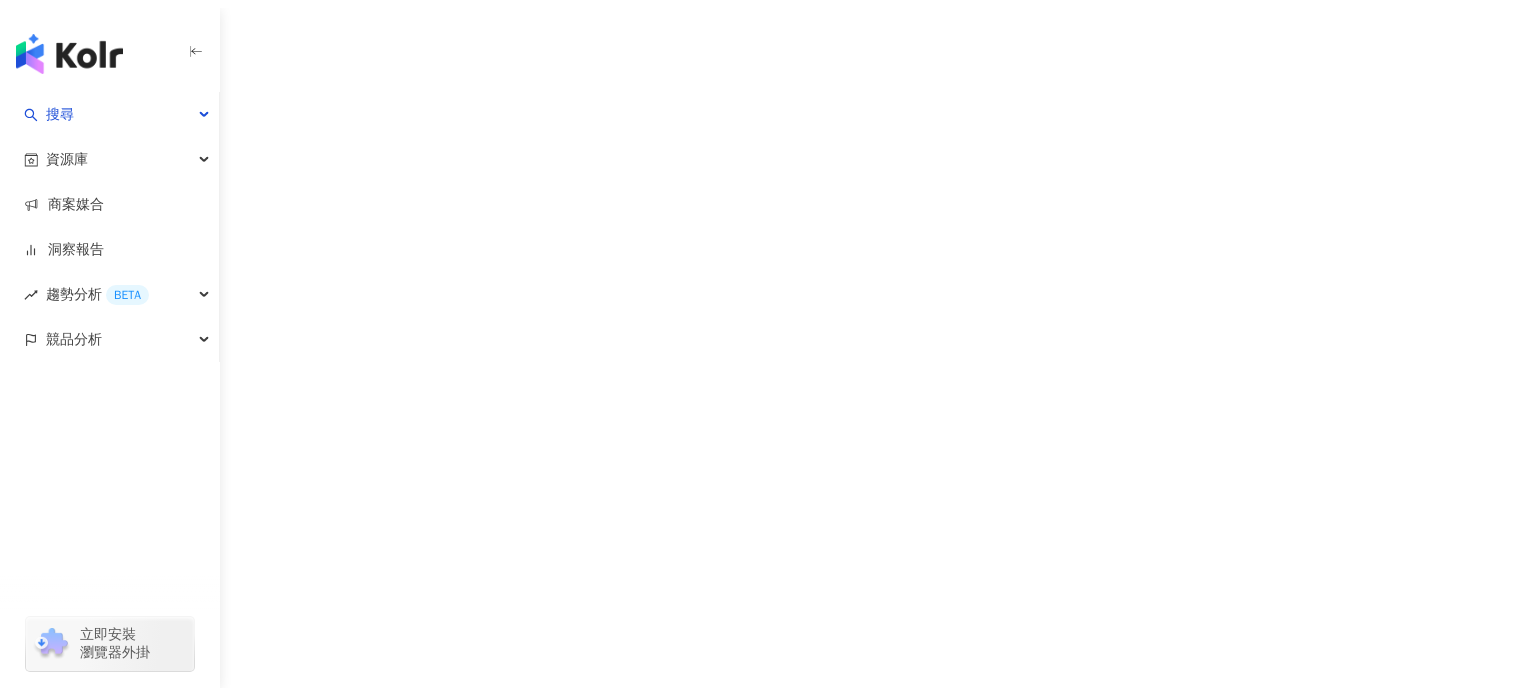 scroll, scrollTop: 0, scrollLeft: 0, axis: both 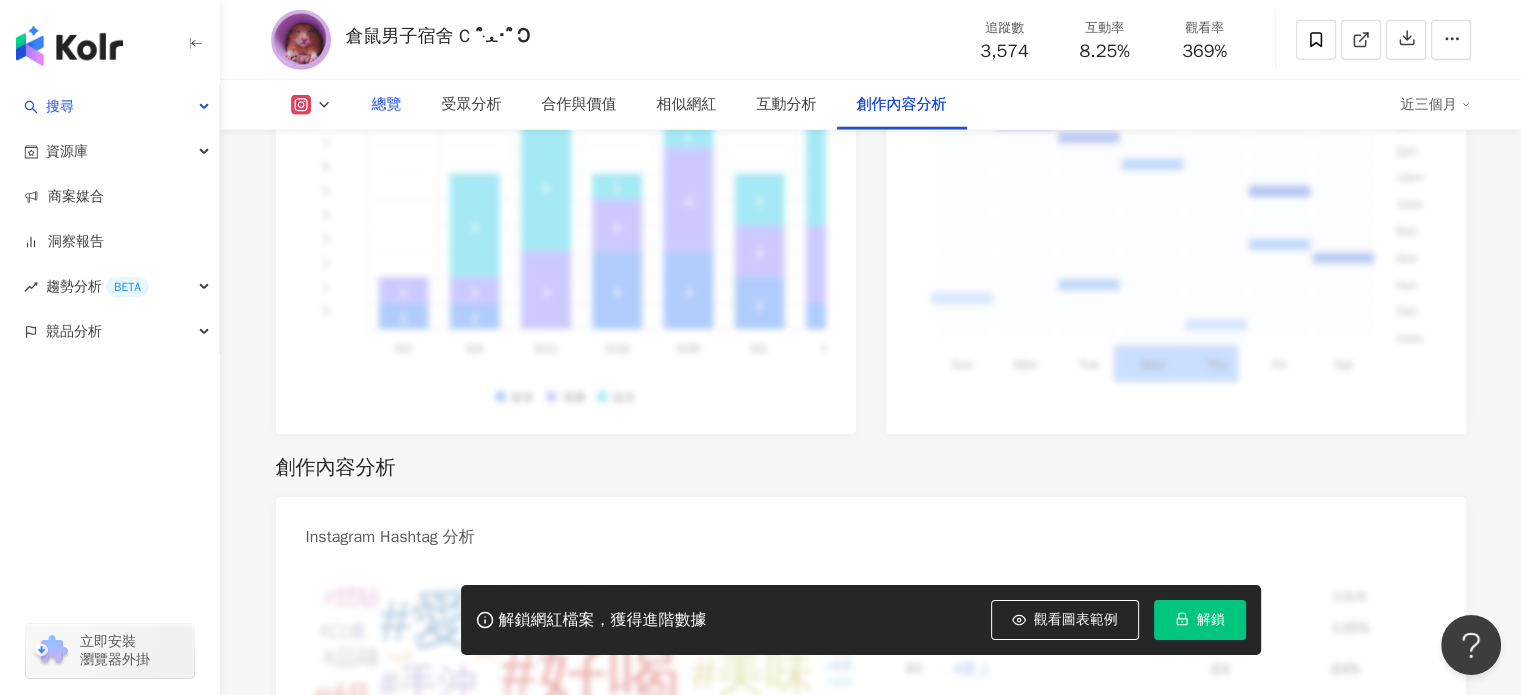 click on "總覽" at bounding box center (387, 105) 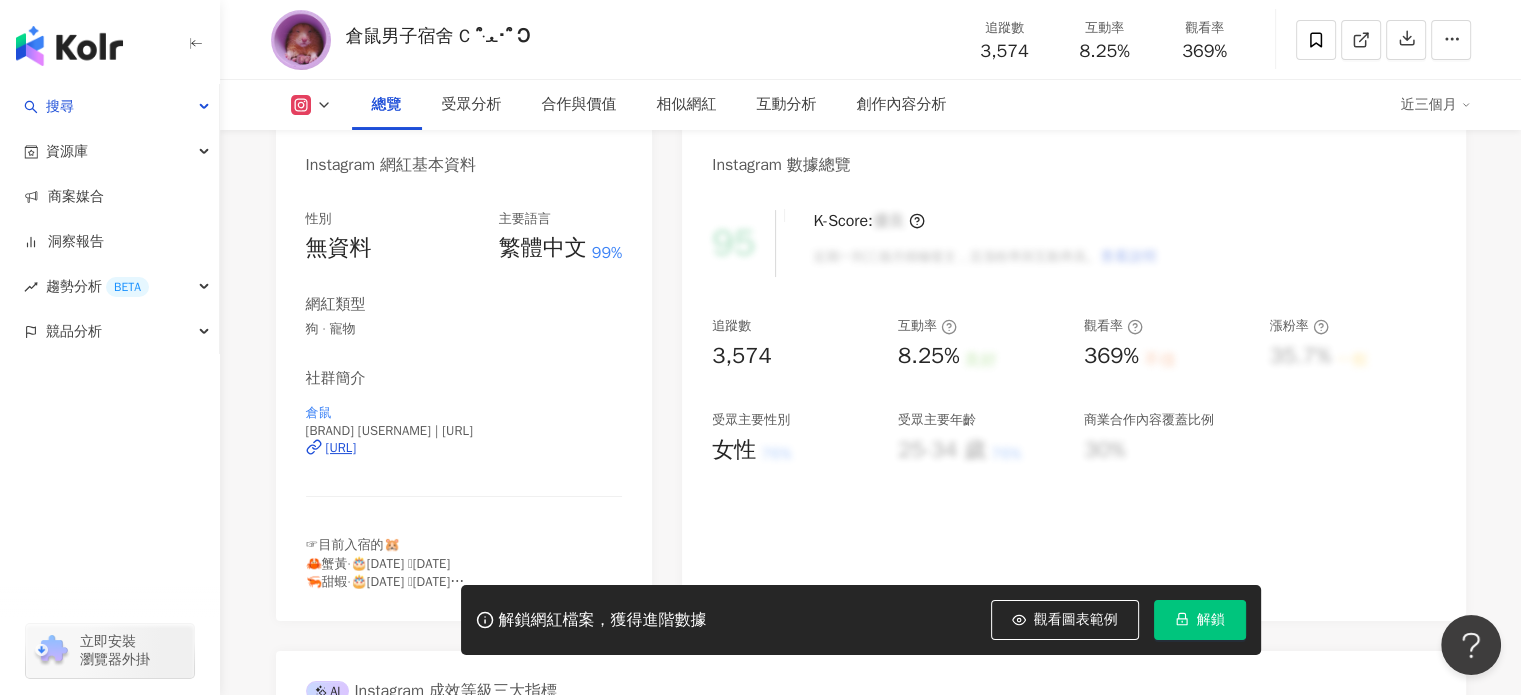 scroll, scrollTop: 156, scrollLeft: 0, axis: vertical 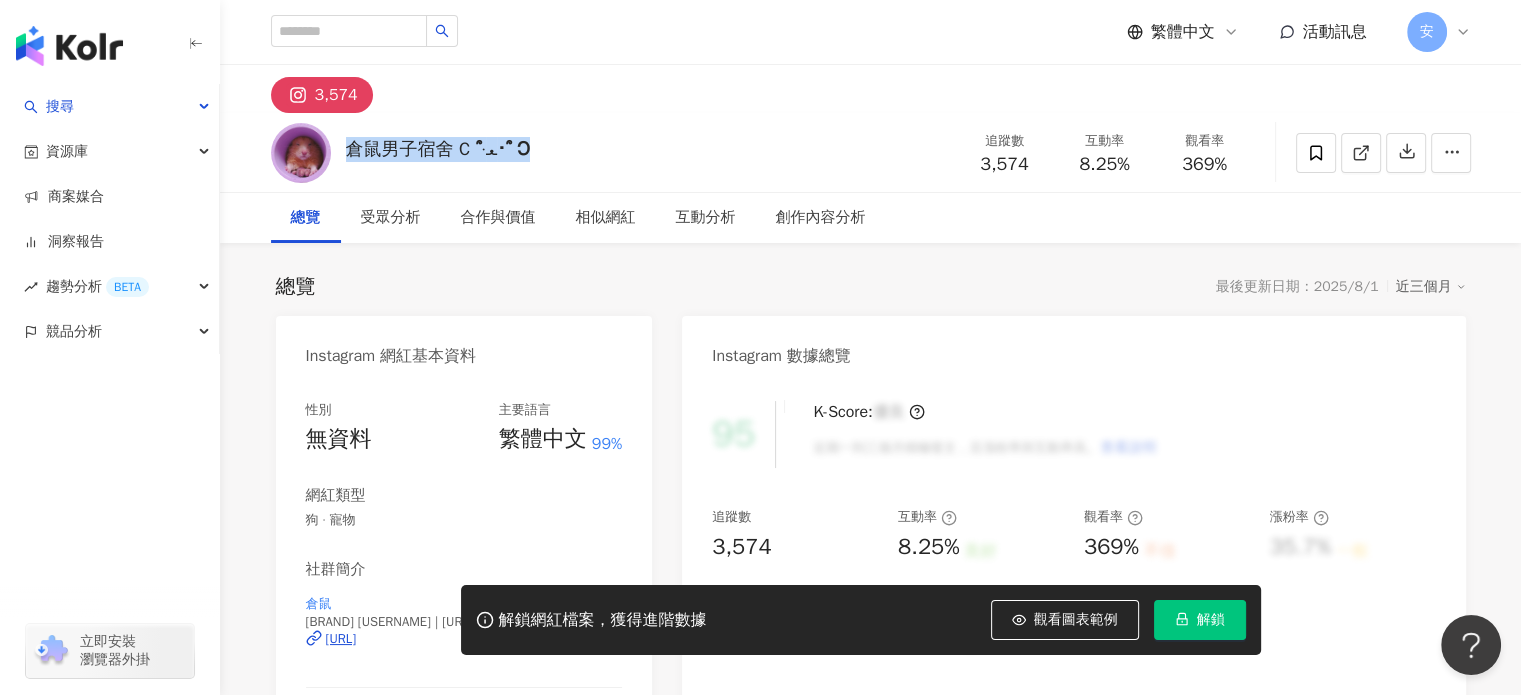 drag, startPoint x: 351, startPoint y: 155, endPoint x: 497, endPoint y: 156, distance: 146.00342 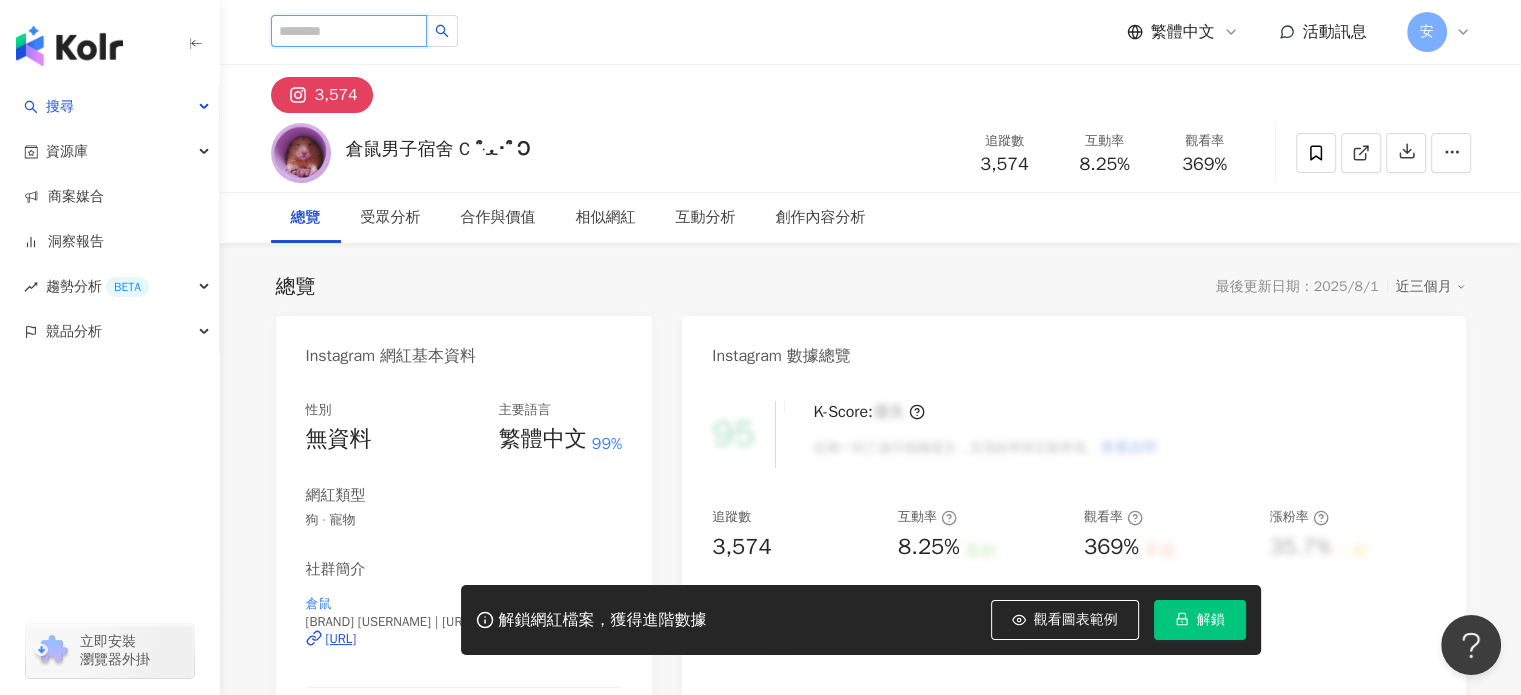 click at bounding box center (349, 31) 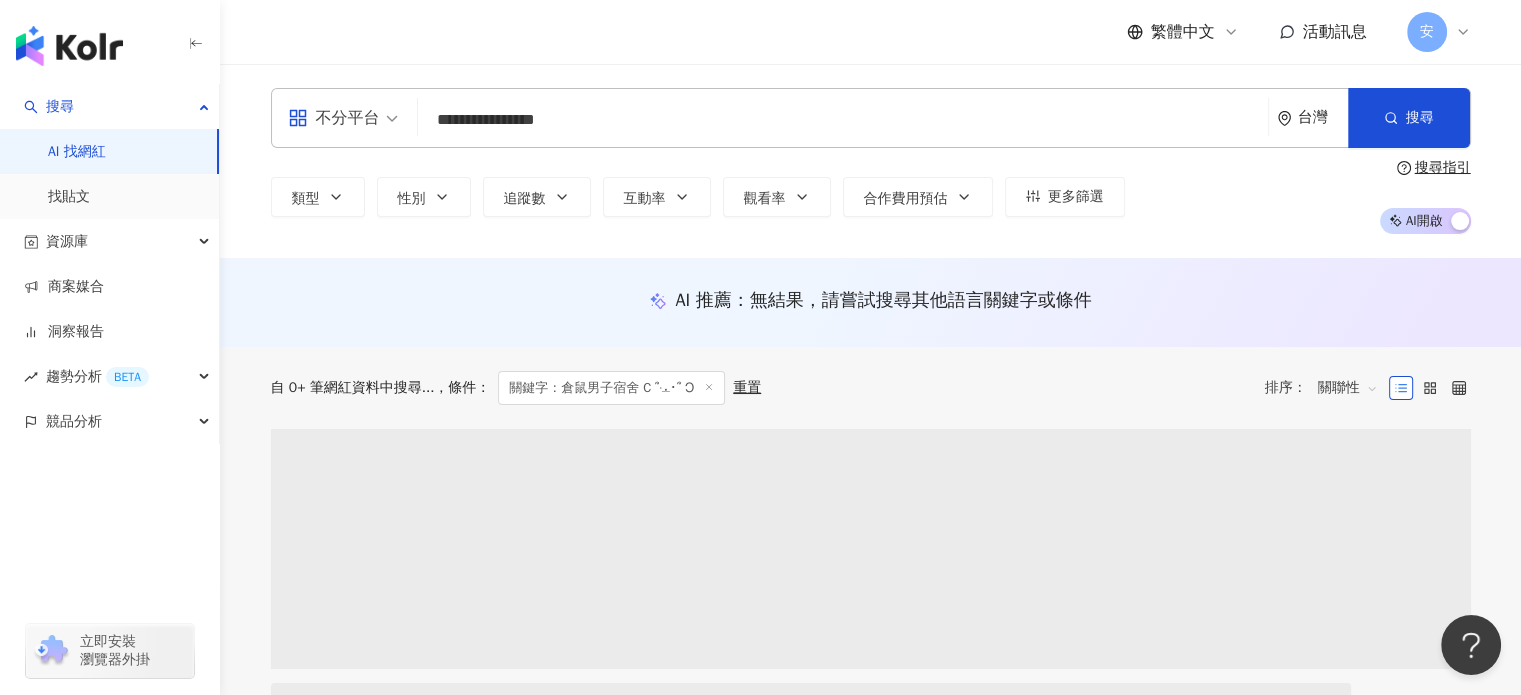drag, startPoint x: 528, startPoint y: 119, endPoint x: 936, endPoint y: 140, distance: 408.54007 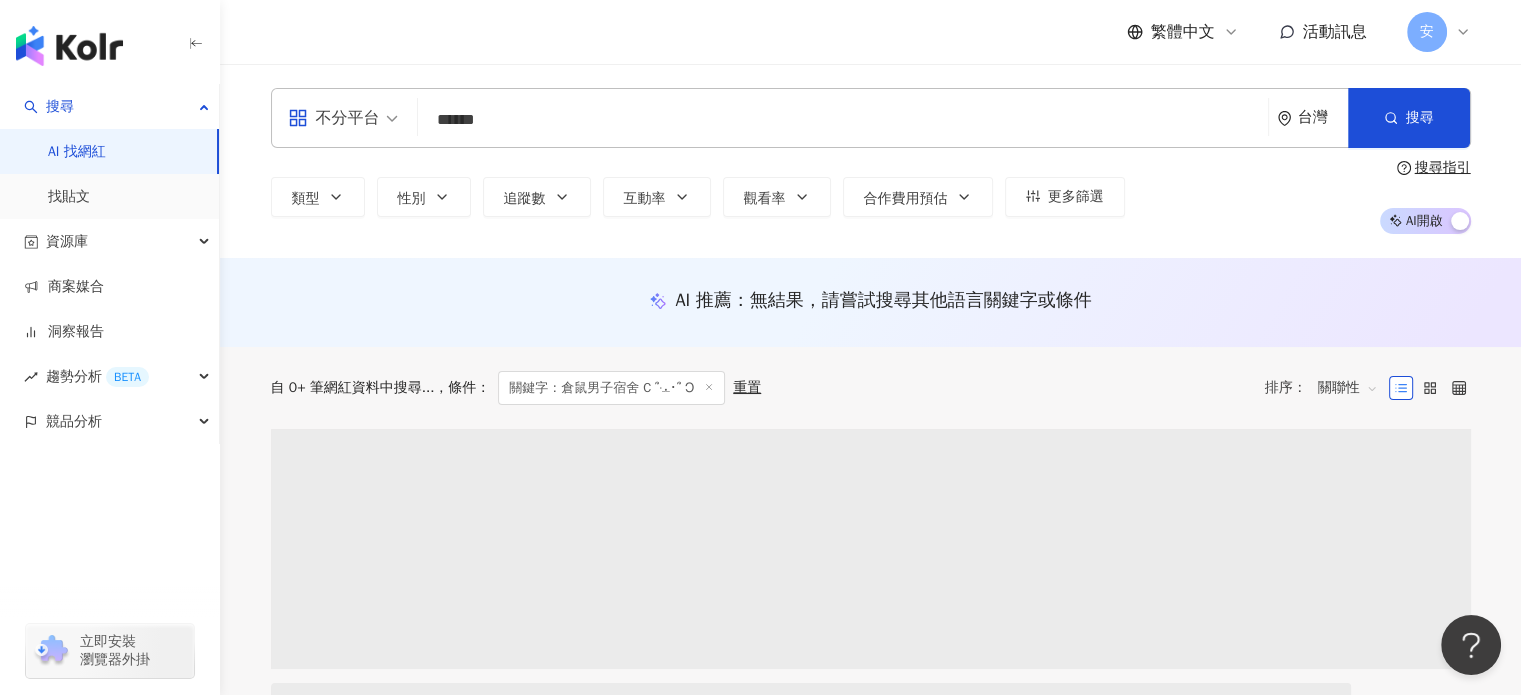 type on "******" 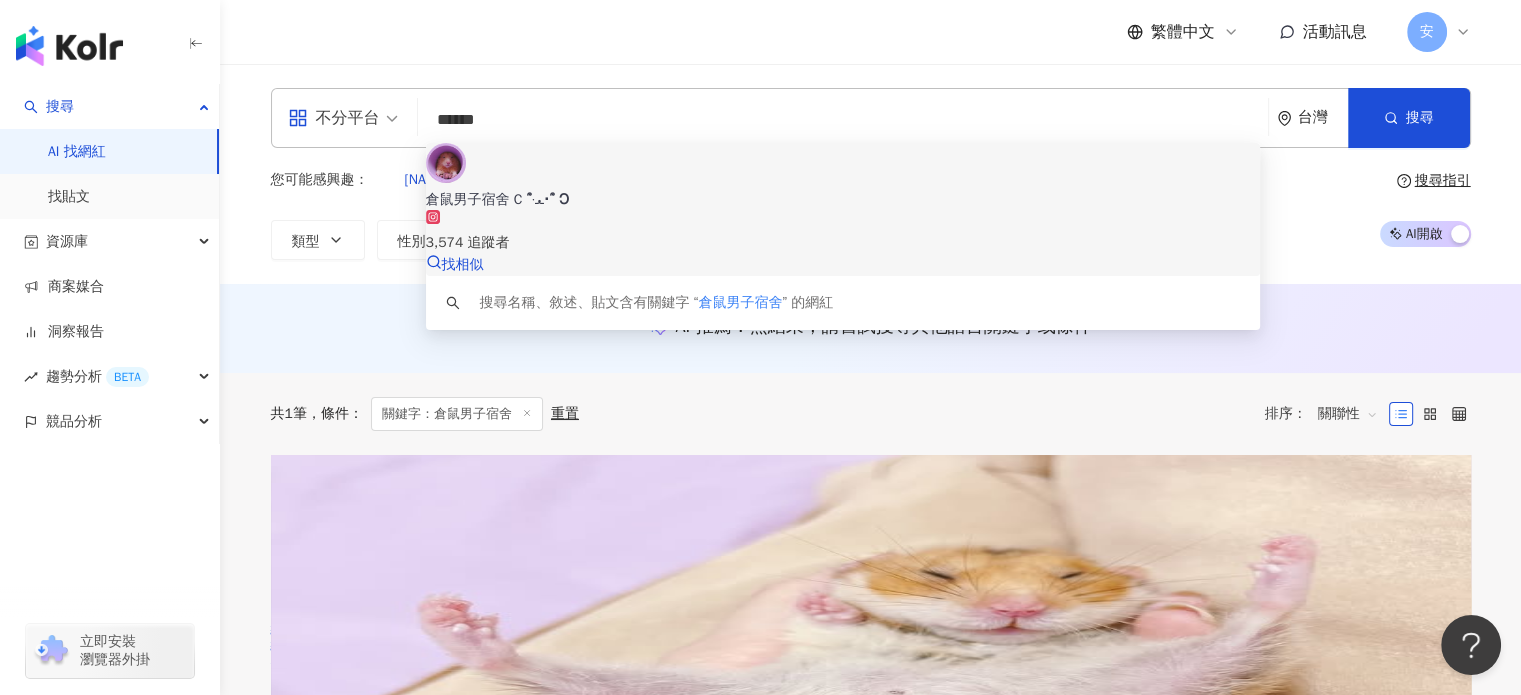 click on "倉鼠男子宿舍 C ՞·ﻌ･՞ Ɔ 3,574   追蹤者 找相似" at bounding box center (843, 209) 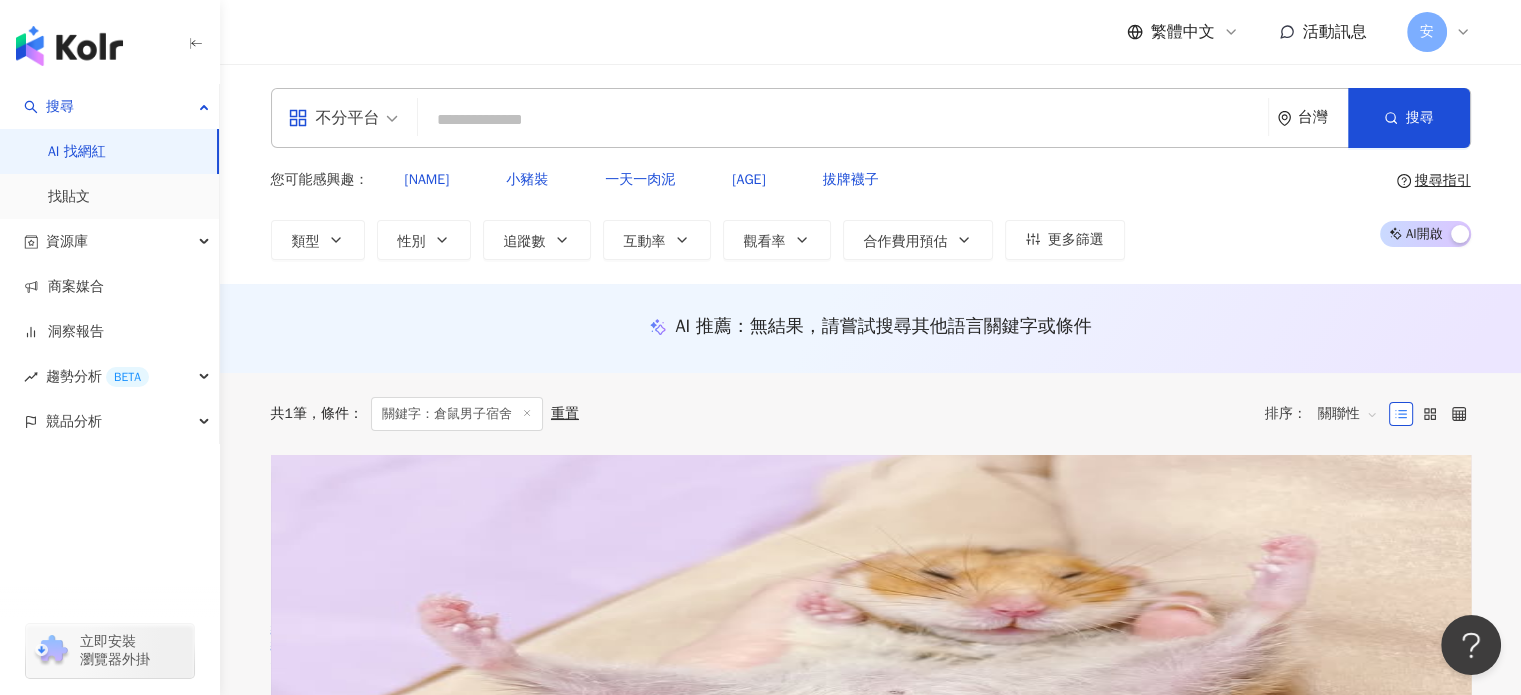 scroll, scrollTop: 200, scrollLeft: 0, axis: vertical 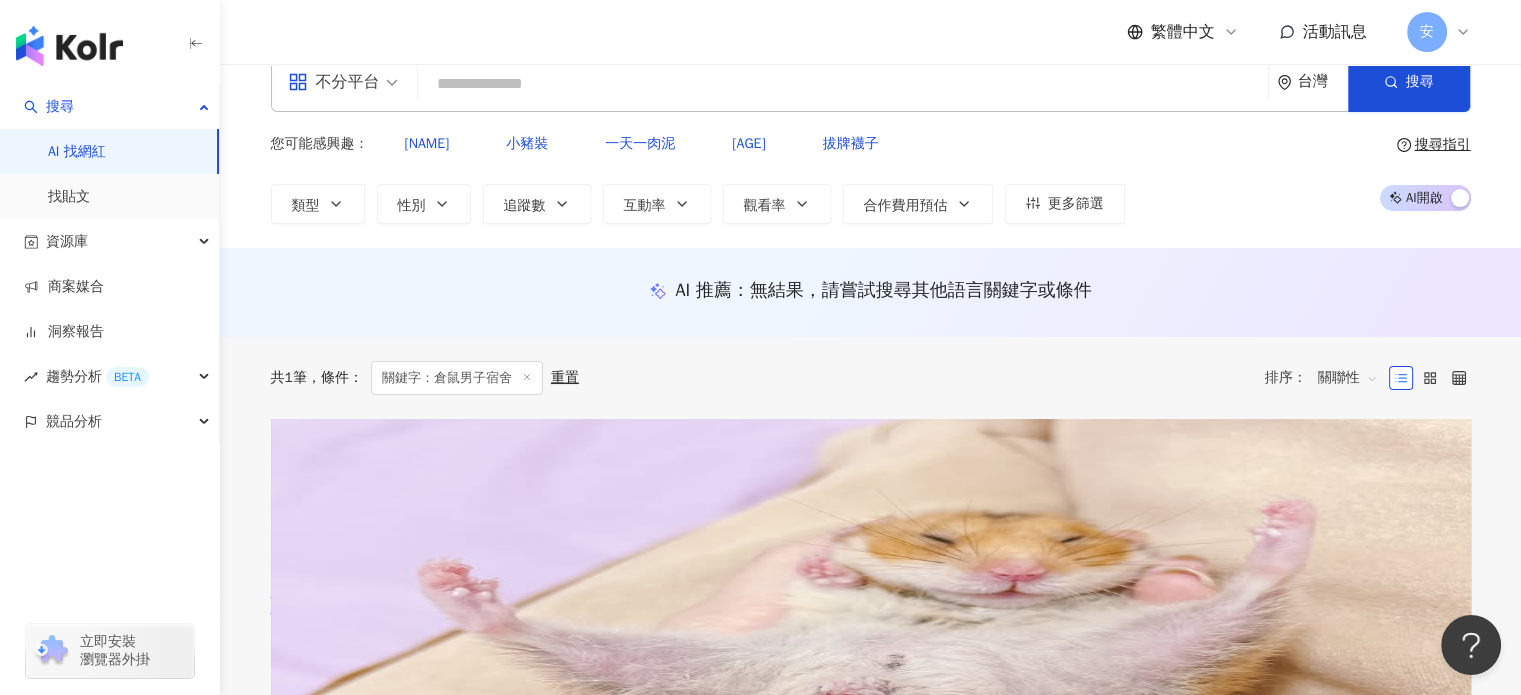 click on "找相似" at bounding box center [308, 673] 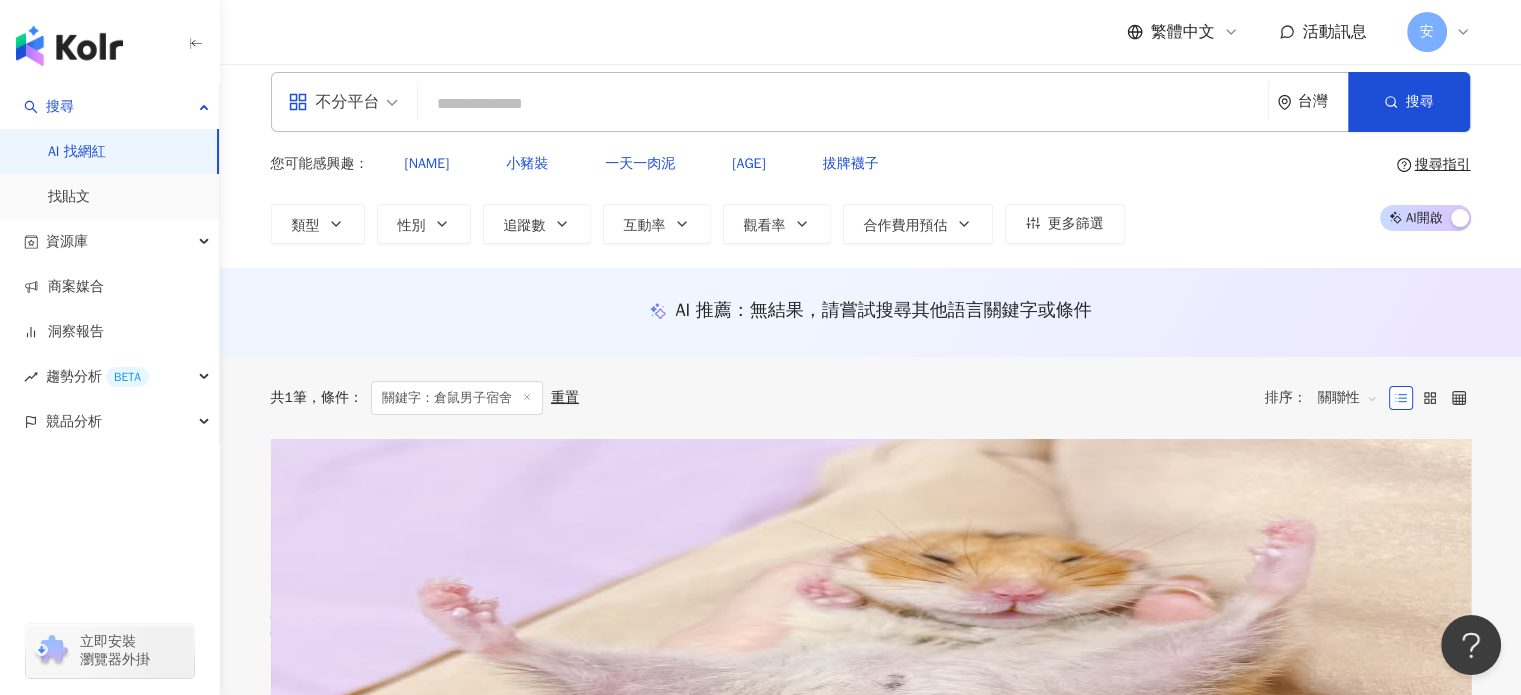 scroll, scrollTop: 0, scrollLeft: 0, axis: both 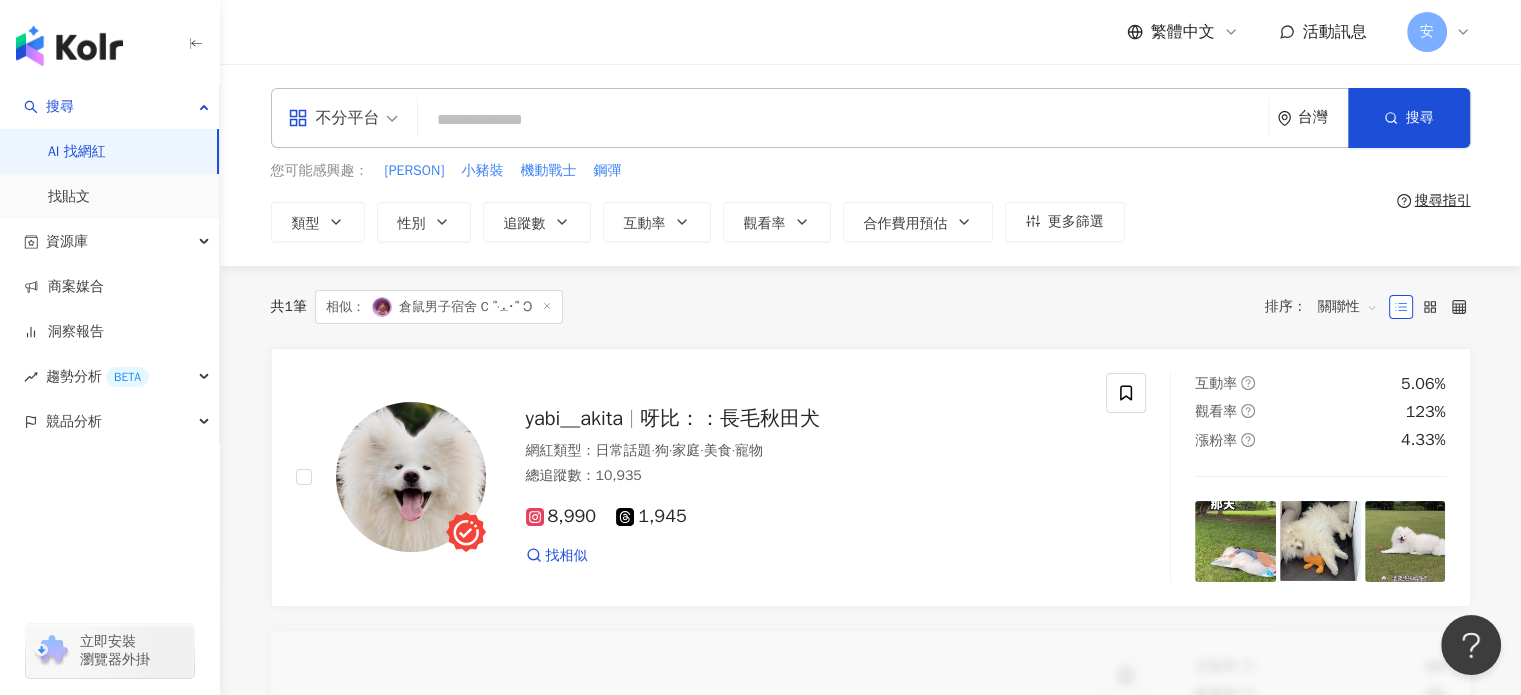 click on "不分平台 台灣 搜尋" at bounding box center (871, 118) 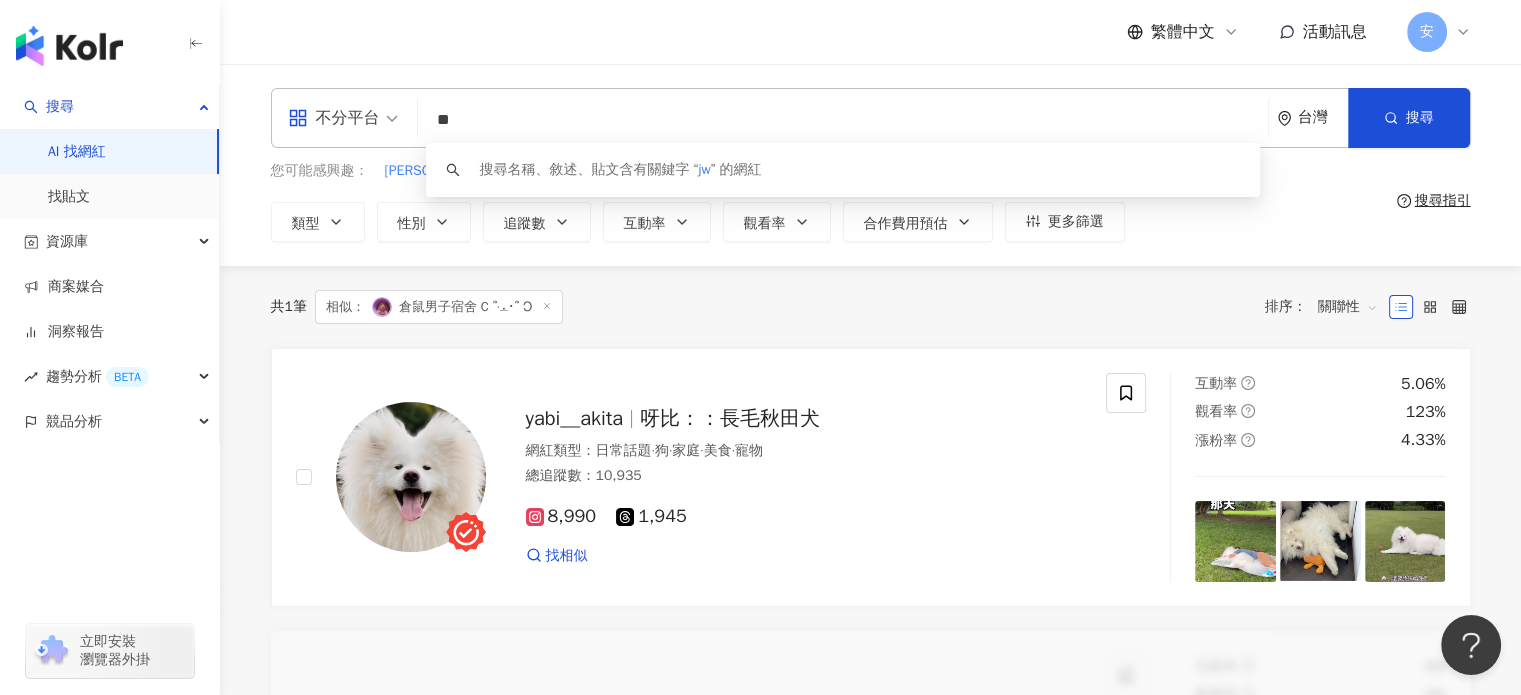 type on "*" 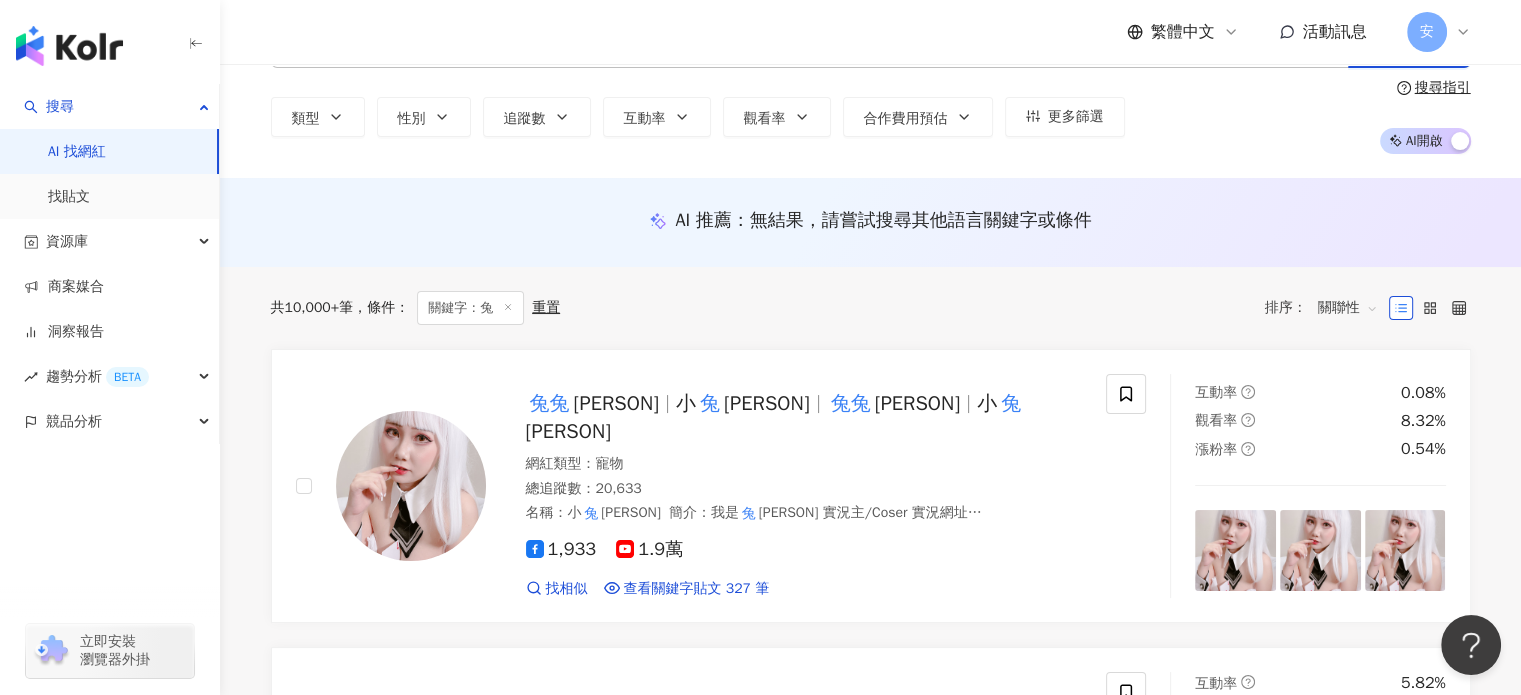 scroll, scrollTop: 0, scrollLeft: 0, axis: both 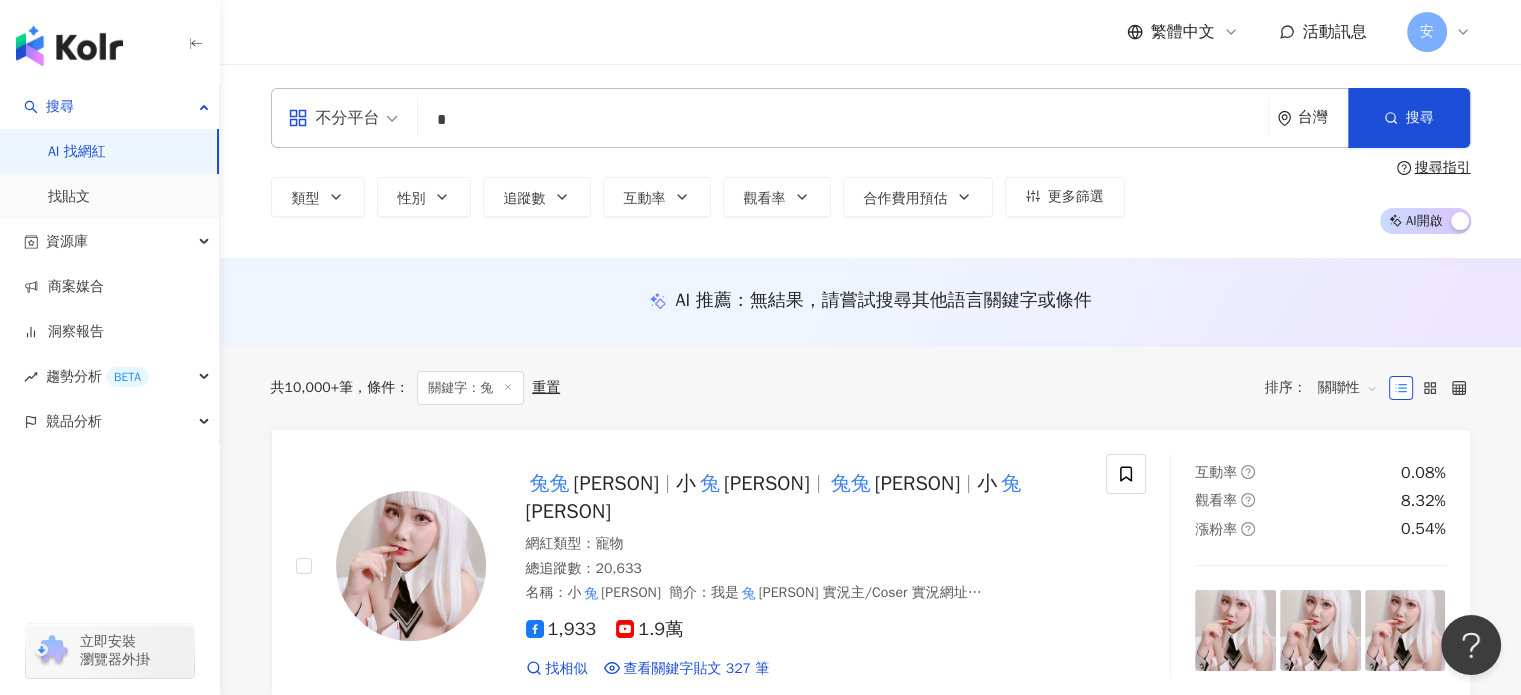 click on "*" at bounding box center (843, 120) 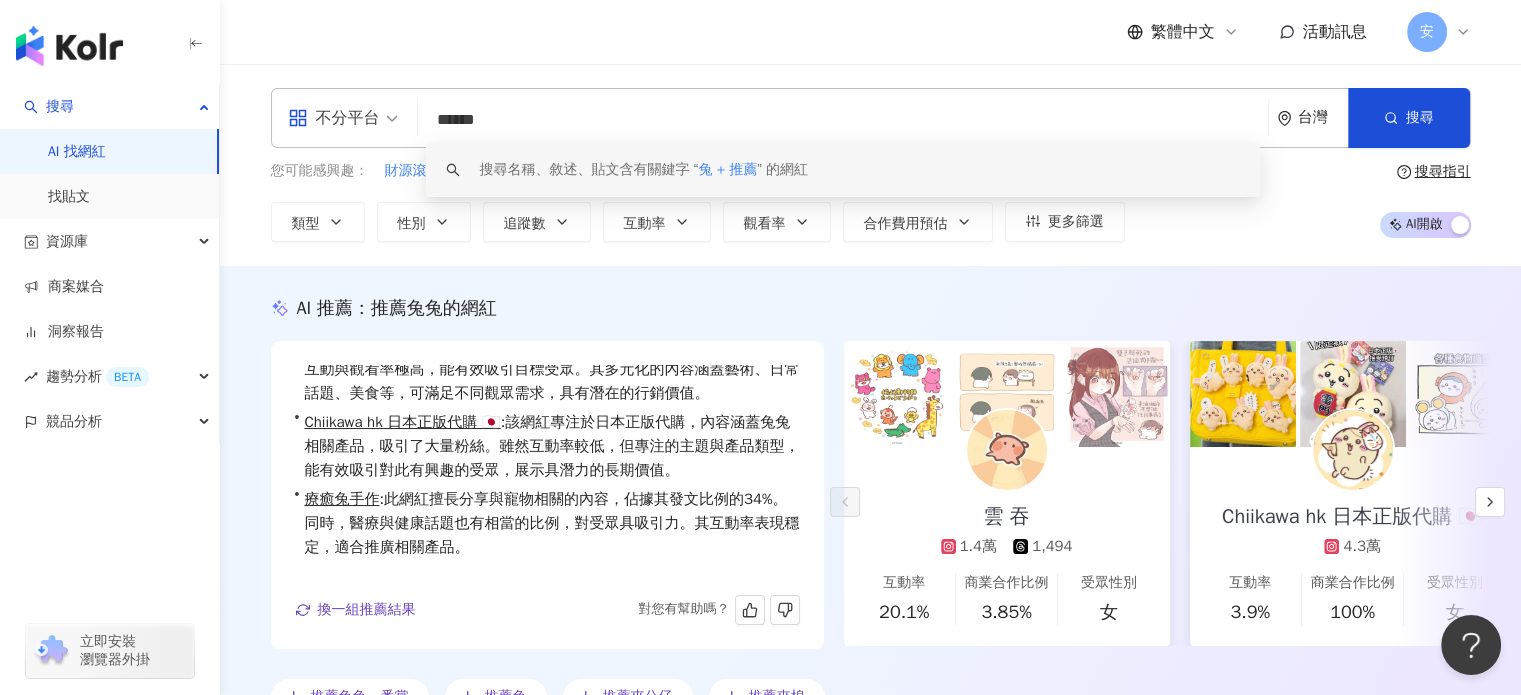 scroll, scrollTop: 48, scrollLeft: 0, axis: vertical 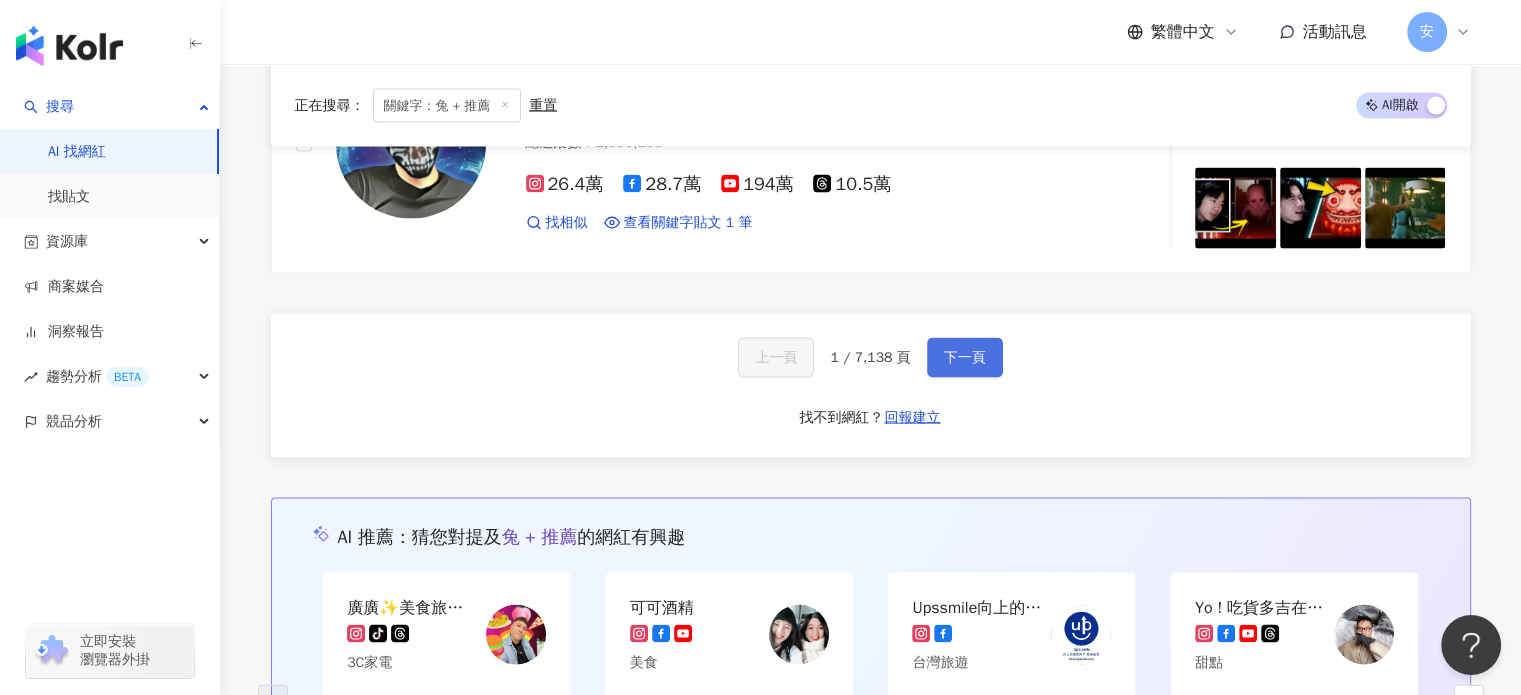 click on "下一頁" at bounding box center (965, 358) 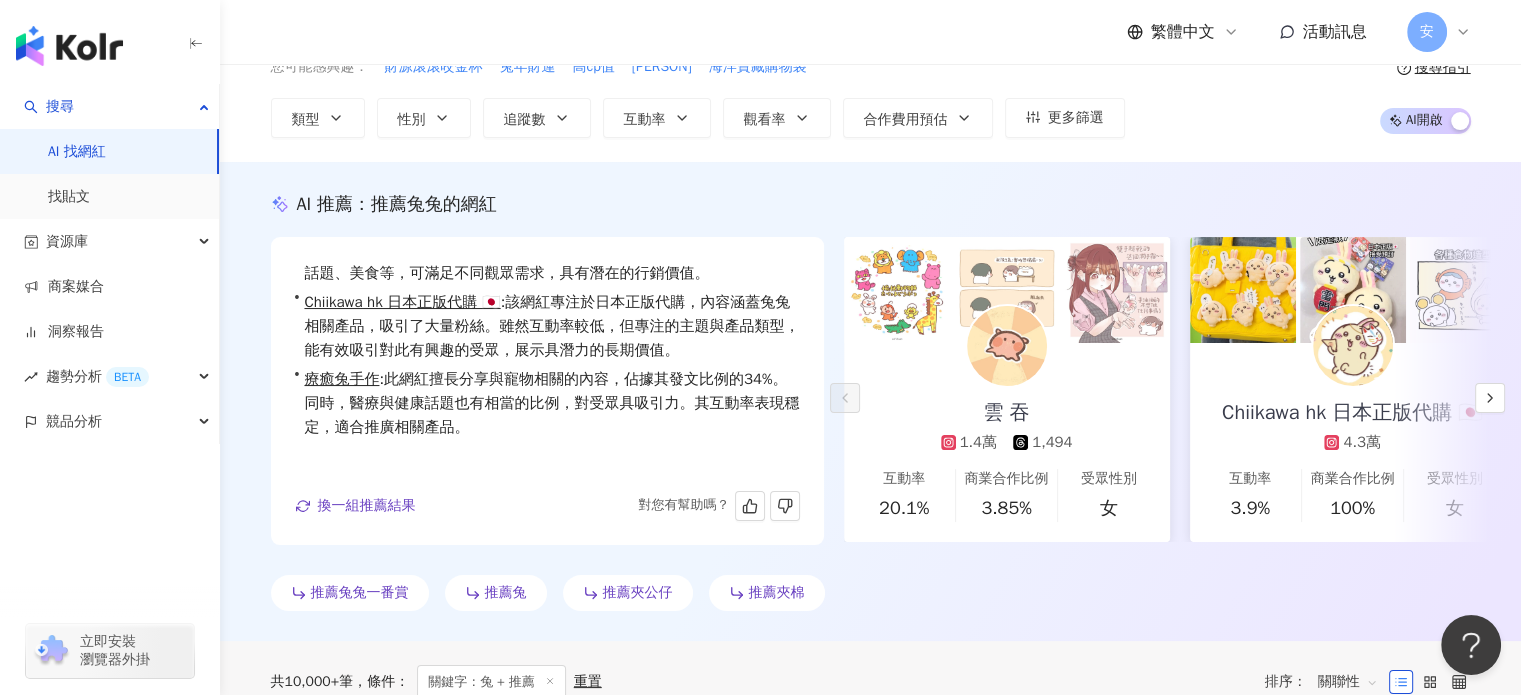 scroll, scrollTop: 0, scrollLeft: 0, axis: both 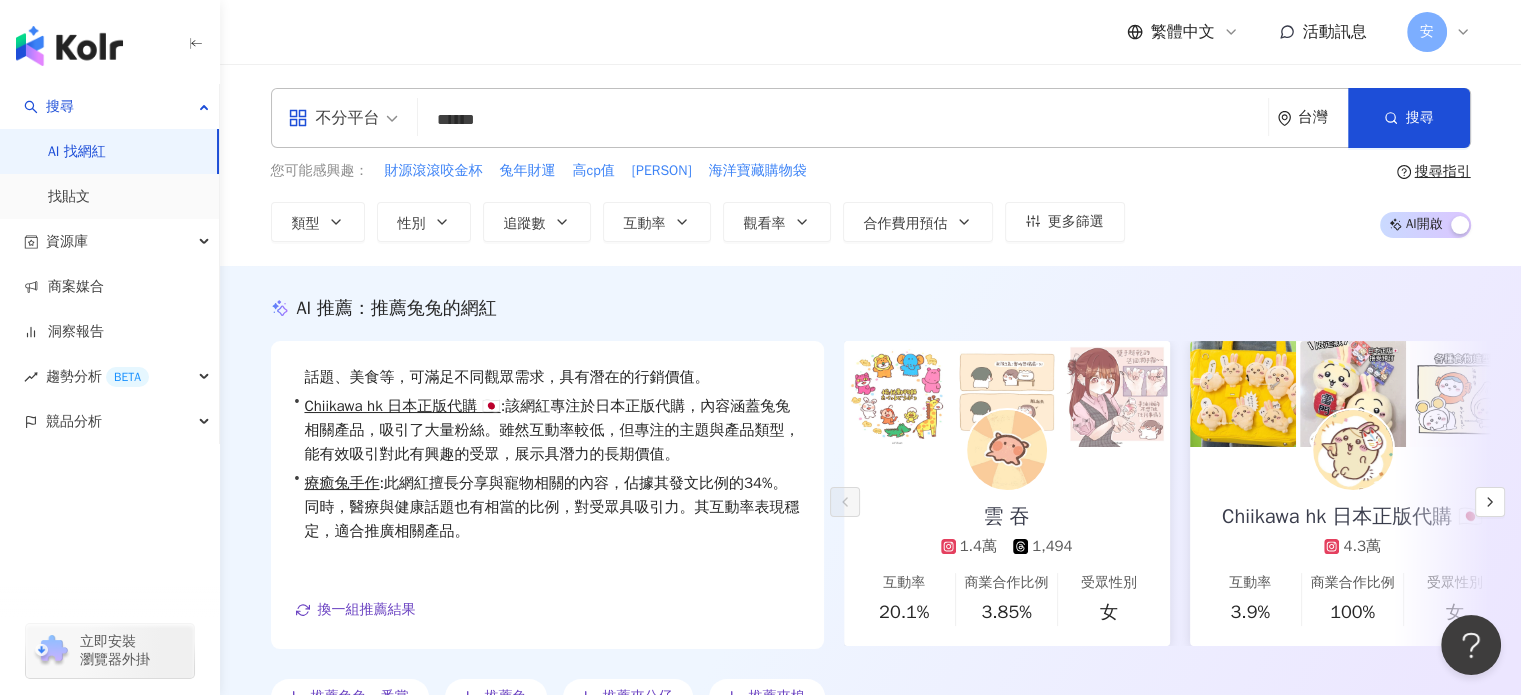 drag, startPoint x: 555, startPoint y: 131, endPoint x: 356, endPoint y: 123, distance: 199.16074 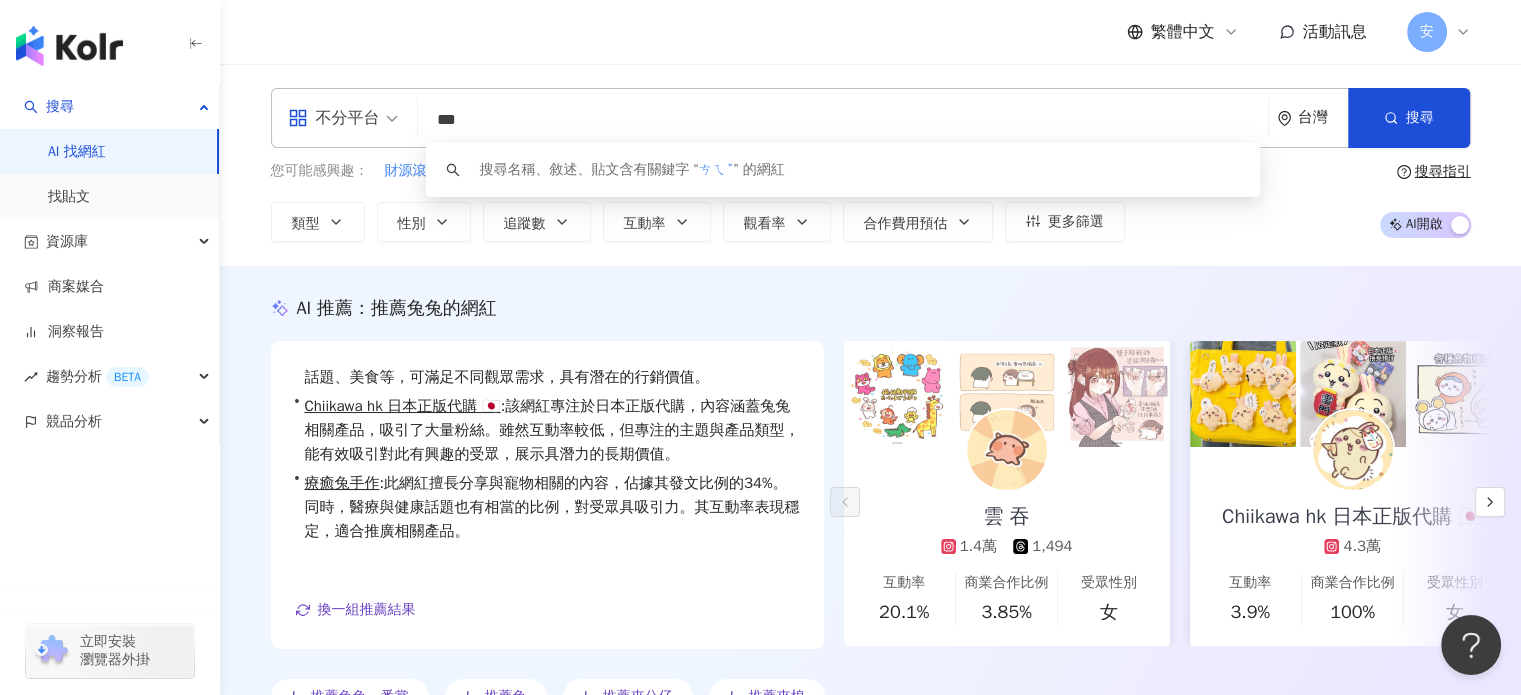 type on "*" 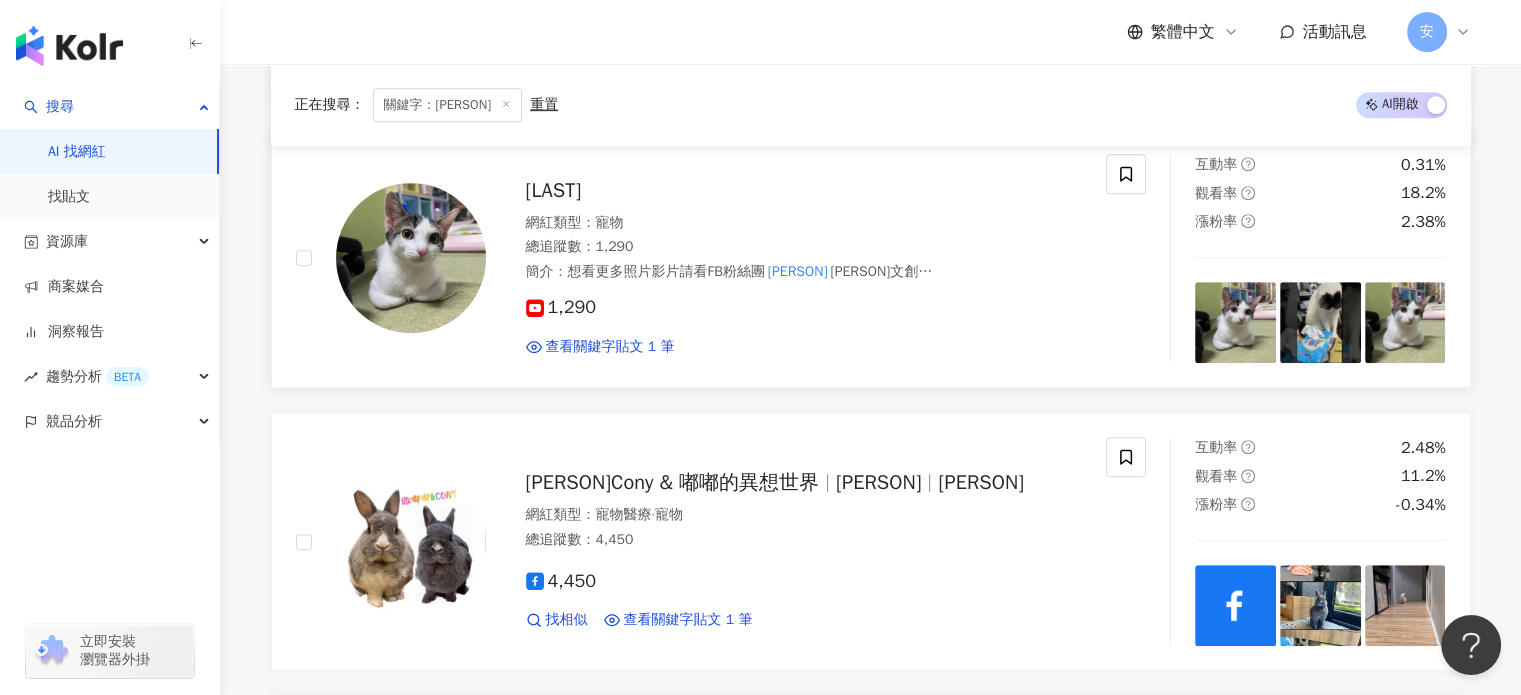 scroll, scrollTop: 900, scrollLeft: 0, axis: vertical 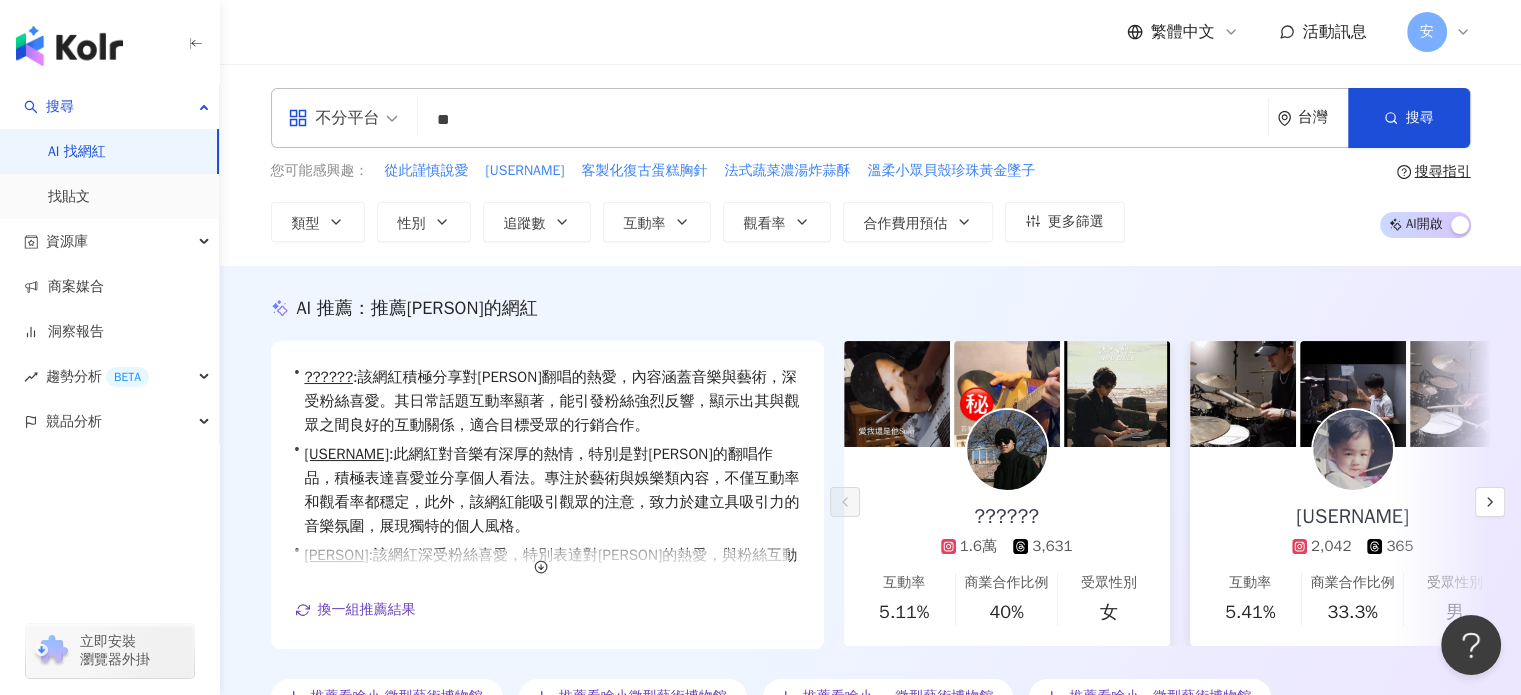 click on "**" at bounding box center (843, 120) 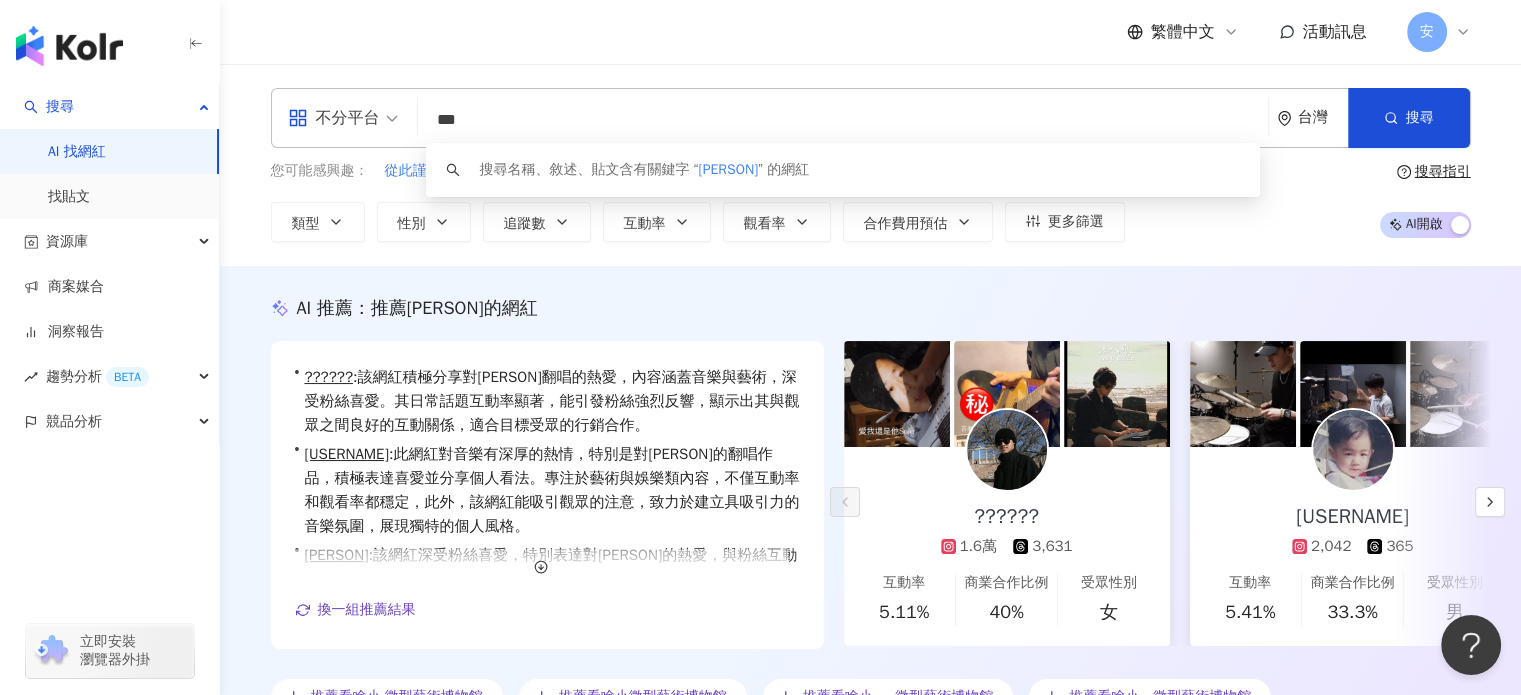 type on "***" 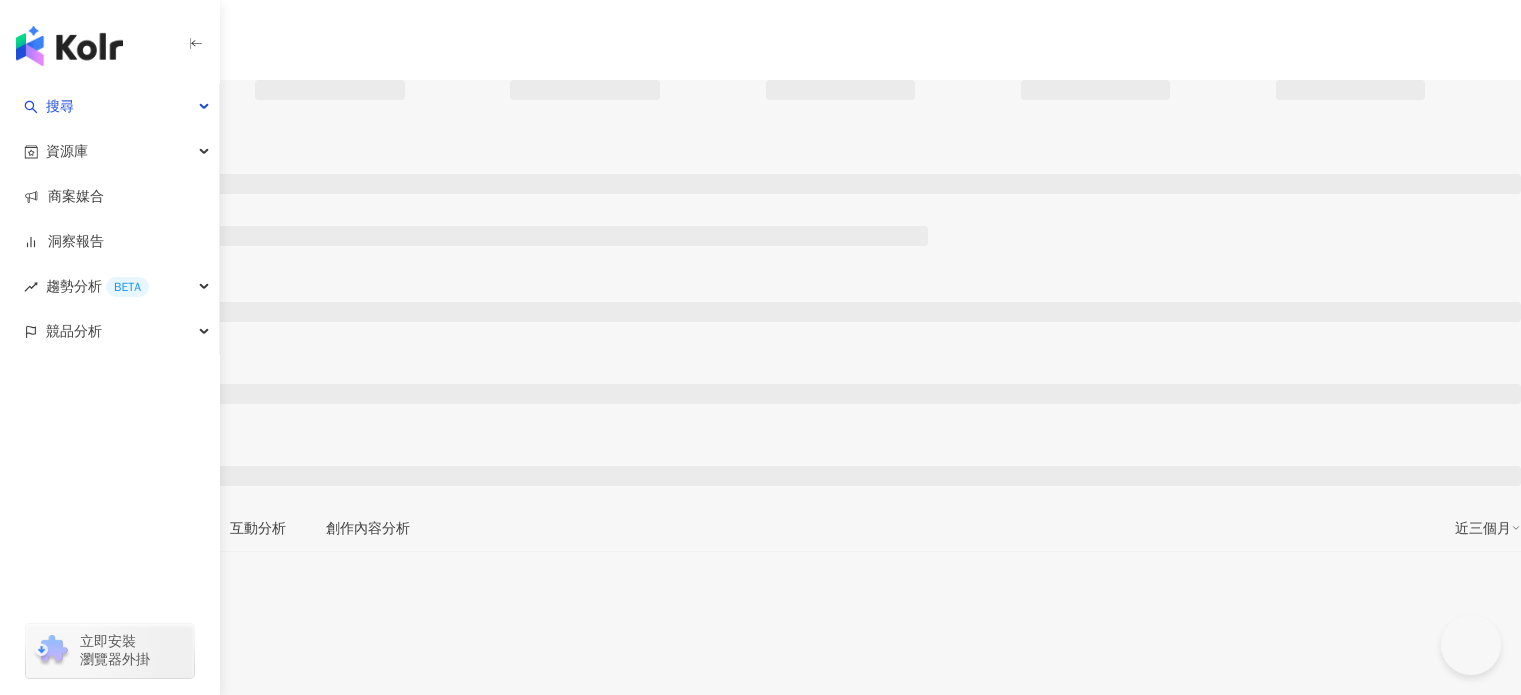 scroll, scrollTop: 0, scrollLeft: 0, axis: both 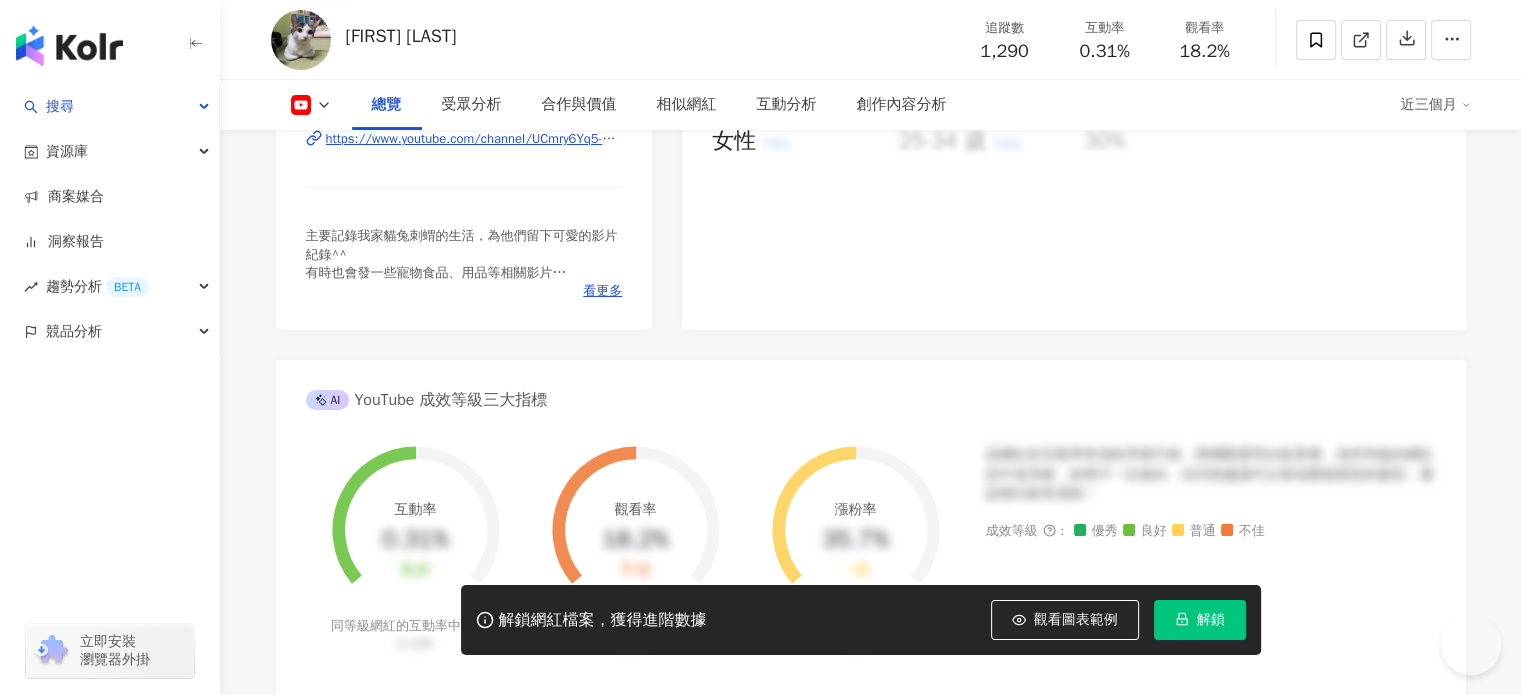 click on "性別   無資料 主要語言   繁體中文 74.6% 網紅類型 寵物 社群簡介 [FIRST] [LAST] | @weyyng | UCmry6Yq5-1-RjCMrWoi8Lxg https://www.youtube.com/channel/UCmry6Yq5-1-RjCMrWoi8Lxg 主要記錄我家貓兔刺蝟的生活，為他們留下可愛的影片紀錄^^
有時也會發一些寵物食品、用品等相關影片
想看更多照片影片請看FB粉絲團
[BRAND]寵物文創
http://www.facebook.com/weyyng
品牌官網
https://www.weyyngbuy.com/
蝦皮賣場 https://shopee.tw/weyyngbuy 看更多" at bounding box center [464, 105] 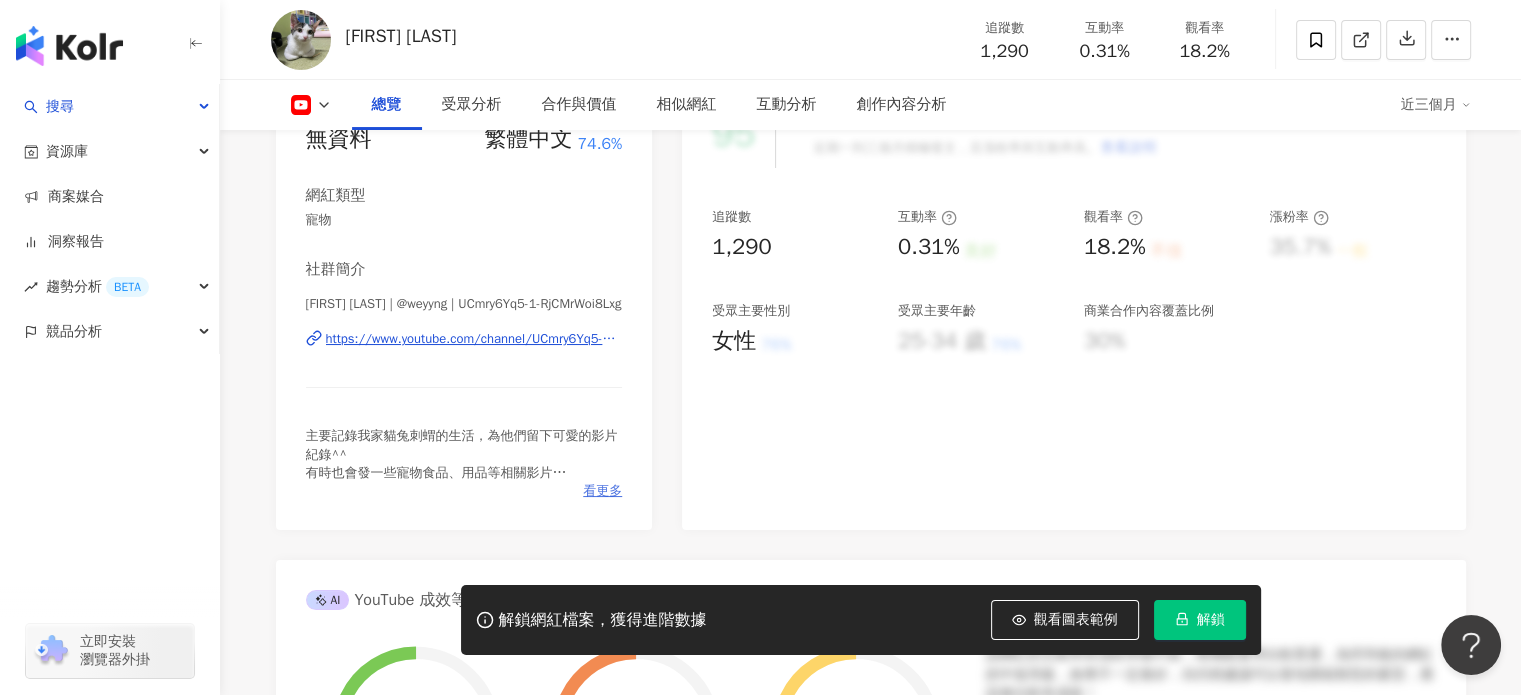 scroll, scrollTop: 0, scrollLeft: 0, axis: both 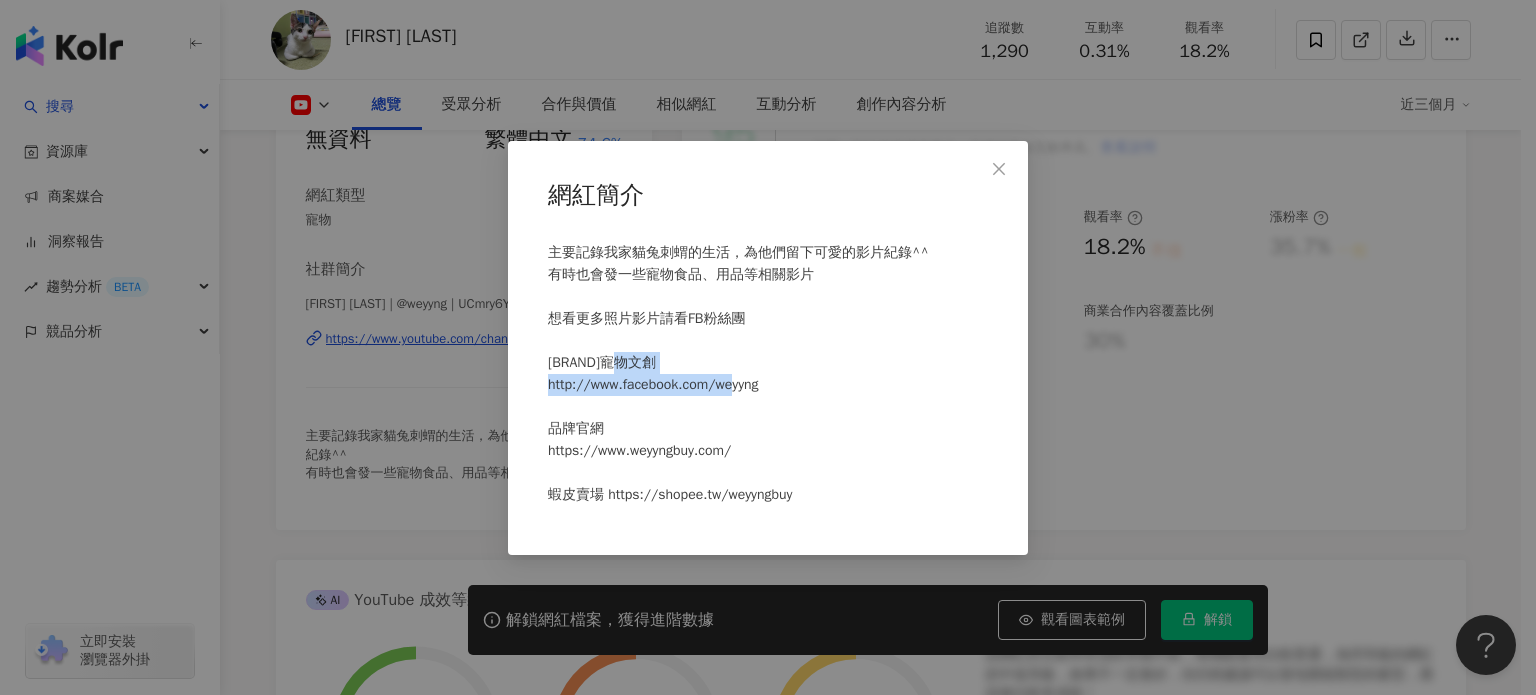 drag, startPoint x: 768, startPoint y: 393, endPoint x: 564, endPoint y: 396, distance: 204.02206 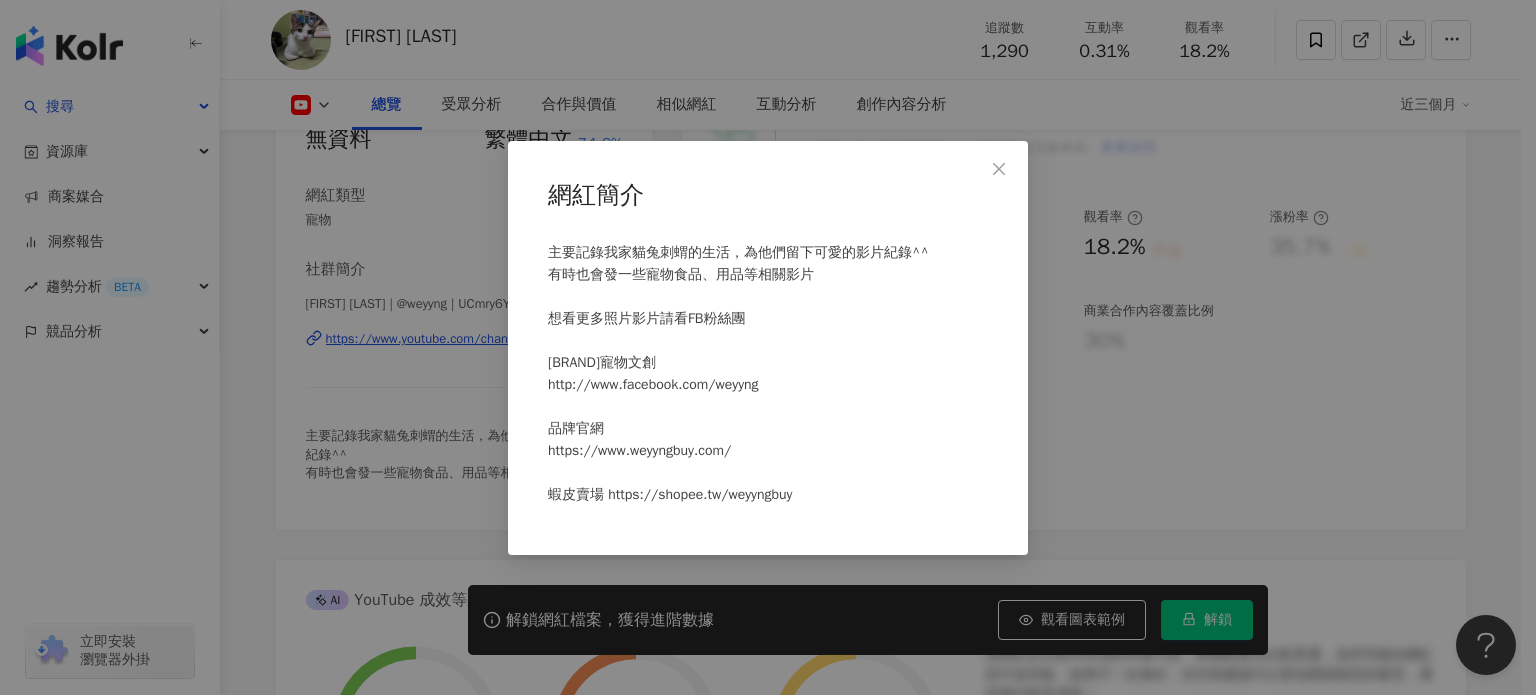 drag, startPoint x: 565, startPoint y: 396, endPoint x: 536, endPoint y: 408, distance: 31.38471 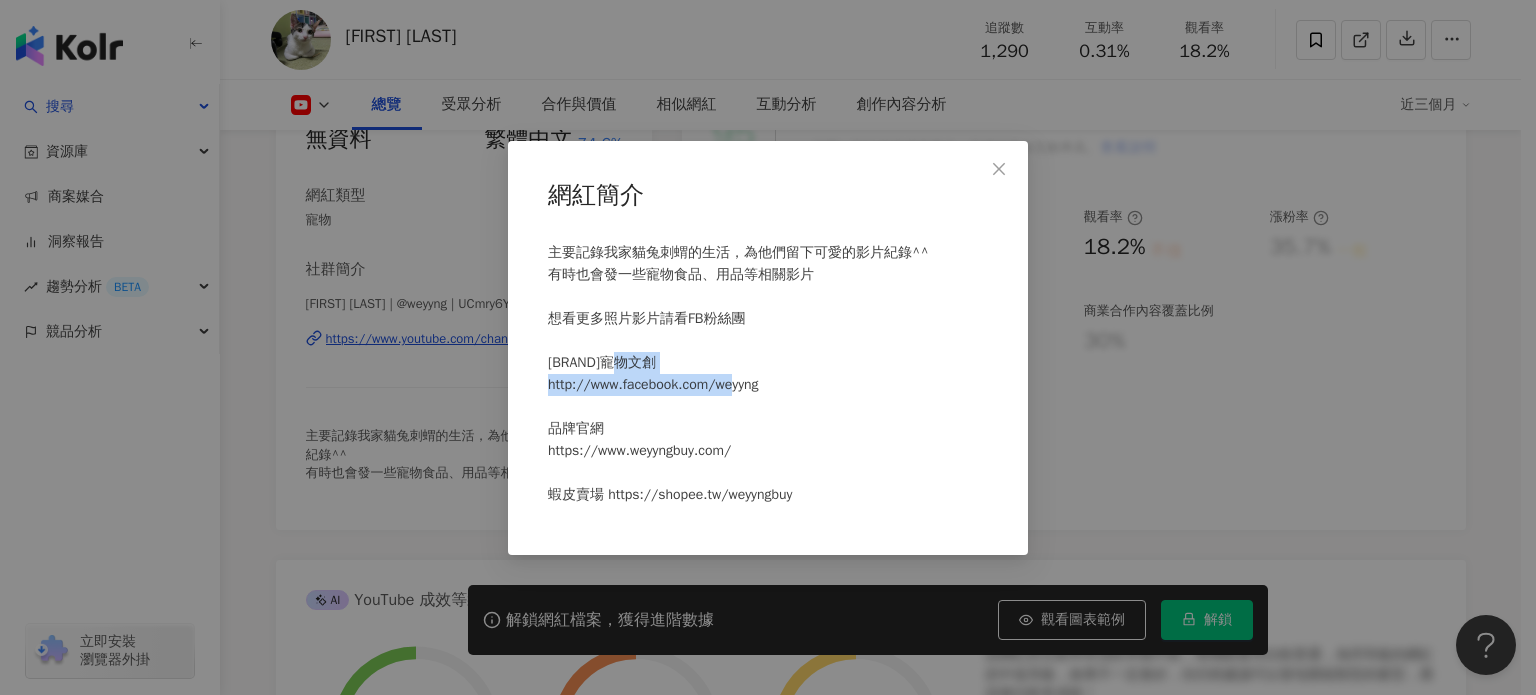 drag, startPoint x: 548, startPoint y: 389, endPoint x: 748, endPoint y: 391, distance: 200.01 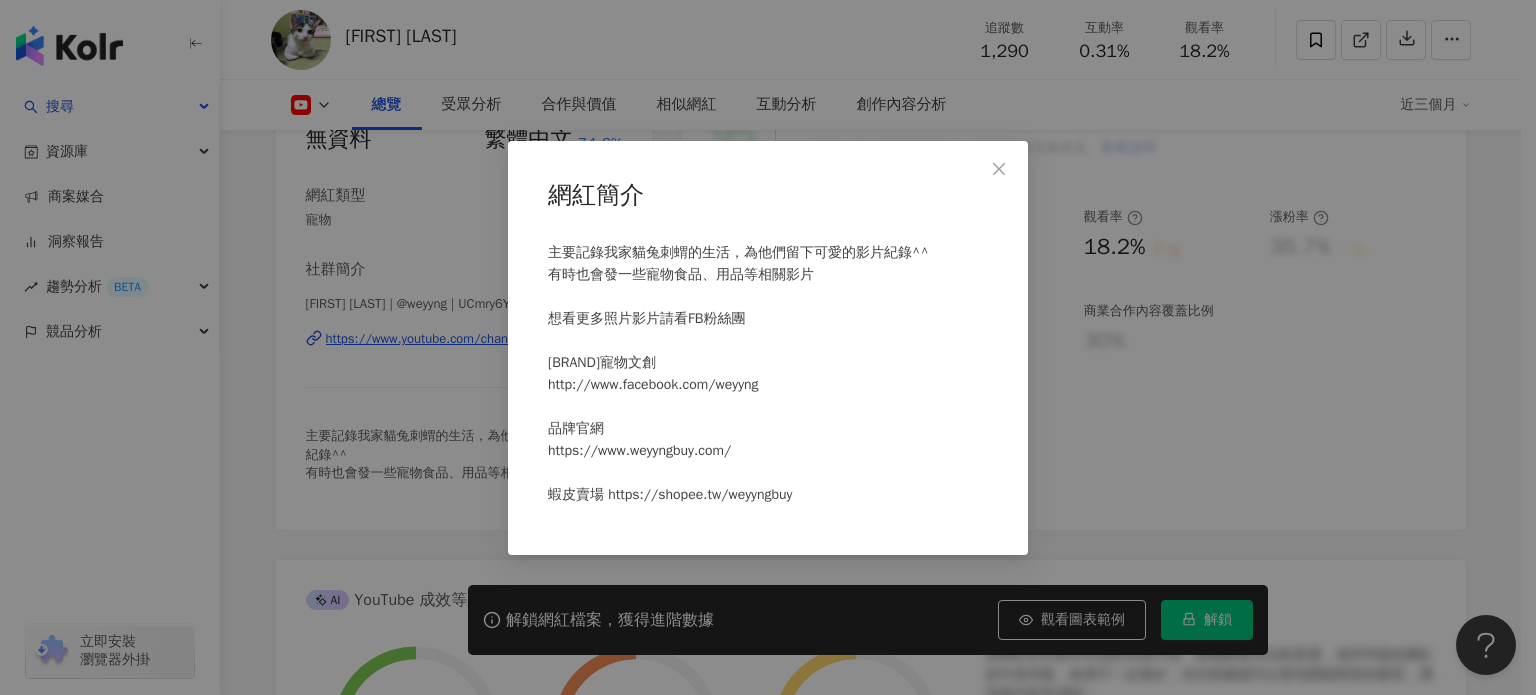 click on "網紅簡介 主要記錄我家貓兔刺蝟的生活，為他們留下可愛的影片紀錄^^
有時也會發一些寵物食品、用品等相關影片
想看更多照片影片請看FB粉絲團
魏啥麻寵物文創
http://www.facebook.com/weyyng
品牌官網
https://www.weyyngbuy.com/
蝦皮賣場 https://shopee.tw/weyyngbuy" at bounding box center (768, 347) 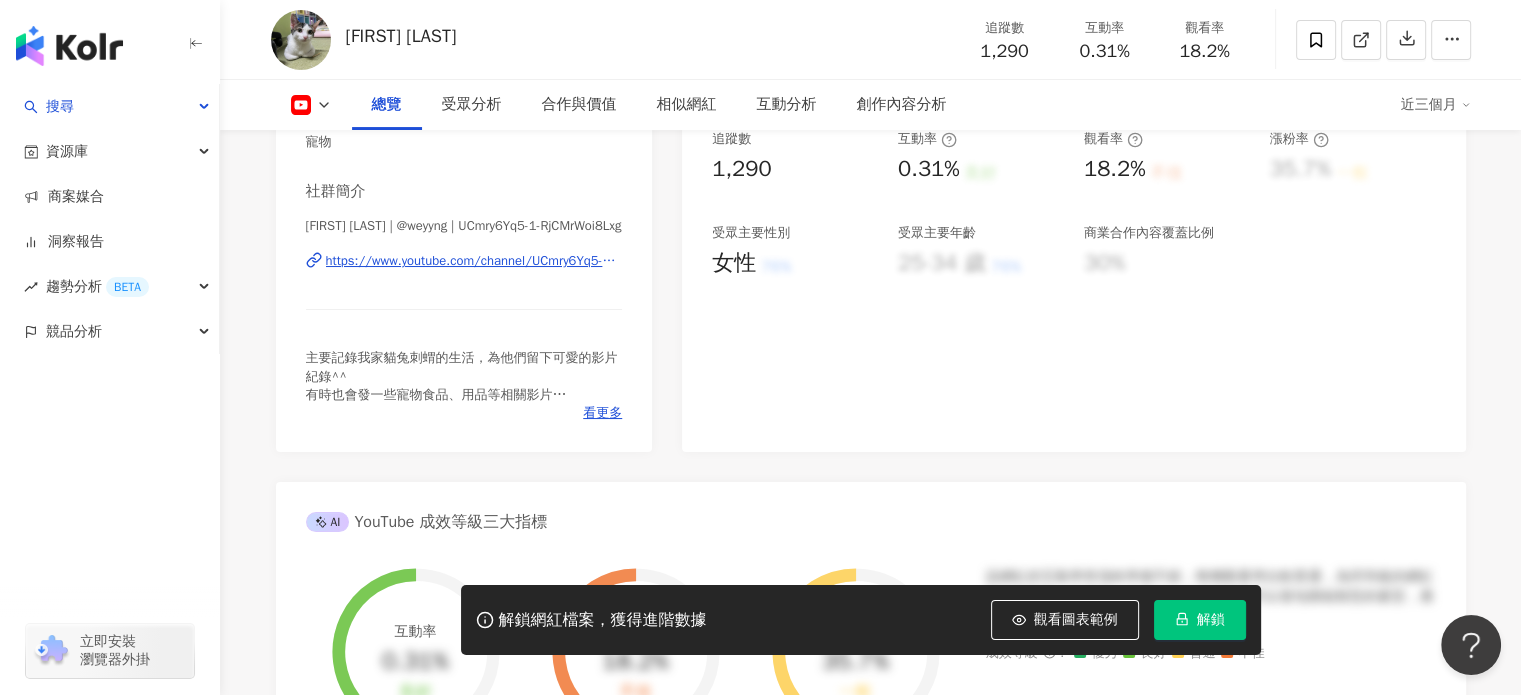 scroll, scrollTop: 600, scrollLeft: 0, axis: vertical 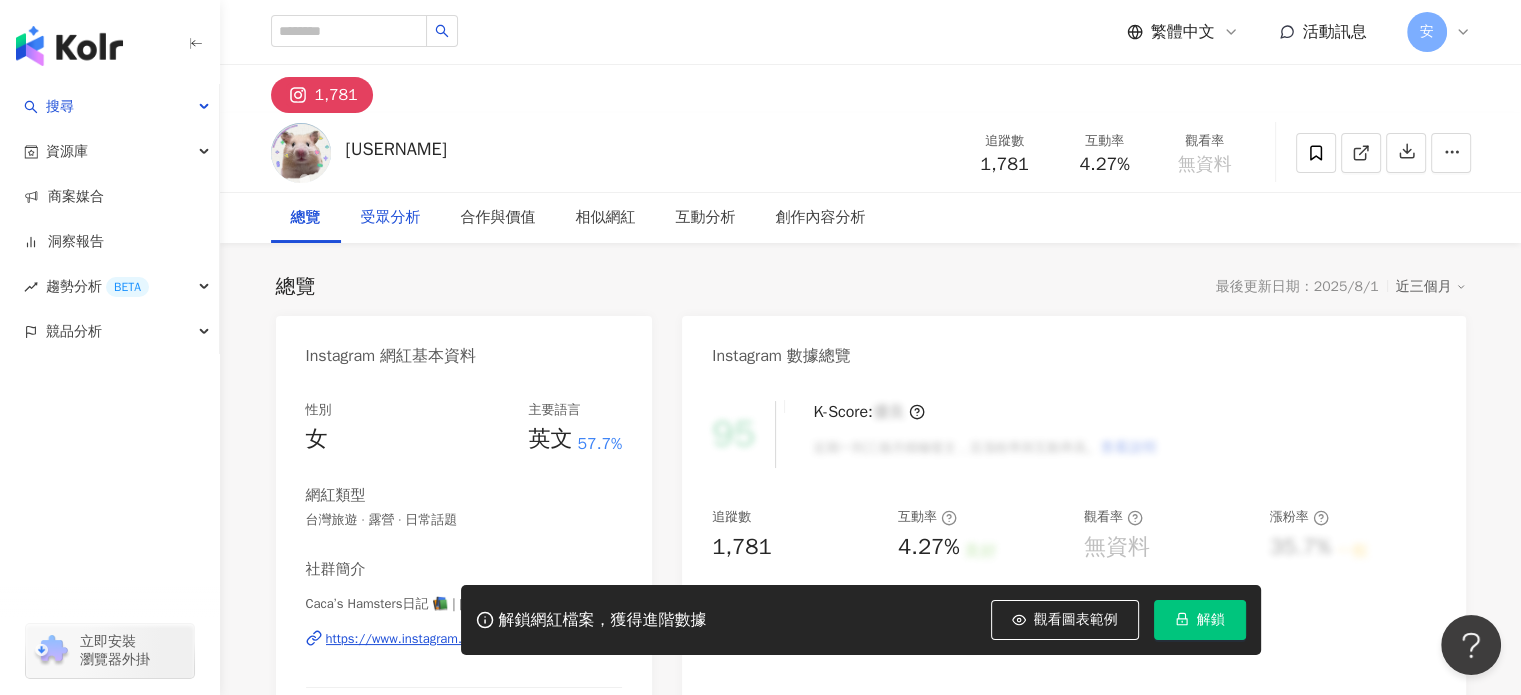 click on "受眾分析" at bounding box center [391, 218] 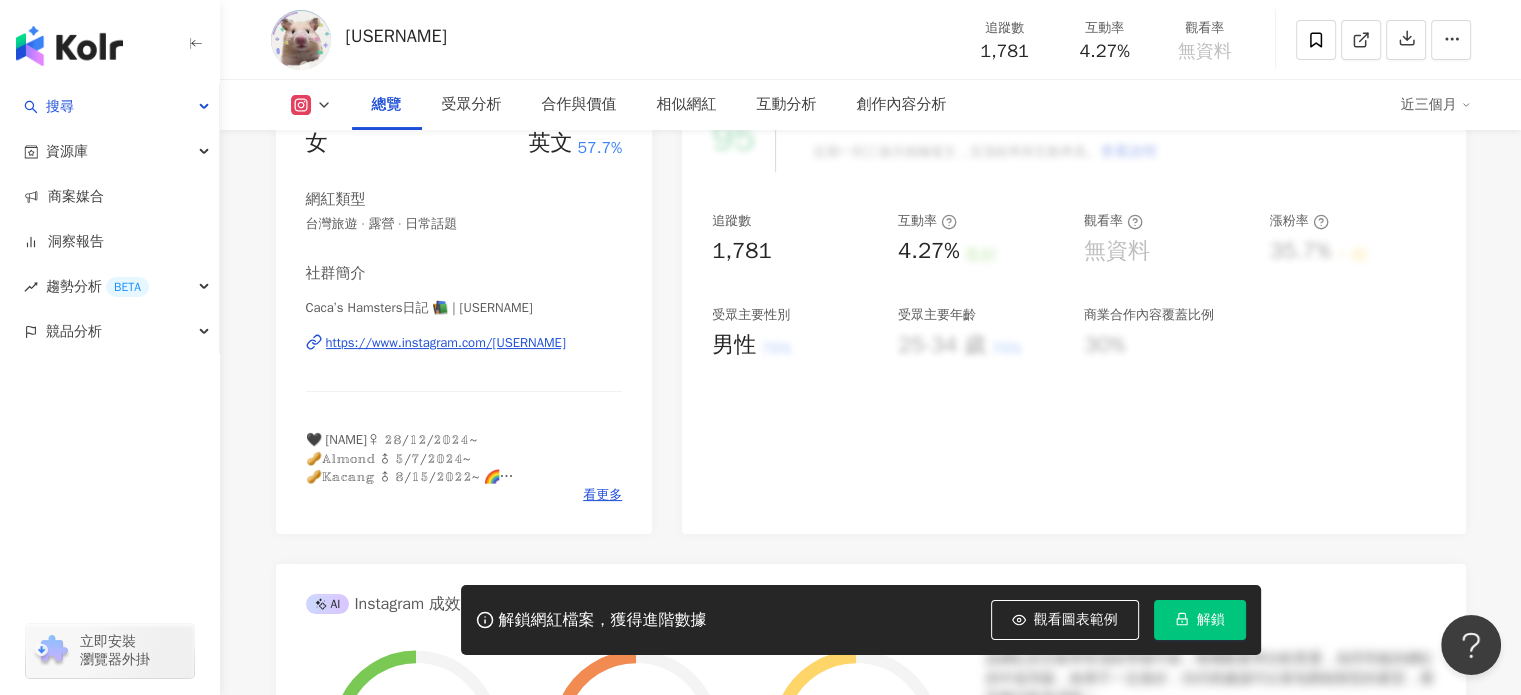 scroll, scrollTop: 0, scrollLeft: 0, axis: both 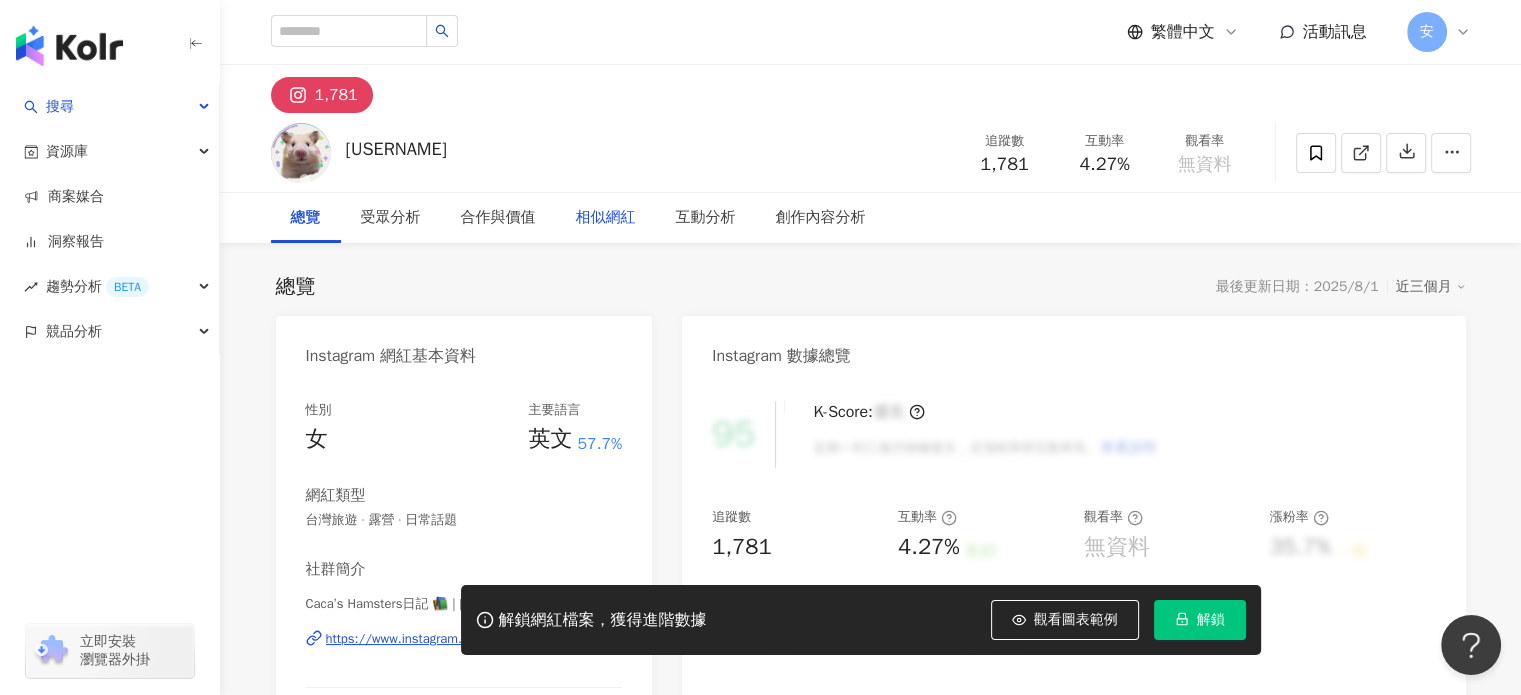 click on "相似網紅" at bounding box center [606, 218] 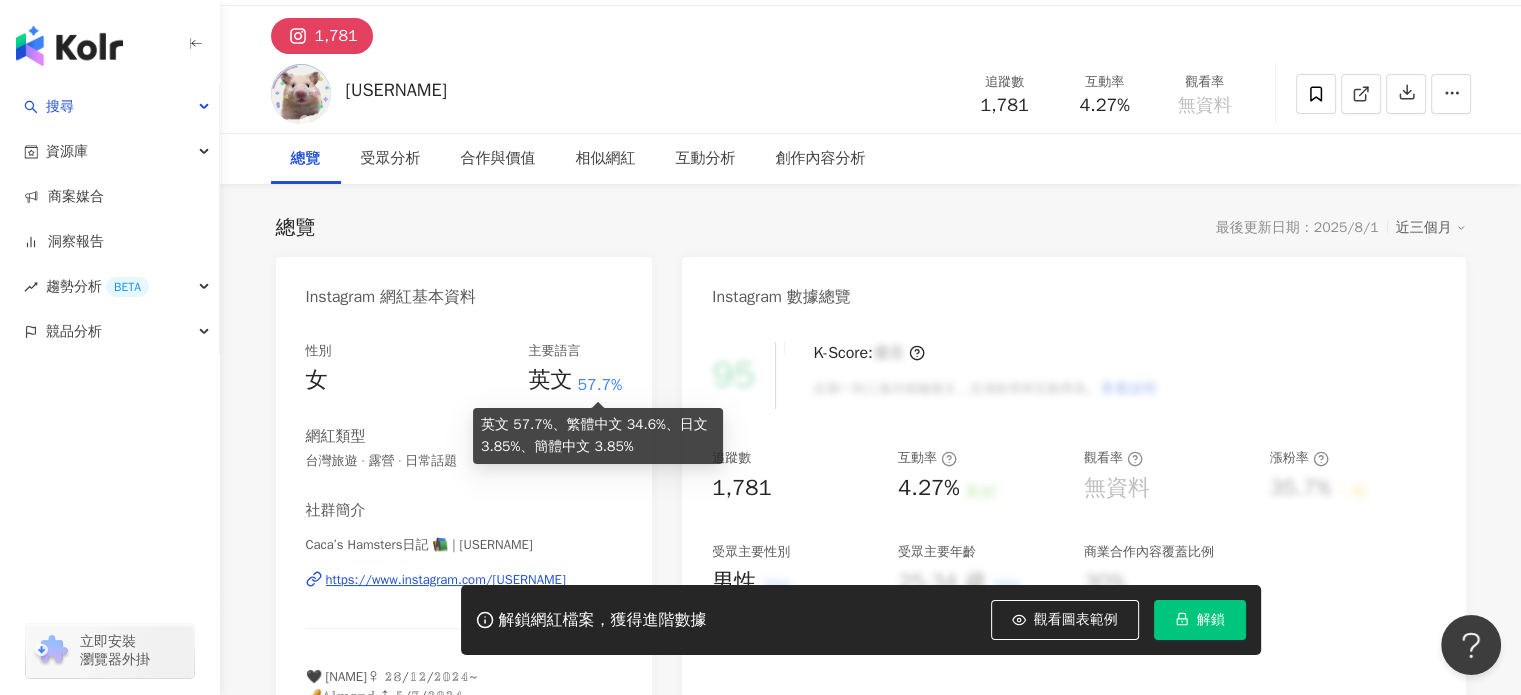 scroll, scrollTop: 0, scrollLeft: 0, axis: both 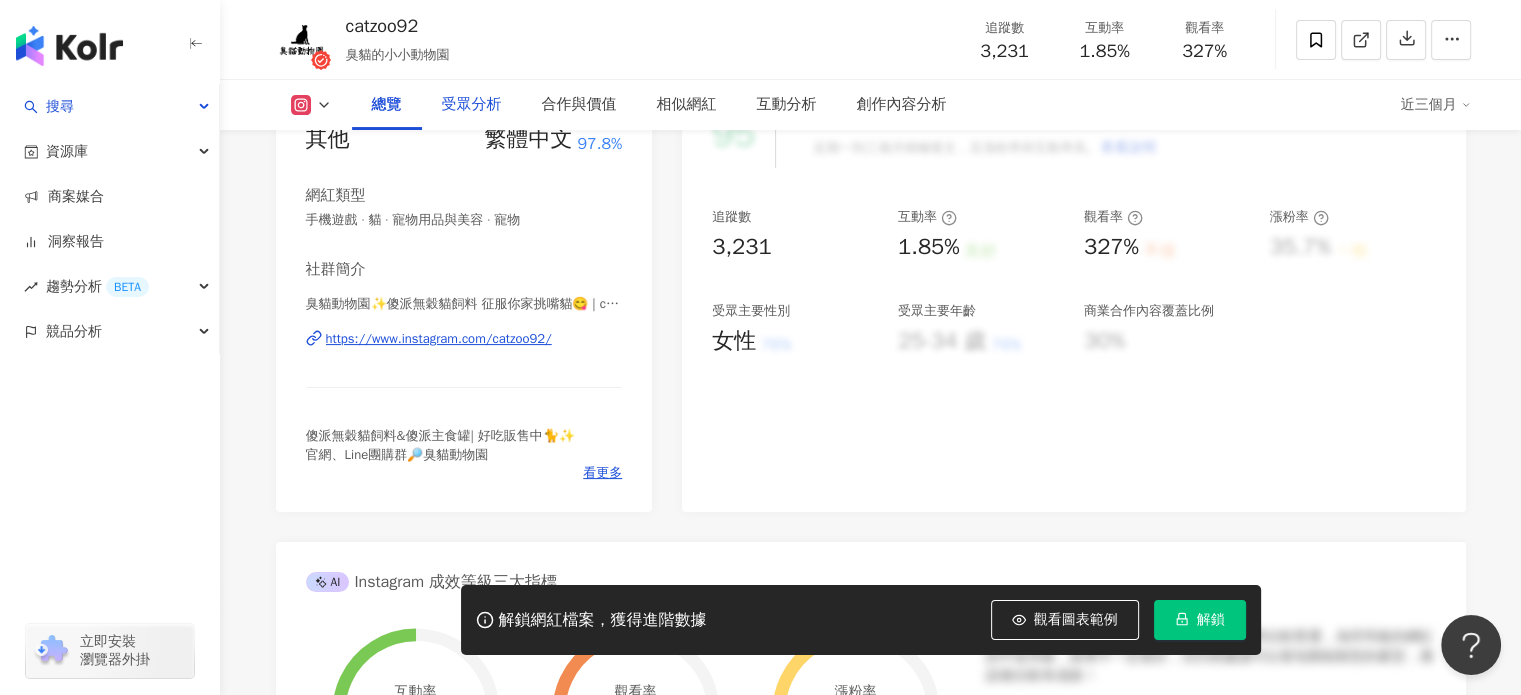click on "受眾分析" at bounding box center [472, 105] 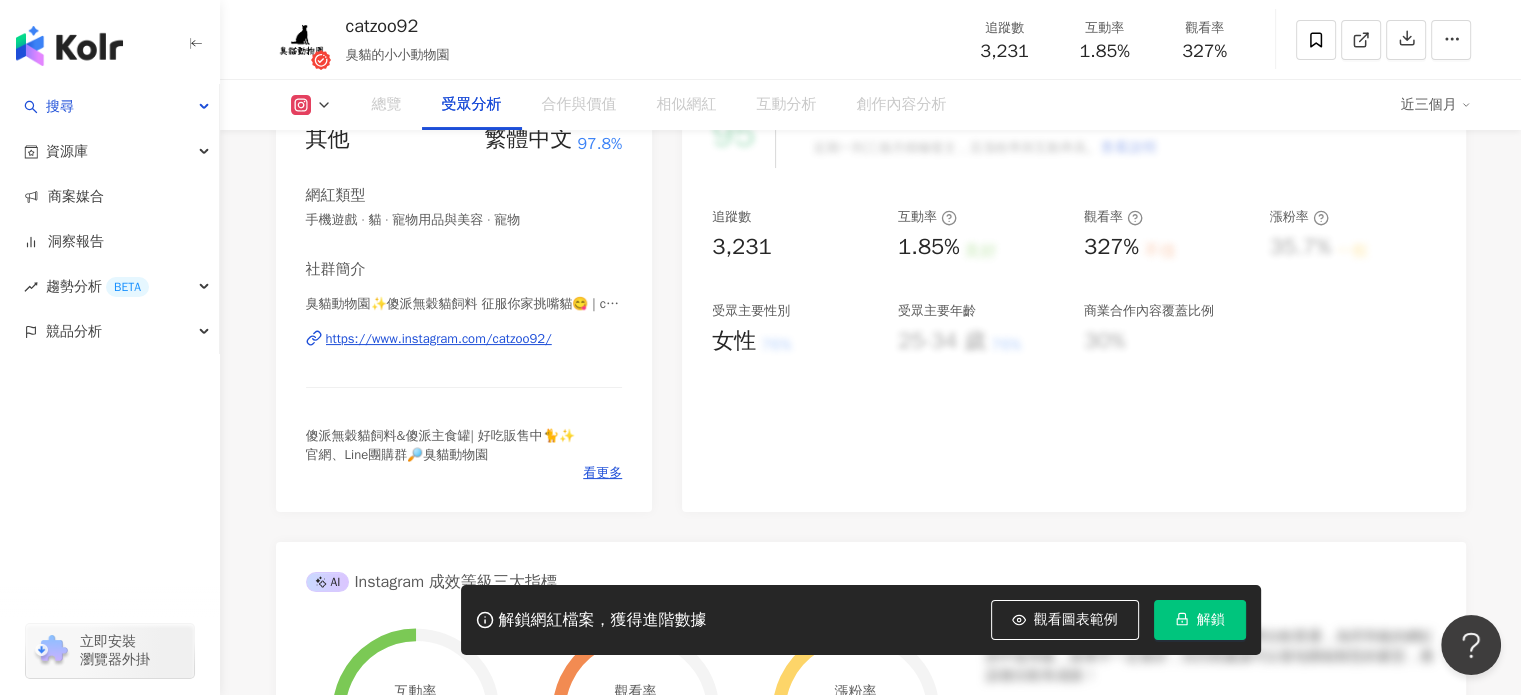 scroll, scrollTop: 1690, scrollLeft: 0, axis: vertical 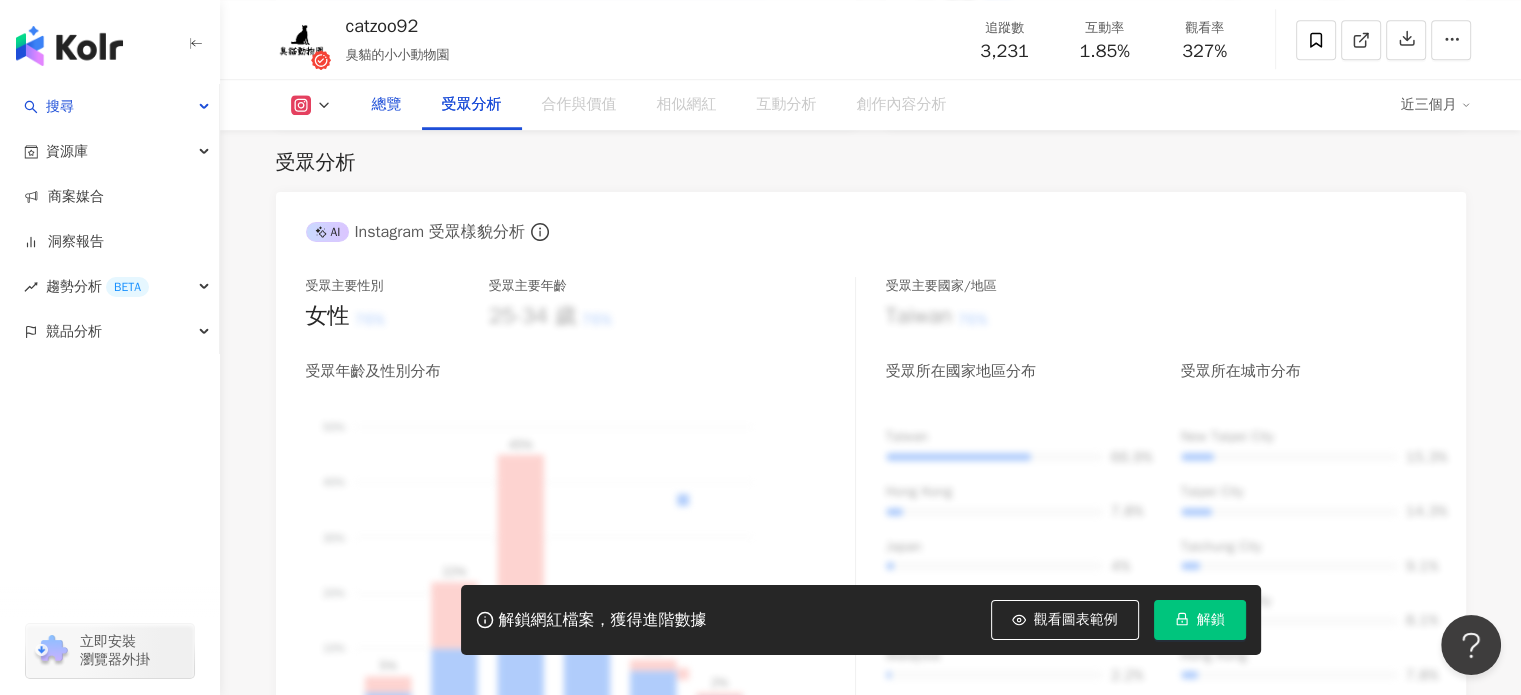 click on "總覽" at bounding box center (387, 105) 